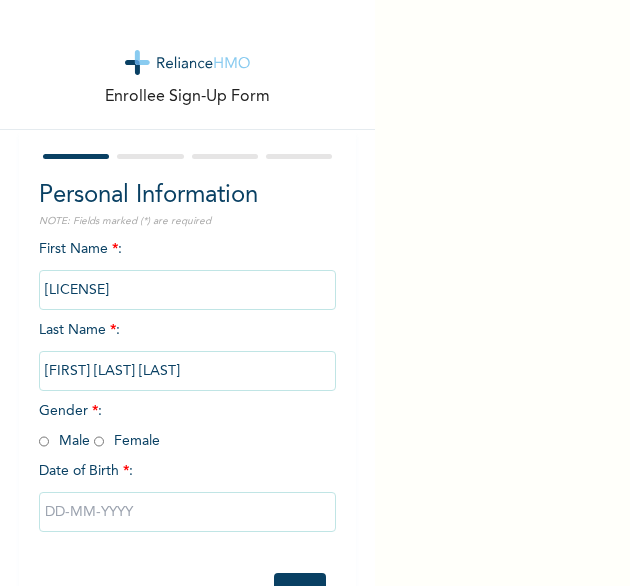 scroll, scrollTop: 0, scrollLeft: 0, axis: both 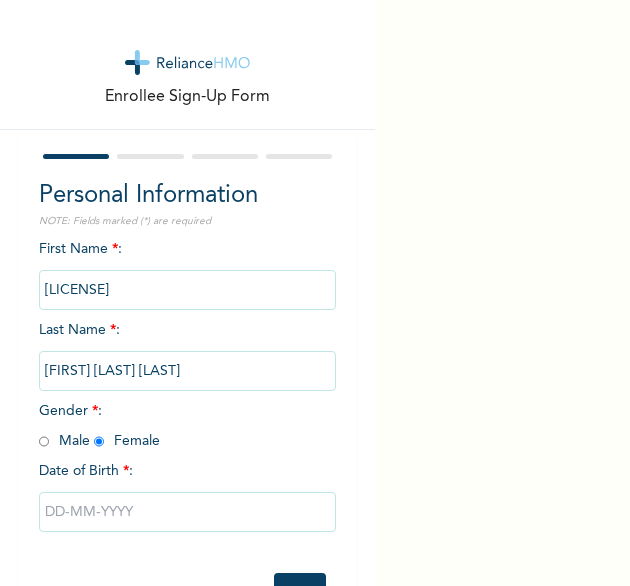 radio on "true" 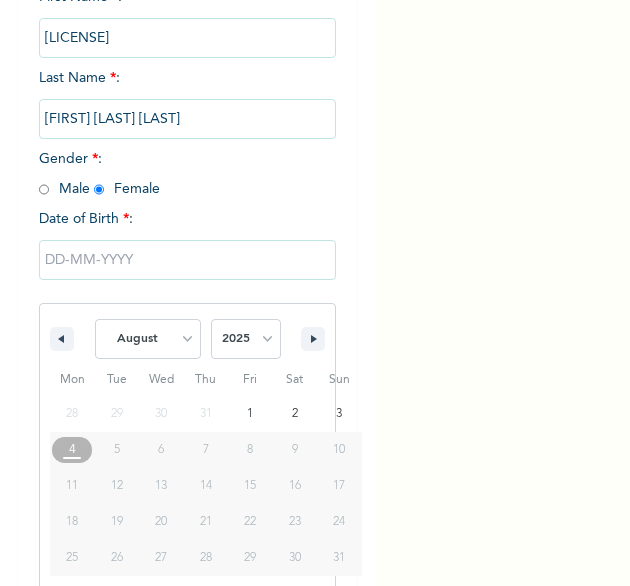 scroll, scrollTop: 280, scrollLeft: 0, axis: vertical 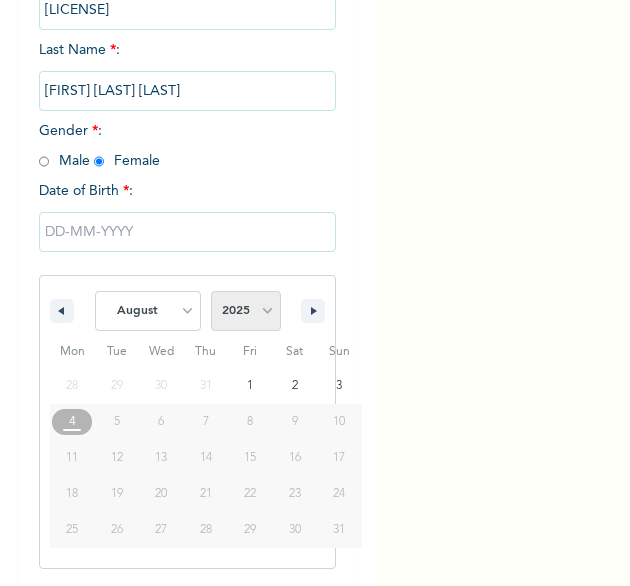 click on "2025 2024 2023 2022 2021 2020 2019 2018 2017 2016 2015 2014 2013 2012 2011 2010 2009 2008 2007 2006 2005 2004 2003 2002 2001 2000 1999 1998 1997 1996 1995 1994 1993 1992 1991 1990 1989 1988 1987 1986 1985 1984 1983 1982 1981 1980 1979 1978 1977 1976 1975 1974 1973 1972 1971 1970 1969 1968 1967 1966 1965 1964 1963 1962 1961 1960" at bounding box center [246, 311] 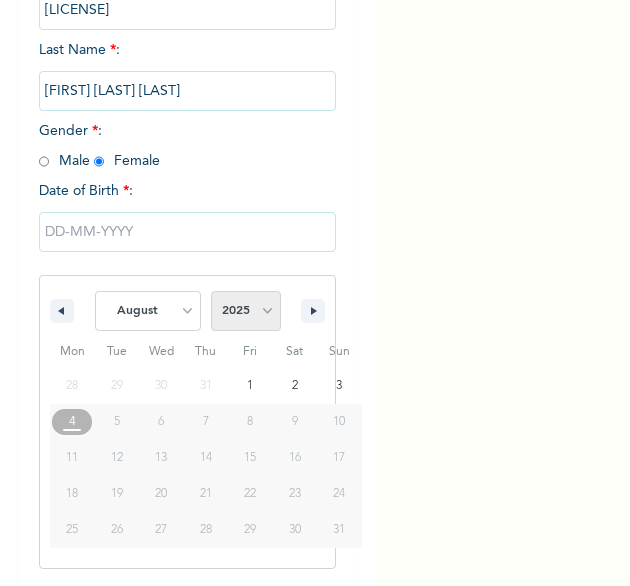 select on "2004" 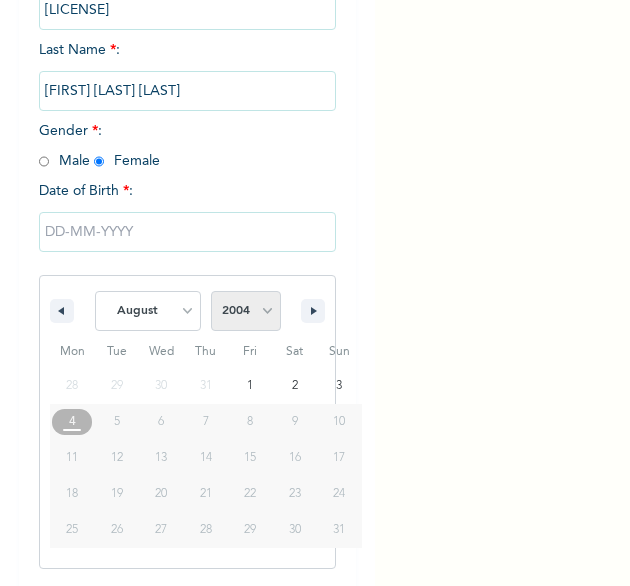 click on "2025 2024 2023 2022 2021 2020 2019 2018 2017 2016 2015 2014 2013 2012 2011 2010 2009 2008 2007 2006 2005 2004 2003 2002 2001 2000 1999 1998 1997 1996 1995 1994 1993 1992 1991 1990 1989 1988 1987 1986 1985 1984 1983 1982 1981 1980 1979 1978 1977 1976 1975 1974 1973 1972 1971 1970 1969 1968 1967 1966 1965 1964 1963 1962 1961 1960" at bounding box center [246, 311] 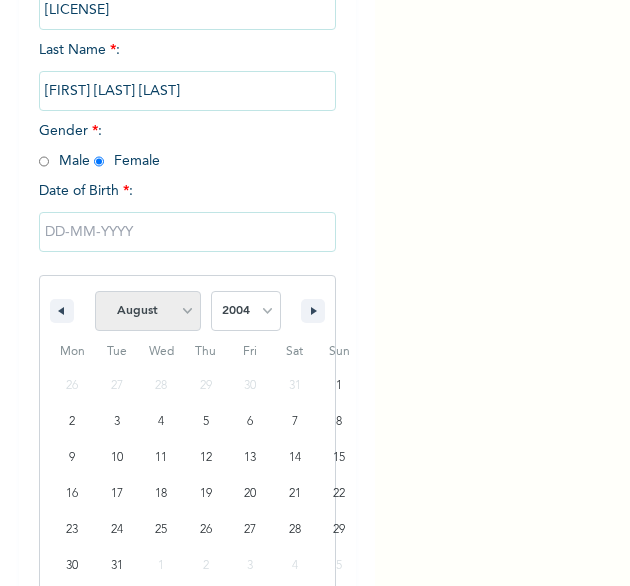 click on "January February March April May June July August September October November December" at bounding box center (148, 311) 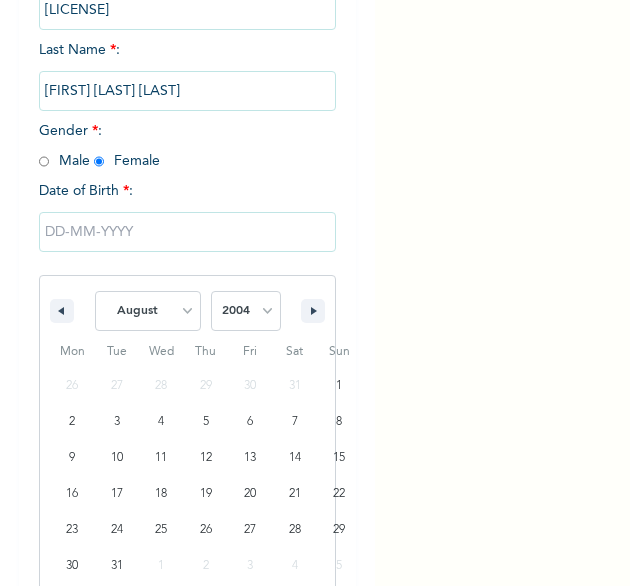 click on "January February March April May June July August September October November December" at bounding box center [148, 311] 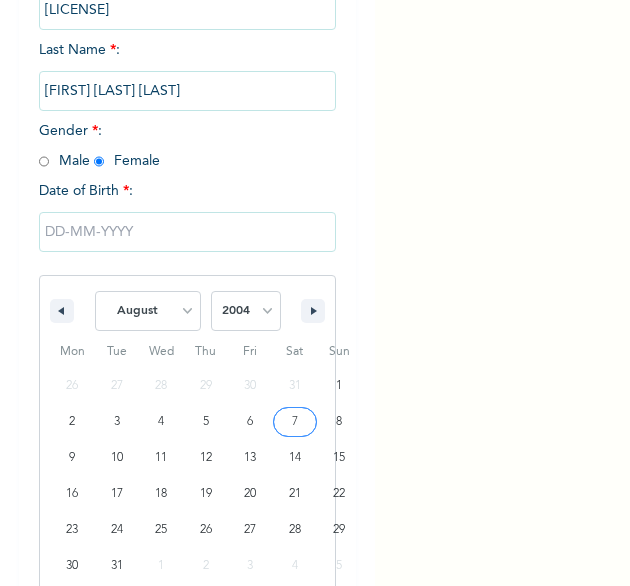 type on "08/07/2004" 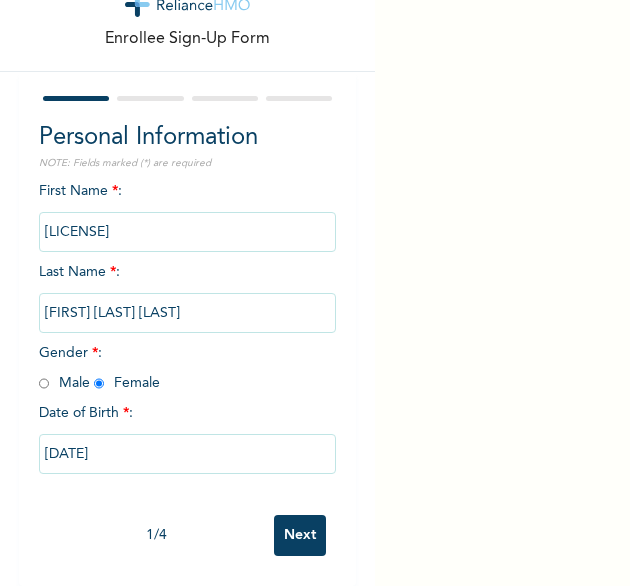 scroll, scrollTop: 76, scrollLeft: 0, axis: vertical 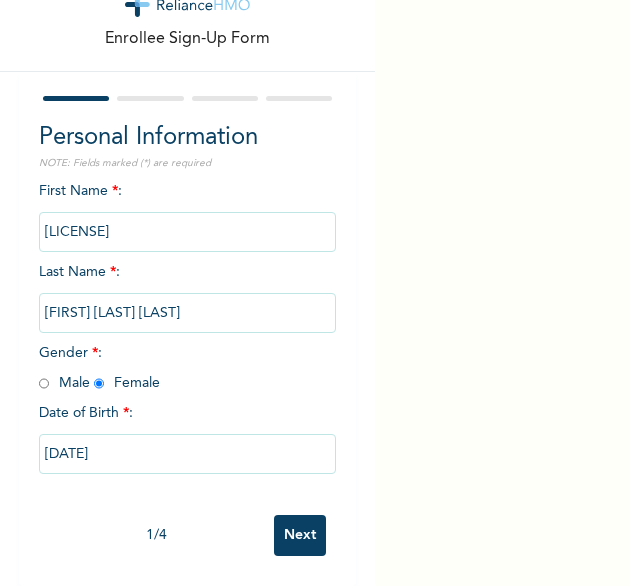 click on "Next" at bounding box center [300, 535] 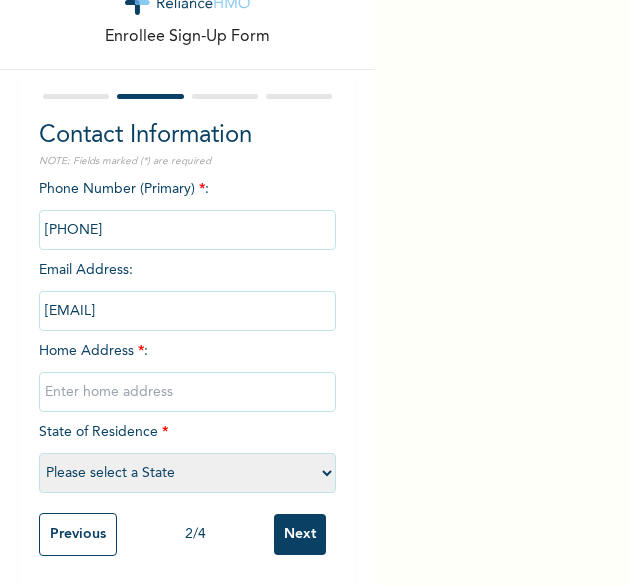 click at bounding box center [188, 392] 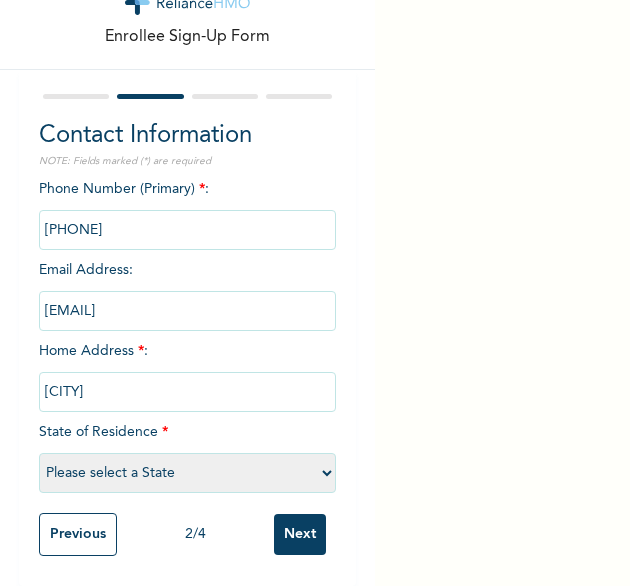 select on "25" 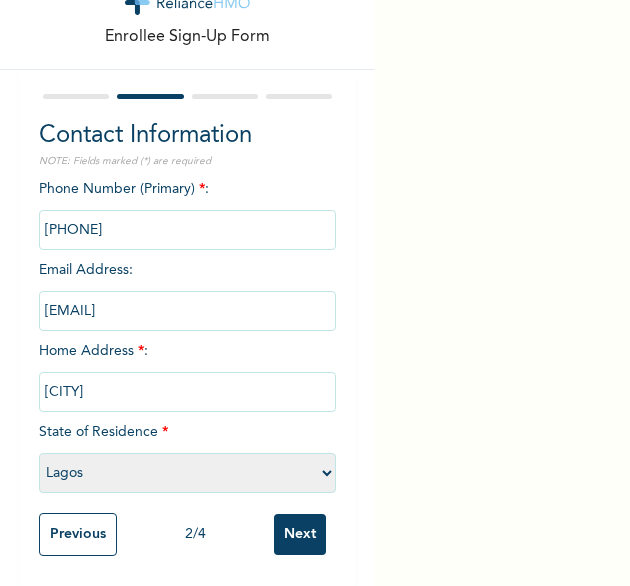 click on "Next" at bounding box center (300, 534) 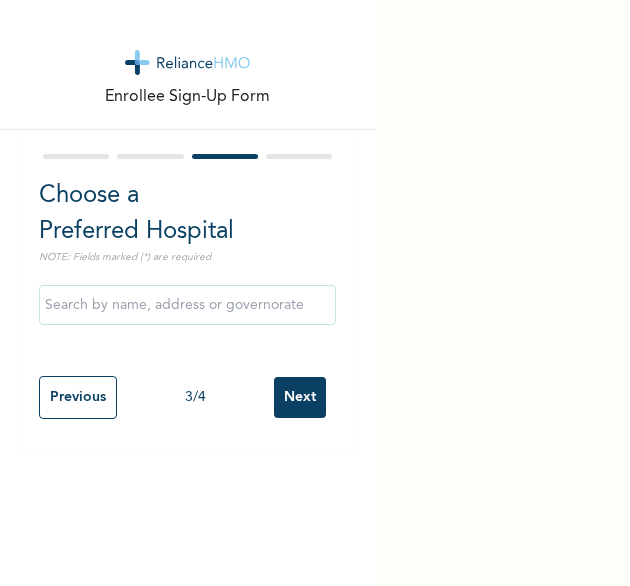 click on "Next" at bounding box center (300, 397) 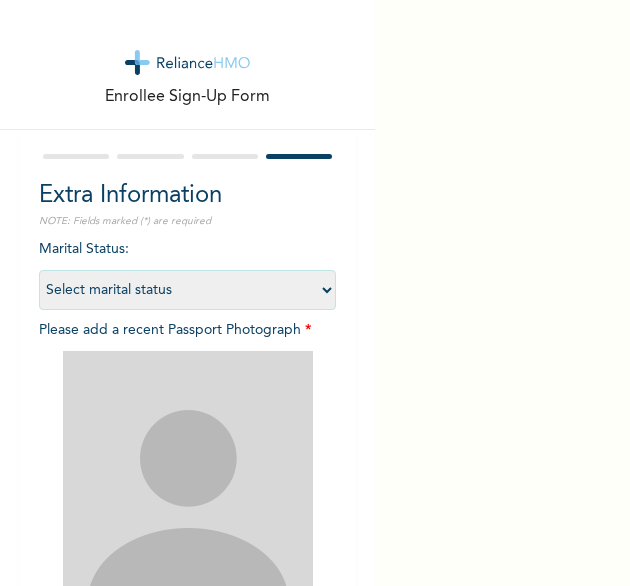 click on "Select marital status Single Married Divorced Widow/Widower" at bounding box center [188, 290] 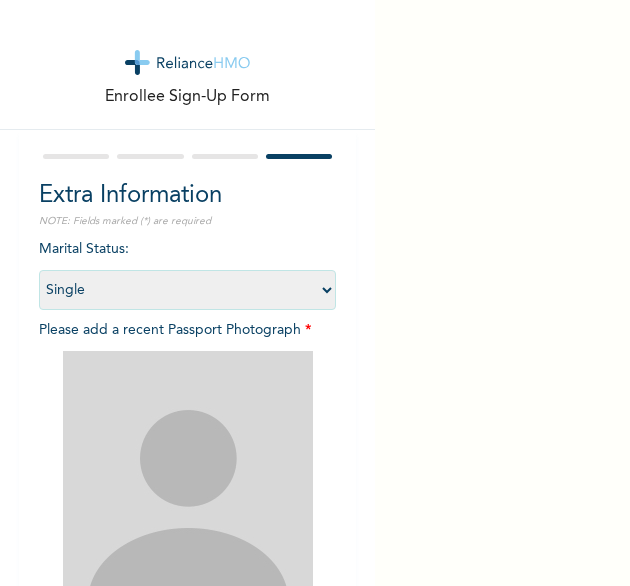 click on "Select marital status Single Married Divorced Widow/Widower" at bounding box center (188, 290) 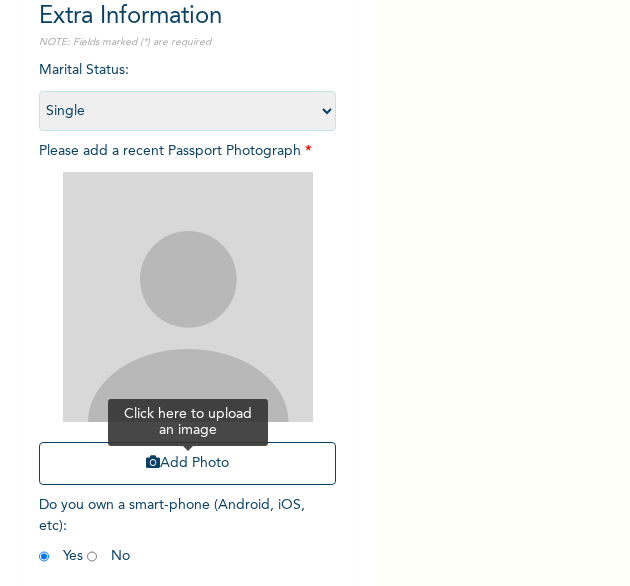 scroll, scrollTop: 200, scrollLeft: 0, axis: vertical 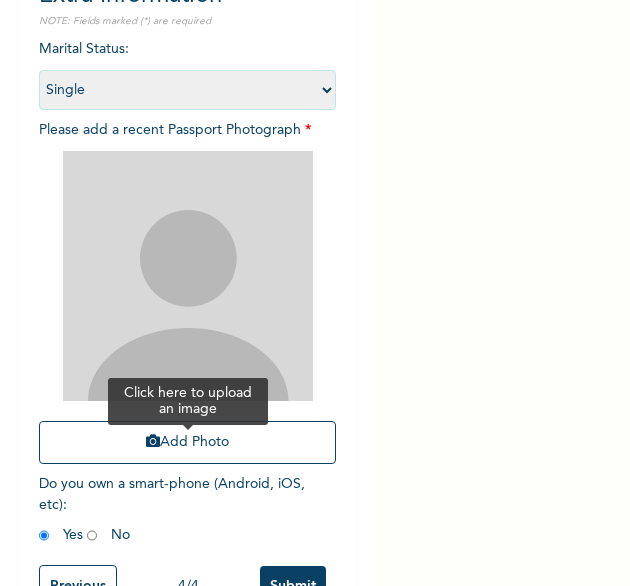 click on "Add Photo" at bounding box center (188, 442) 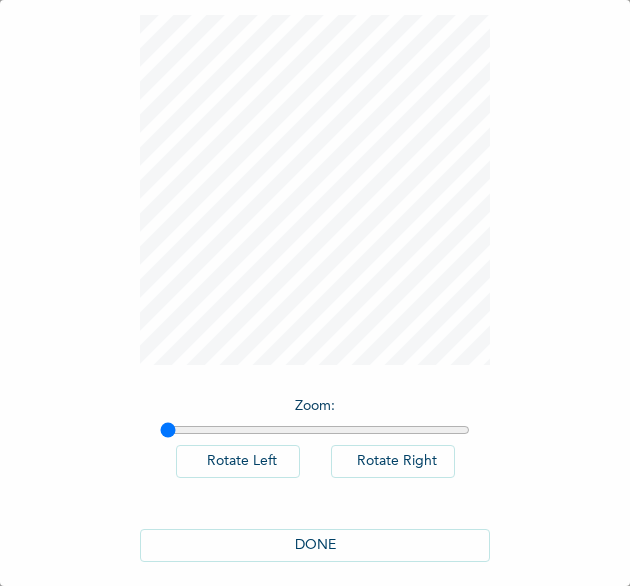 scroll, scrollTop: 111, scrollLeft: 0, axis: vertical 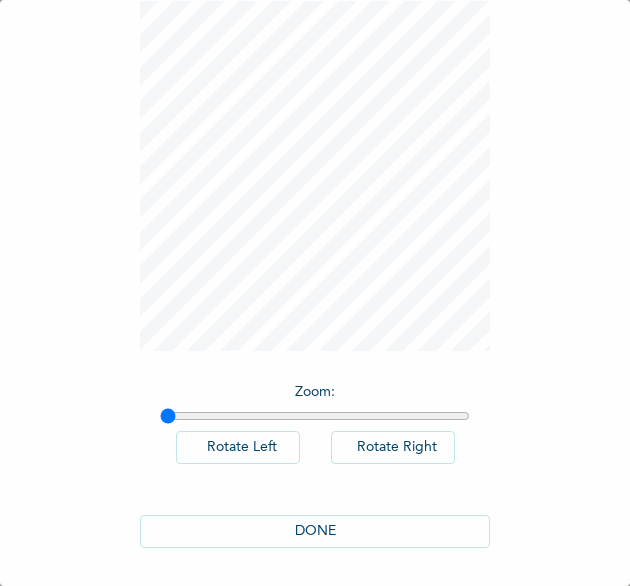 click on "DONE" at bounding box center [315, 531] 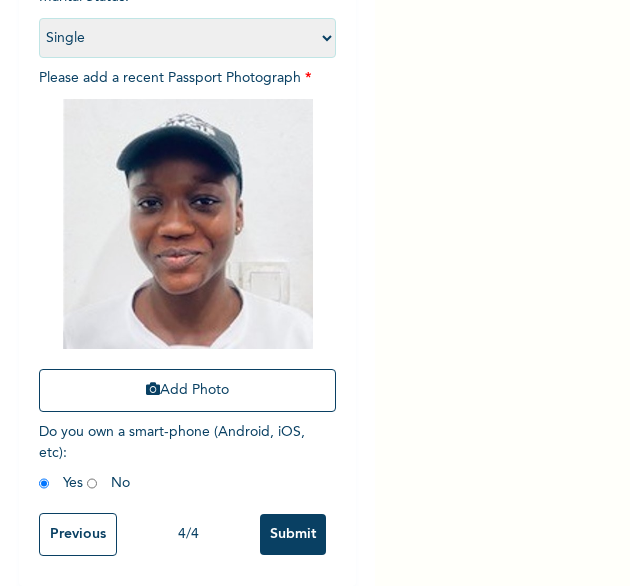 scroll, scrollTop: 269, scrollLeft: 0, axis: vertical 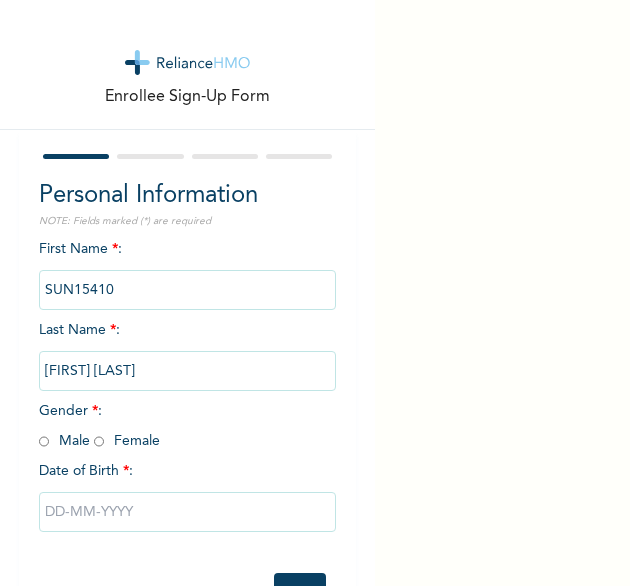 click on "First Name   * : SUN15410 Last Name   * : KELVIN FUNKEKEMA CEASAR Gender   * : Male   Female Date of Birth   * :" at bounding box center [188, 401] 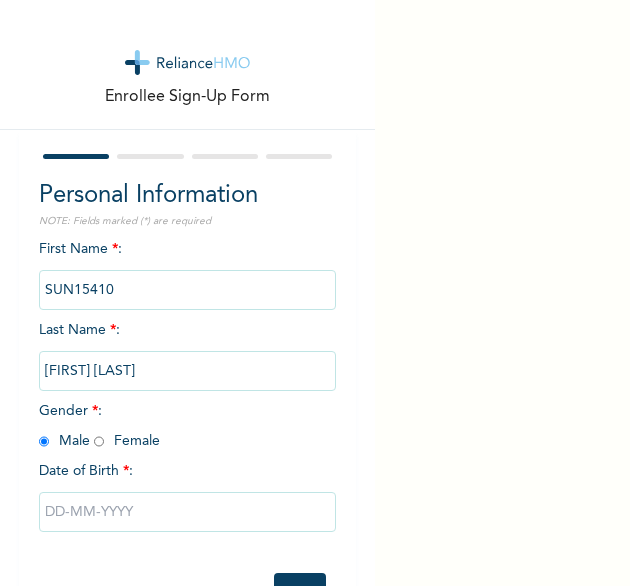 radio on "true" 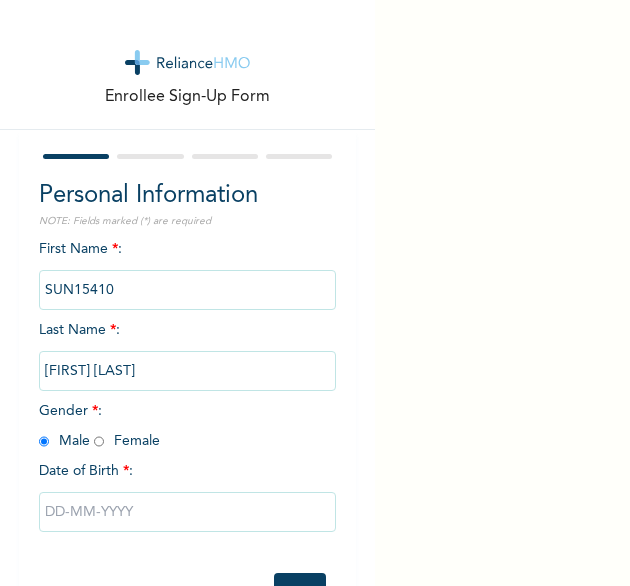 click at bounding box center [188, 512] 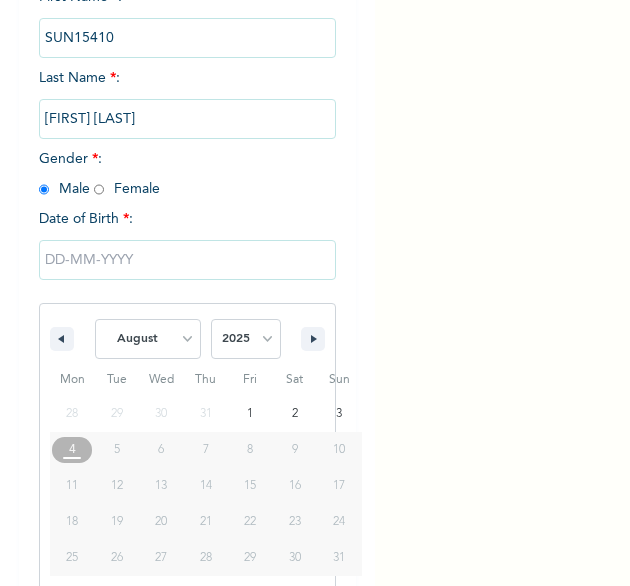 scroll, scrollTop: 280, scrollLeft: 0, axis: vertical 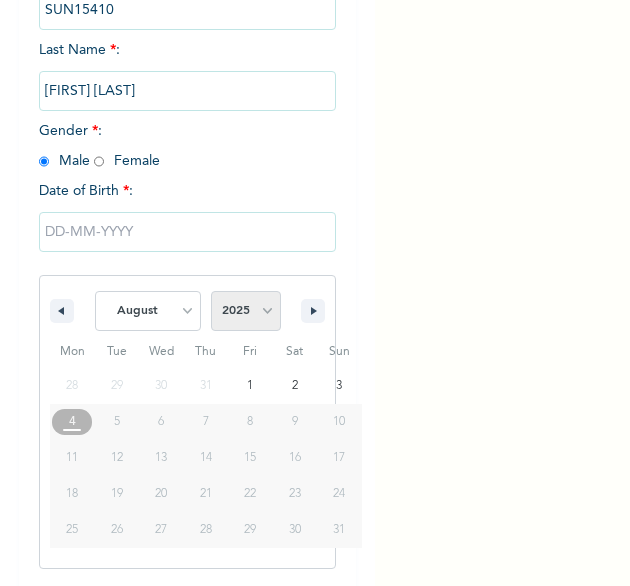 click on "2025 2024 2023 2022 2021 2020 2019 2018 2017 2016 2015 2014 2013 2012 2011 2010 2009 2008 2007 2006 2005 2004 2003 2002 2001 2000 1999 1998 1997 1996 1995 1994 1993 1992 1991 1990 1989 1988 1987 1986 1985 1984 1983 1982 1981 1980 1979 1978 1977 1976 1975 1974 1973 1972 1971 1970 1969 1968 1967 1966 1965 1964 1963 1962 1961 1960" at bounding box center (246, 311) 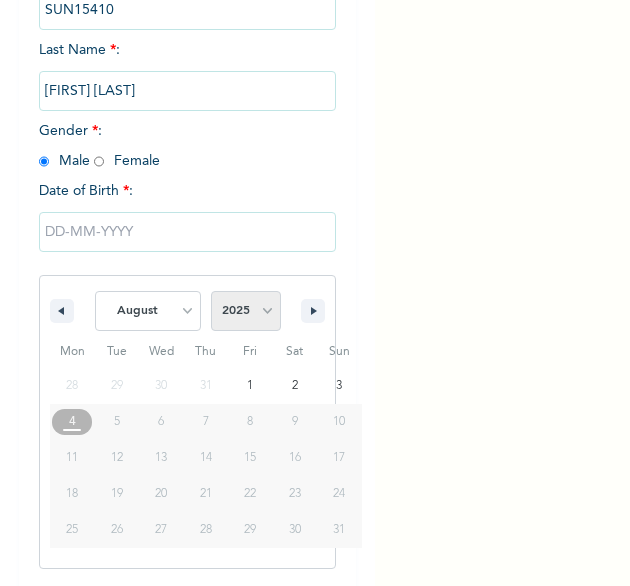 select on "1999" 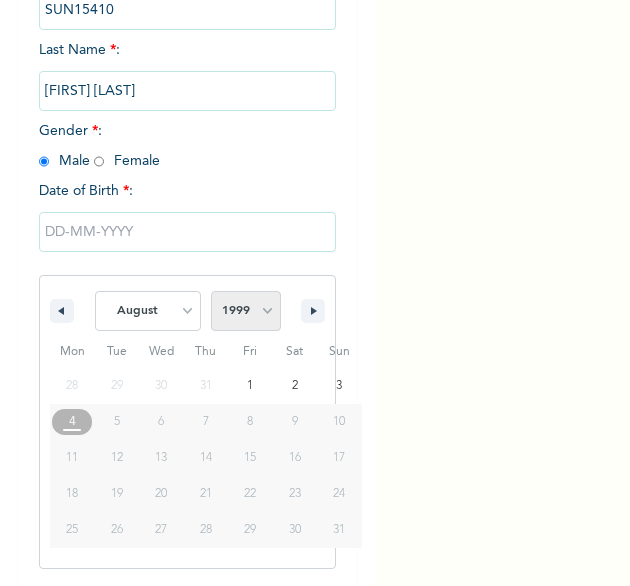 click on "2025 2024 2023 2022 2021 2020 2019 2018 2017 2016 2015 2014 2013 2012 2011 2010 2009 2008 2007 2006 2005 2004 2003 2002 2001 2000 1999 1998 1997 1996 1995 1994 1993 1992 1991 1990 1989 1988 1987 1986 1985 1984 1983 1982 1981 1980 1979 1978 1977 1976 1975 1974 1973 1972 1971 1970 1969 1968 1967 1966 1965 1964 1963 1962 1961 1960" at bounding box center [246, 311] 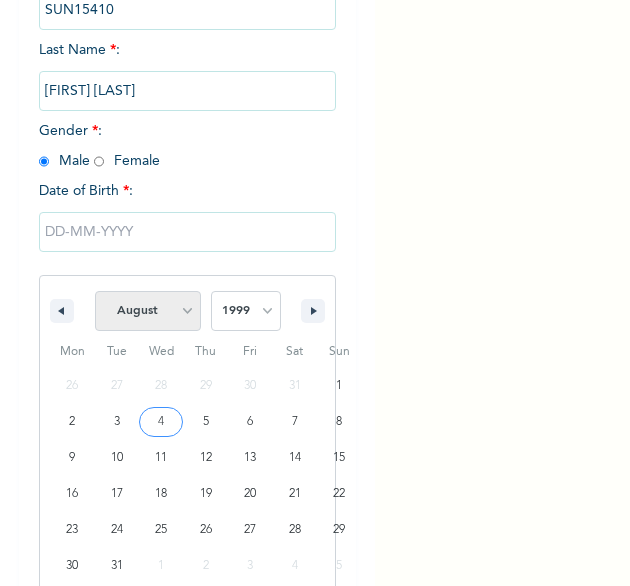 click on "January February March April May June July August September October November December" at bounding box center (148, 311) 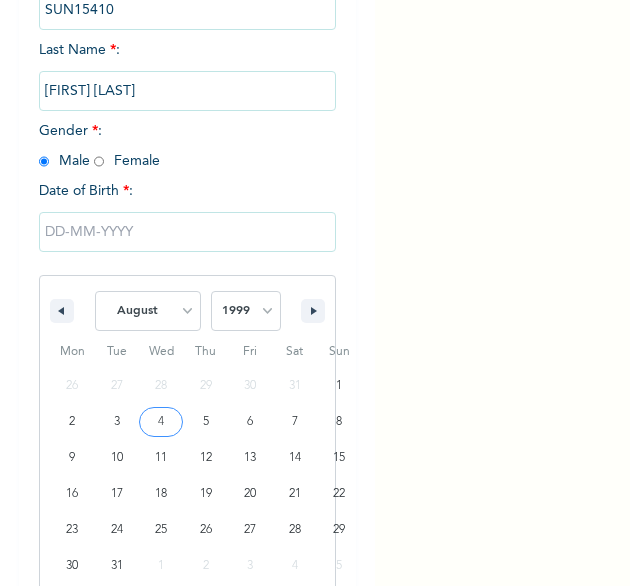 select on "4" 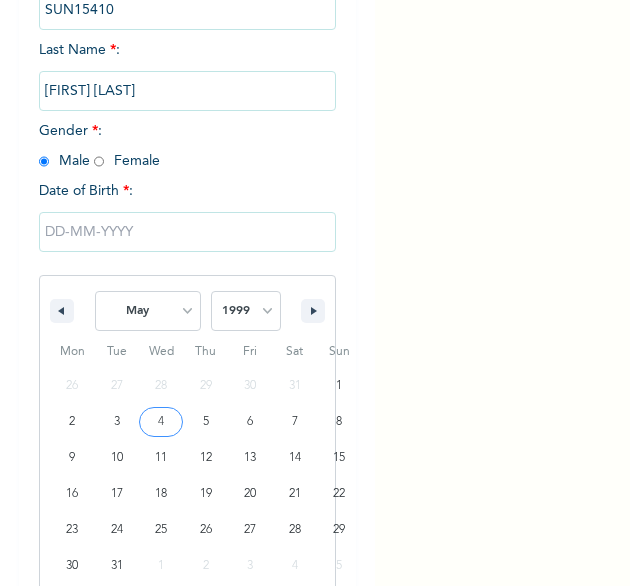 click on "January February March April May June July August September October November December" at bounding box center [148, 311] 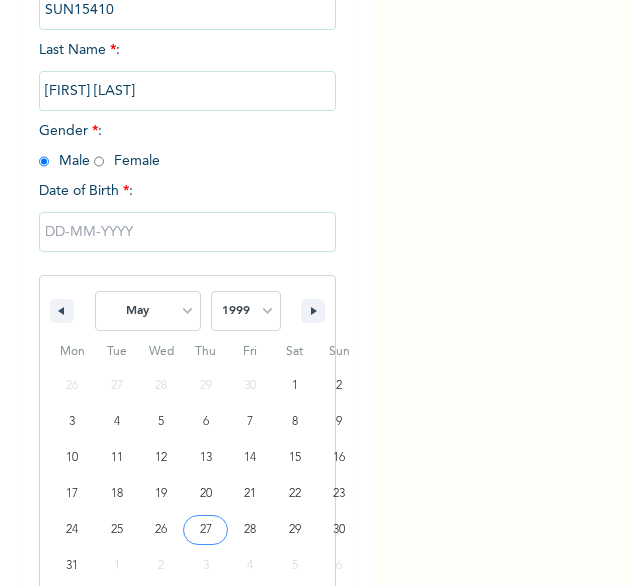 type on "05/27/1999" 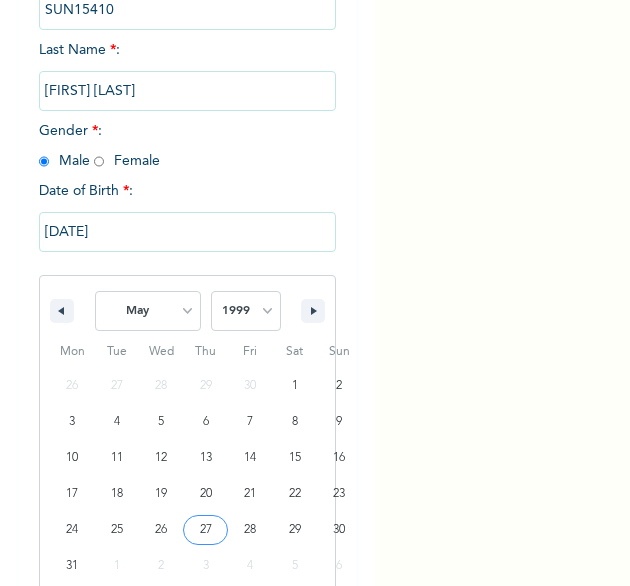 scroll, scrollTop: 76, scrollLeft: 0, axis: vertical 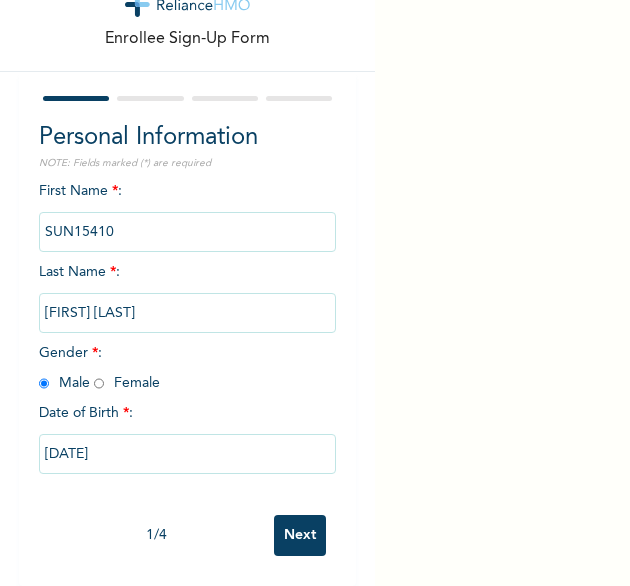 click on "Next" at bounding box center [300, 535] 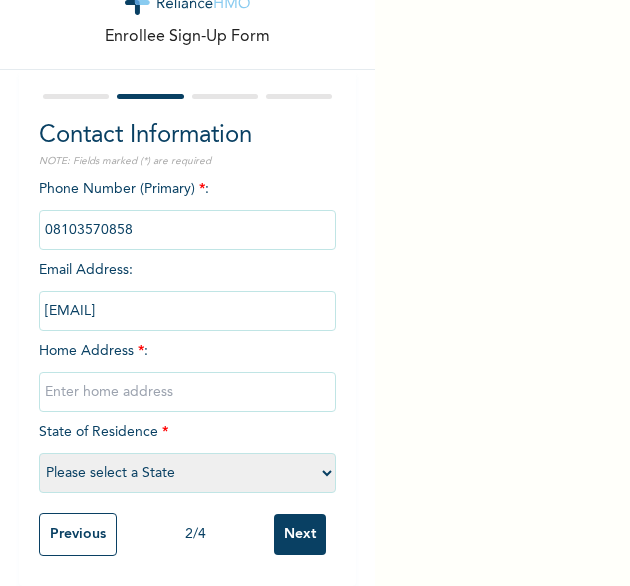 click at bounding box center (188, 392) 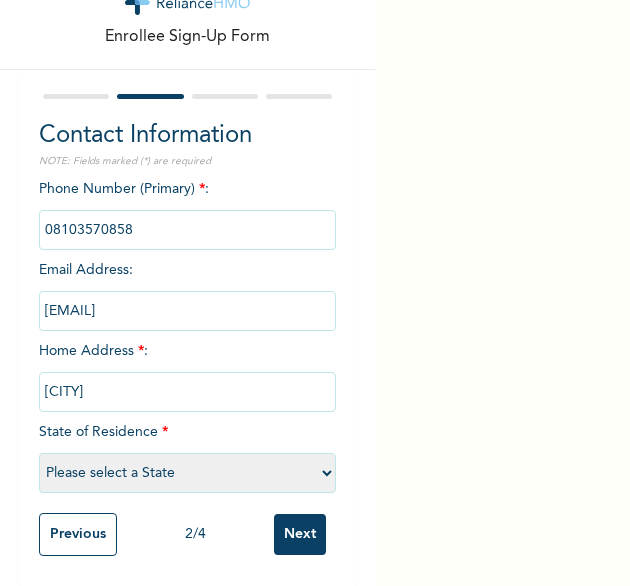 select on "25" 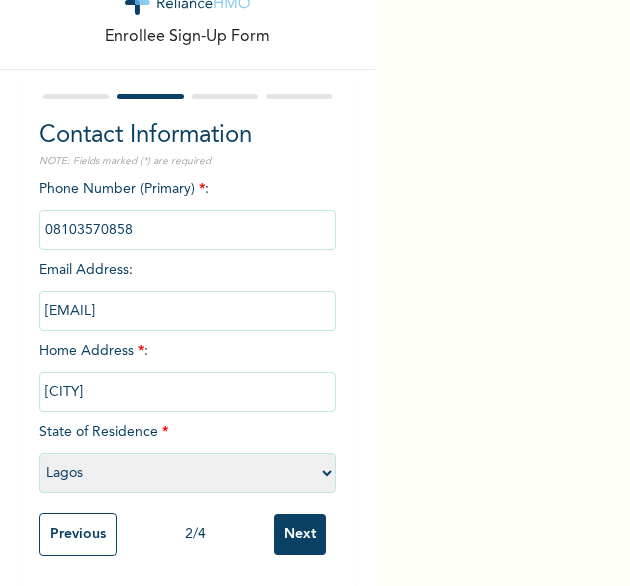 click on "Phone Number (Primary)   * :" at bounding box center (188, 209) 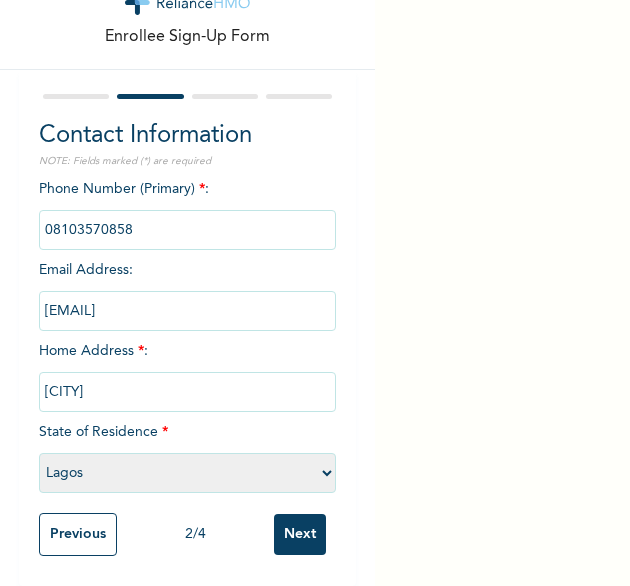 click on "Previous 2  / 4 Next" at bounding box center [188, 534] 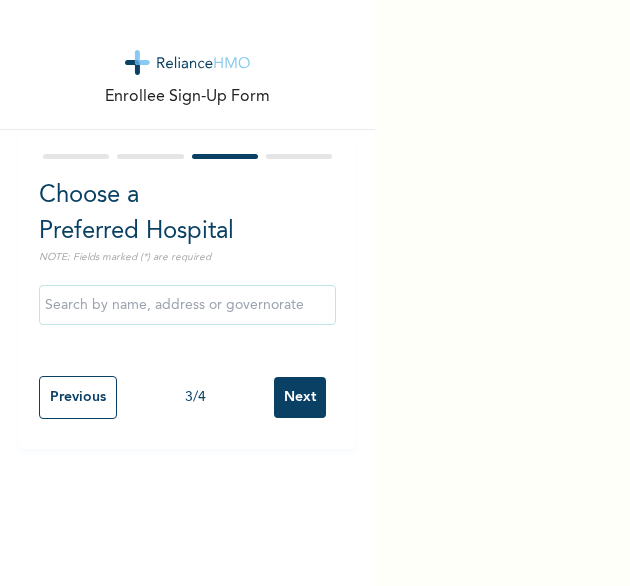 click on "Next" at bounding box center (300, 397) 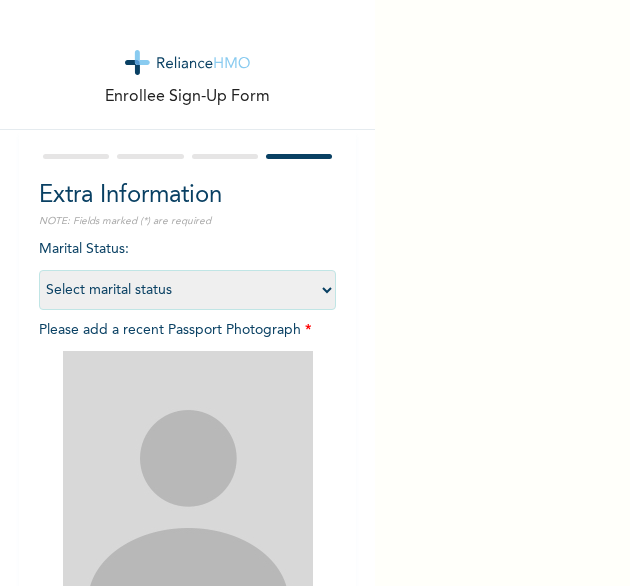 click on "Select marital status Single Married Divorced Widow/Widower" at bounding box center (188, 290) 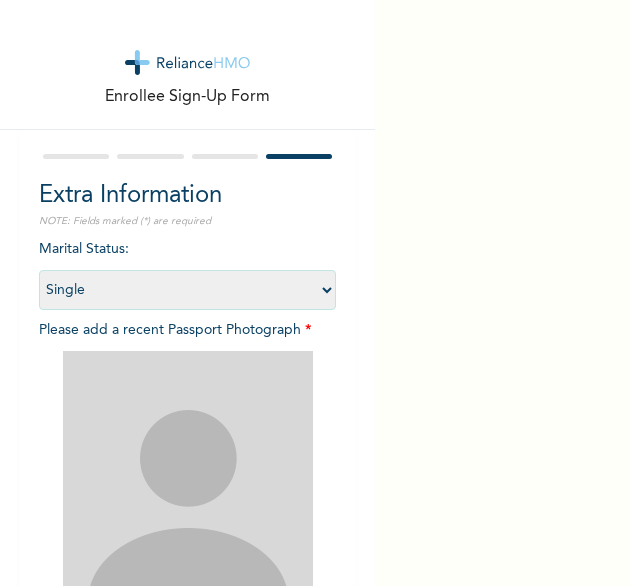click on "Select marital status Single Married Divorced Widow/Widower" at bounding box center [188, 290] 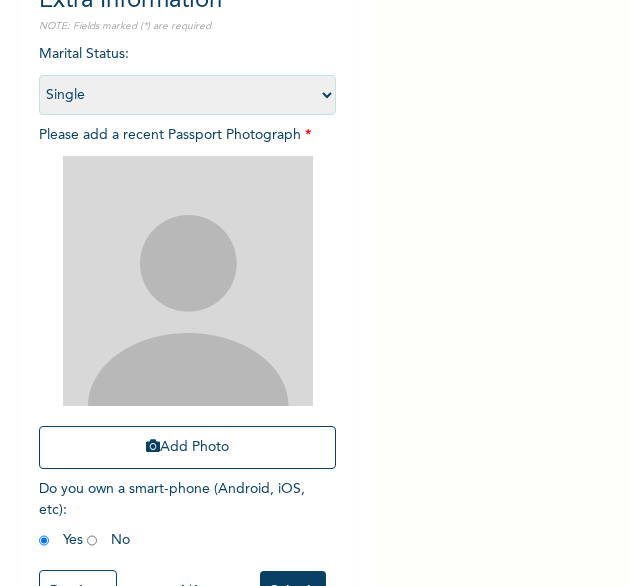 scroll, scrollTop: 269, scrollLeft: 0, axis: vertical 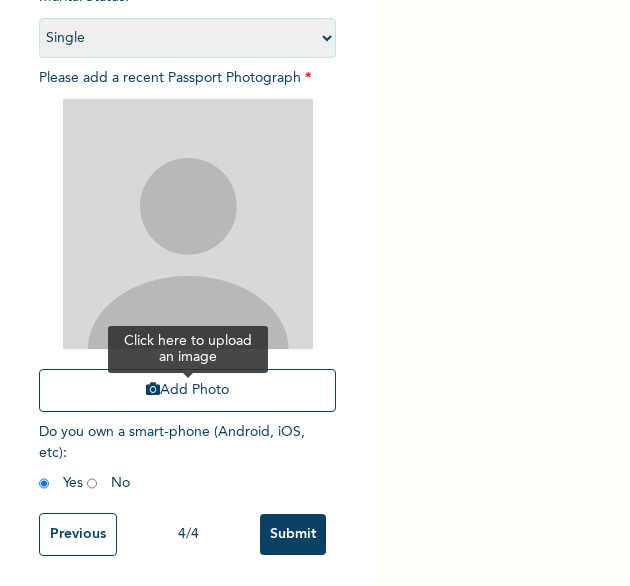 click on "Add Photo" at bounding box center (188, 390) 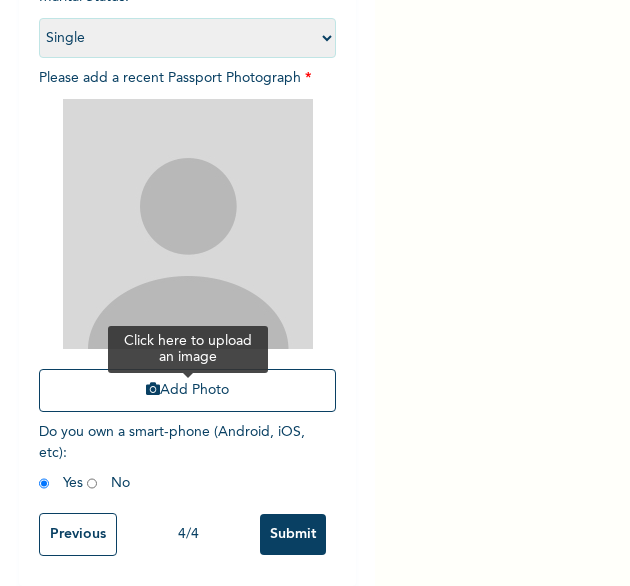 scroll, scrollTop: 0, scrollLeft: 0, axis: both 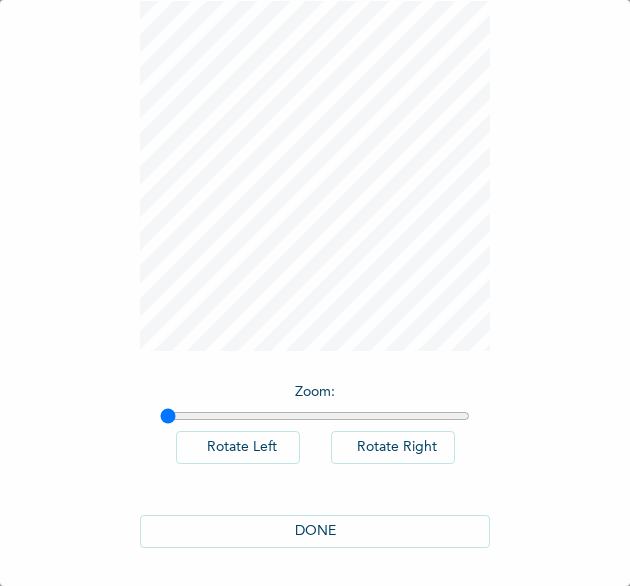 click on "DONE" at bounding box center [315, 531] 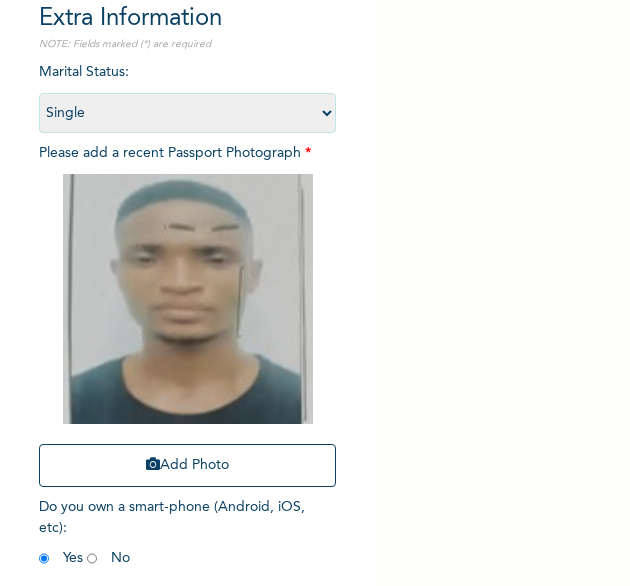 scroll, scrollTop: 269, scrollLeft: 0, axis: vertical 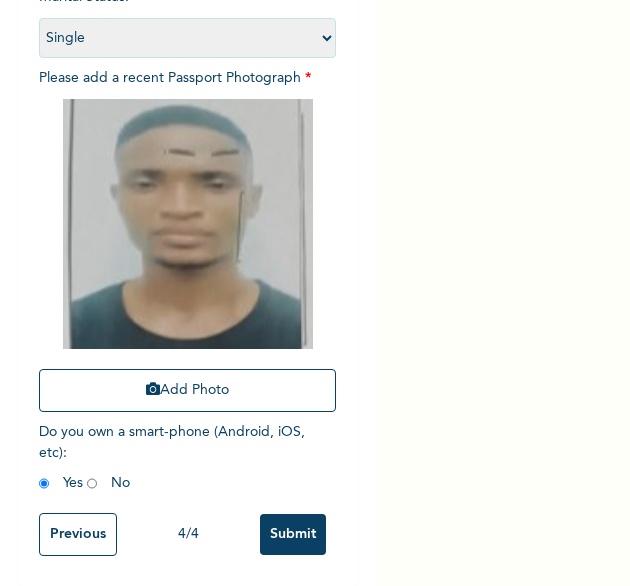 click on "Submit" at bounding box center (293, 534) 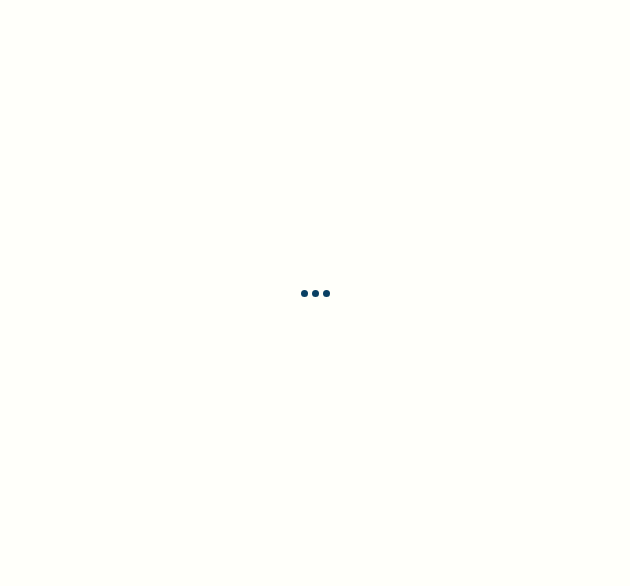 scroll, scrollTop: 0, scrollLeft: 0, axis: both 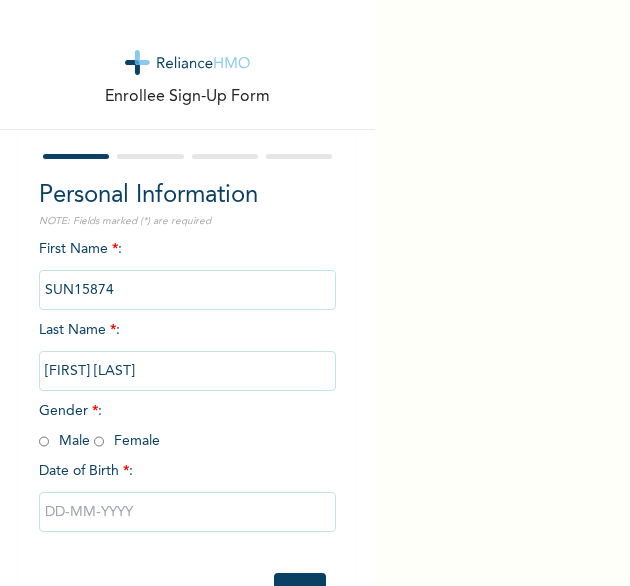 click at bounding box center [99, 441] 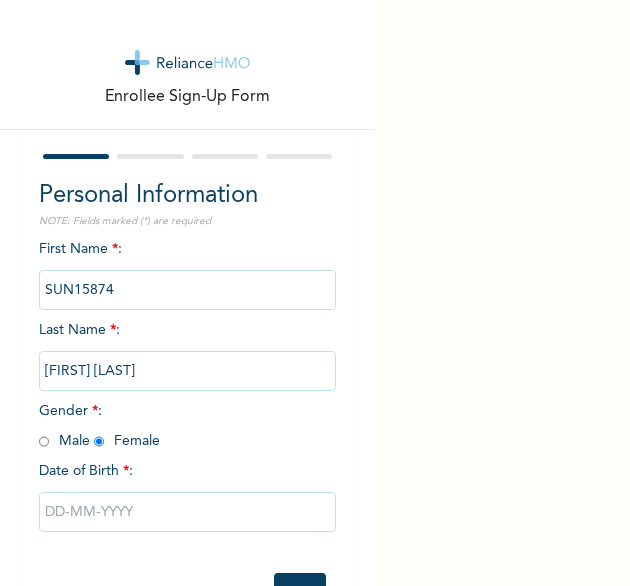 radio on "true" 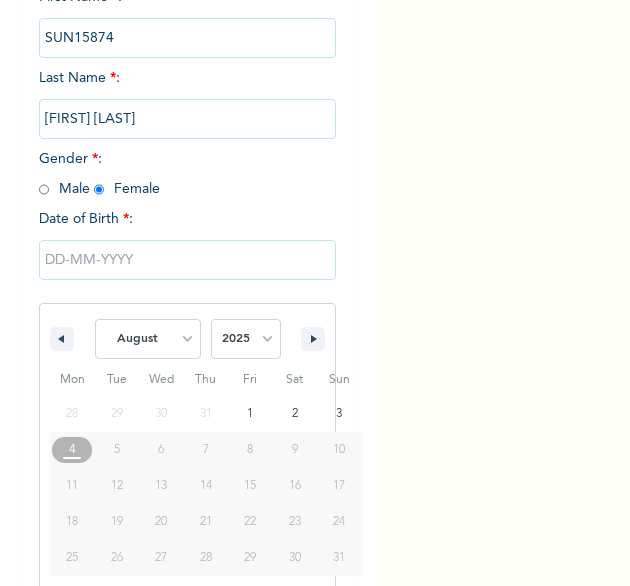 scroll, scrollTop: 280, scrollLeft: 0, axis: vertical 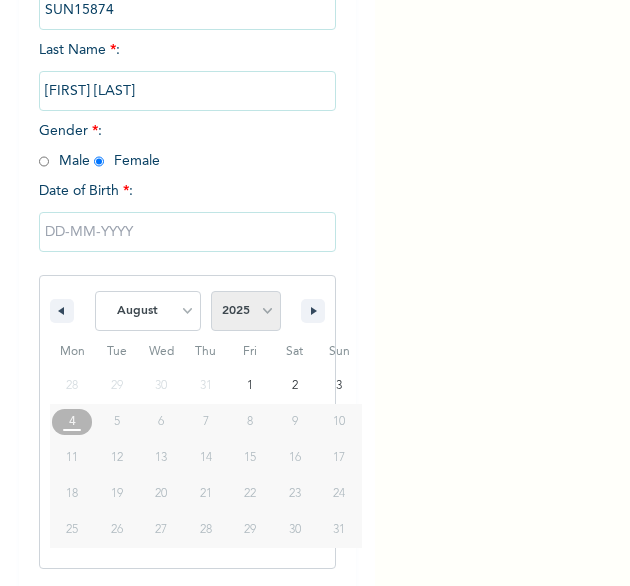 click on "2025 2024 2023 2022 2021 2020 2019 2018 2017 2016 2015 2014 2013 2012 2011 2010 2009 2008 2007 2006 2005 2004 2003 2002 2001 2000 1999 1998 1997 1996 1995 1994 1993 1992 1991 1990 1989 1988 1987 1986 1985 1984 1983 1982 1981 1980 1979 1978 1977 1976 1975 1974 1973 1972 1971 1970 1969 1968 1967 1966 1965 1964 1963 1962 1961 1960" at bounding box center (246, 311) 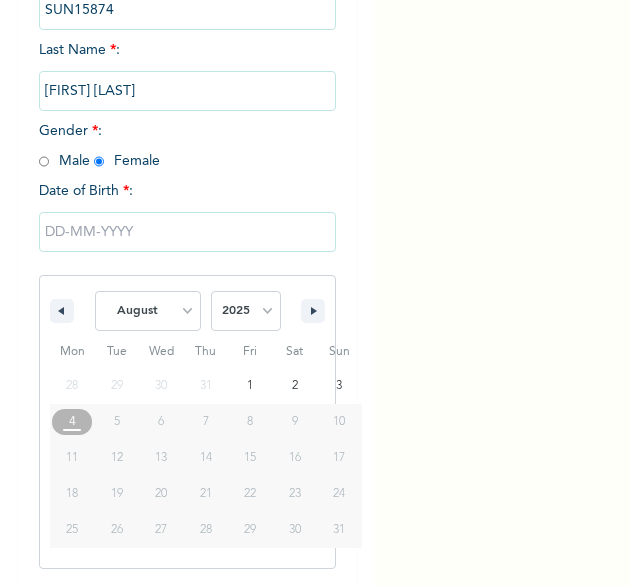 select on "2003" 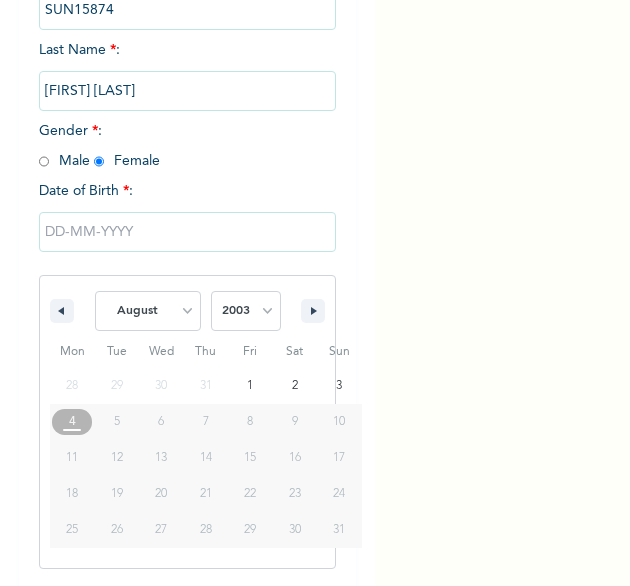 click on "2025 2024 2023 2022 2021 2020 2019 2018 2017 2016 2015 2014 2013 2012 2011 2010 2009 2008 2007 2006 2005 2004 2003 2002 2001 2000 1999 1998 1997 1996 1995 1994 1993 1992 1991 1990 1989 1988 1987 1986 1985 1984 1983 1982 1981 1980 1979 1978 1977 1976 1975 1974 1973 1972 1971 1970 1969 1968 1967 1966 1965 1964 1963 1962 1961 1960" at bounding box center [246, 311] 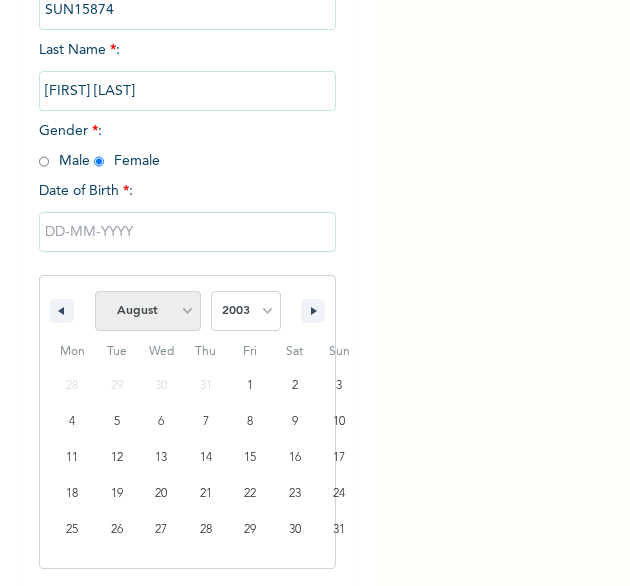 click on "January February March April May June July August September October November December" at bounding box center (148, 311) 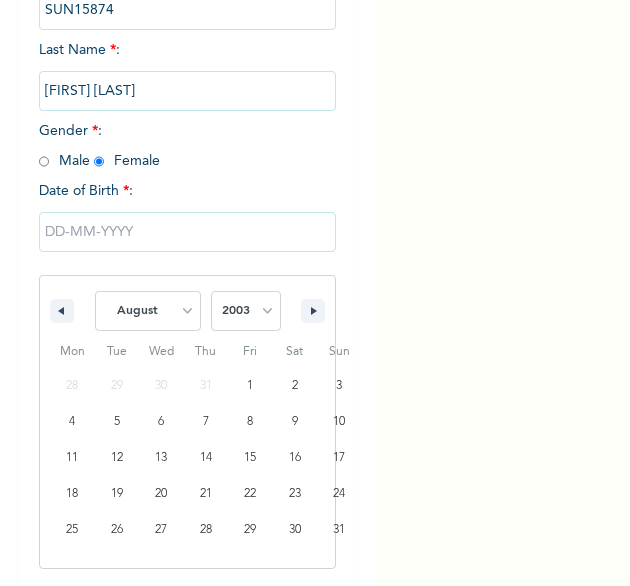 select on "0" 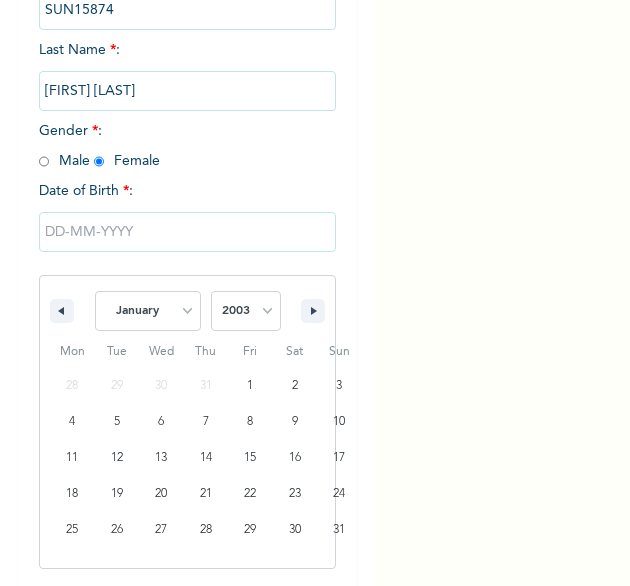 click on "January February March April May June July August September October November December" at bounding box center (148, 311) 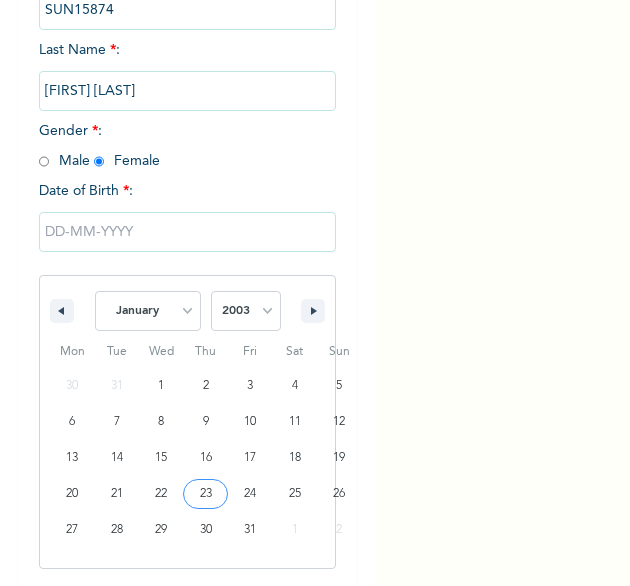 type on "01/23/2003" 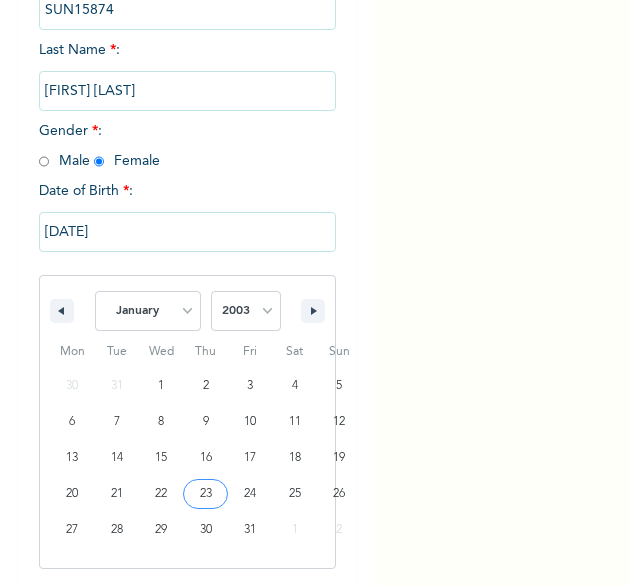 scroll, scrollTop: 76, scrollLeft: 0, axis: vertical 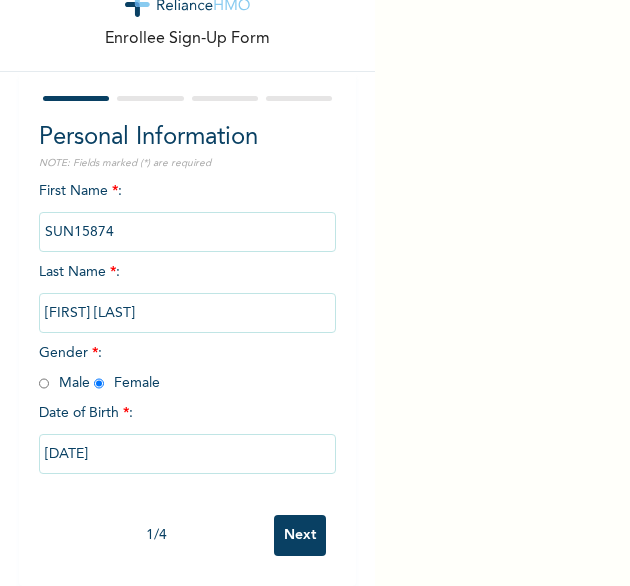 click on "Next" at bounding box center (300, 535) 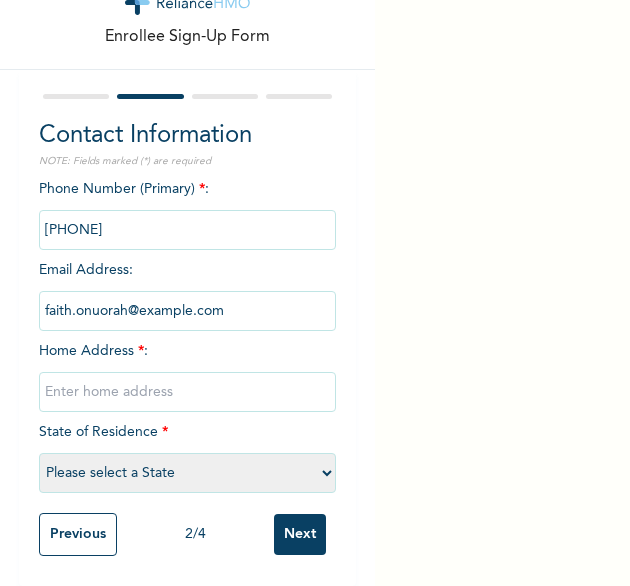 click at bounding box center (188, 392) 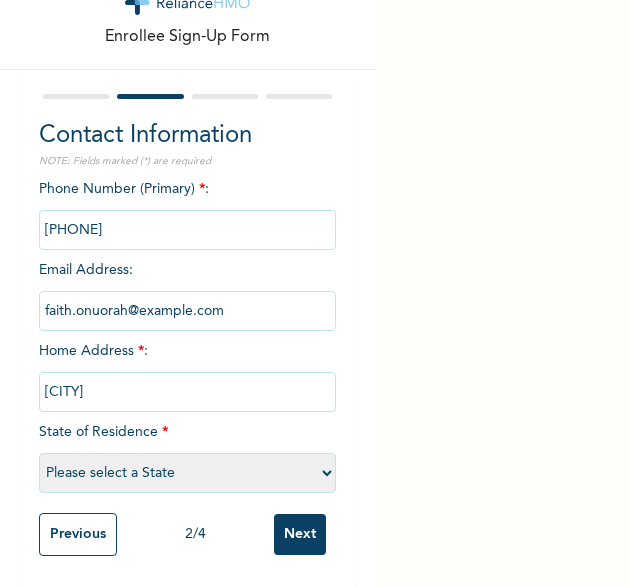 select on "25" 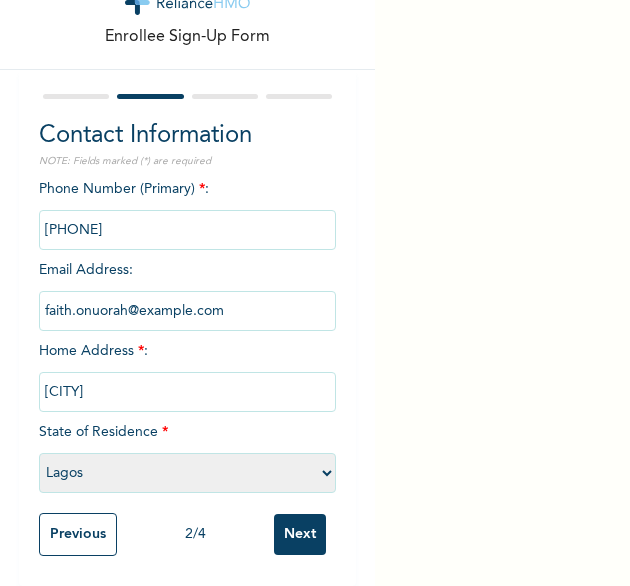 click on "Next" at bounding box center [300, 534] 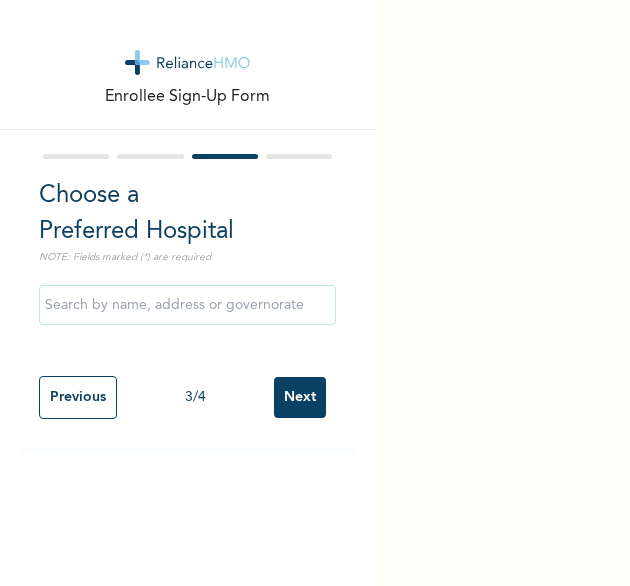 click on "Next" at bounding box center [300, 397] 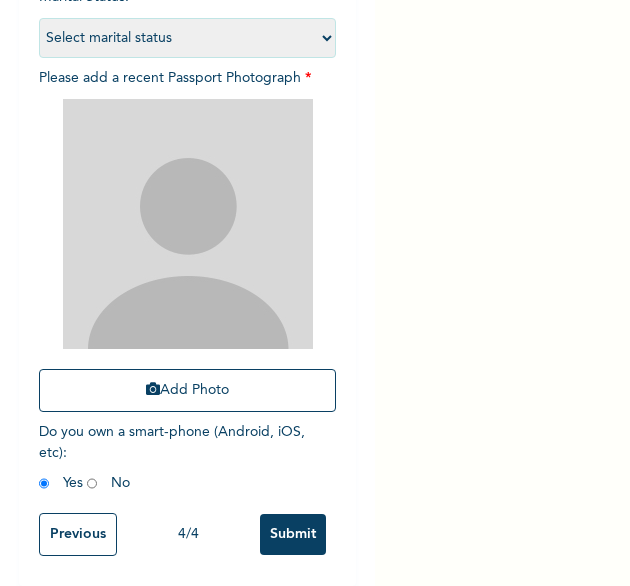 scroll, scrollTop: 269, scrollLeft: 0, axis: vertical 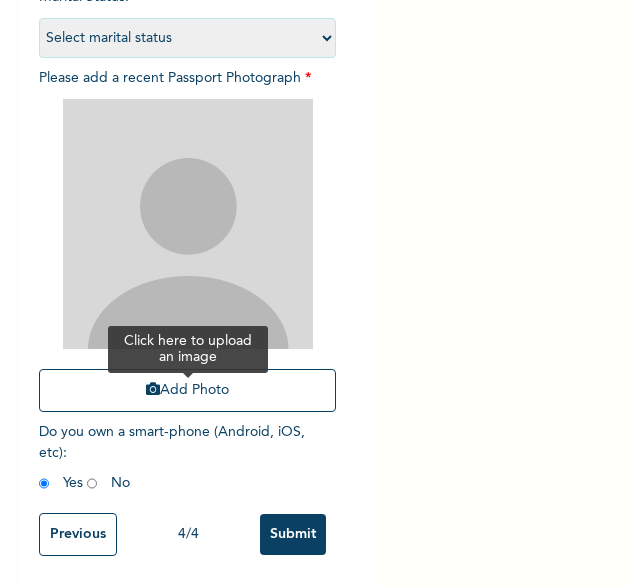 click on "Add Photo" at bounding box center [188, 390] 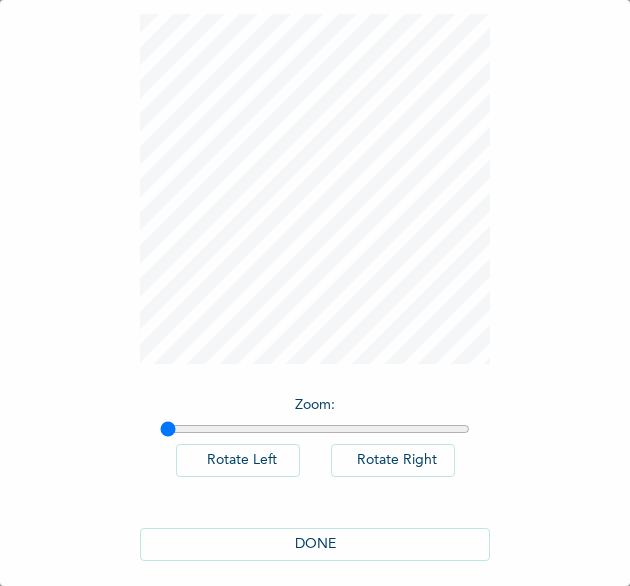 scroll, scrollTop: 111, scrollLeft: 0, axis: vertical 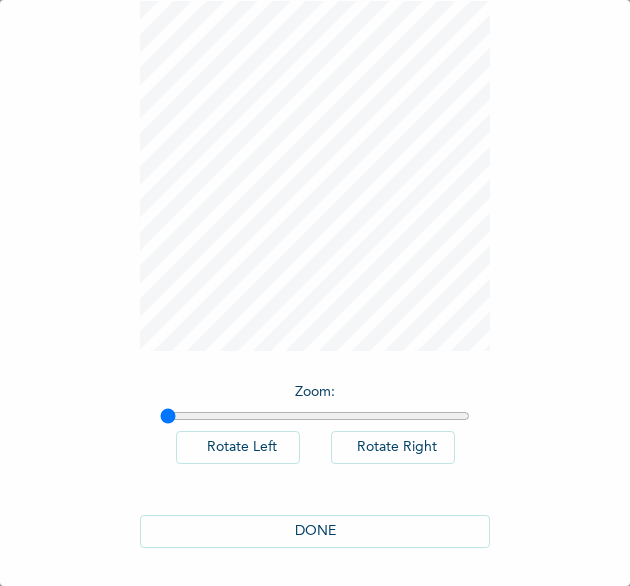 click on "DONE" at bounding box center [315, 531] 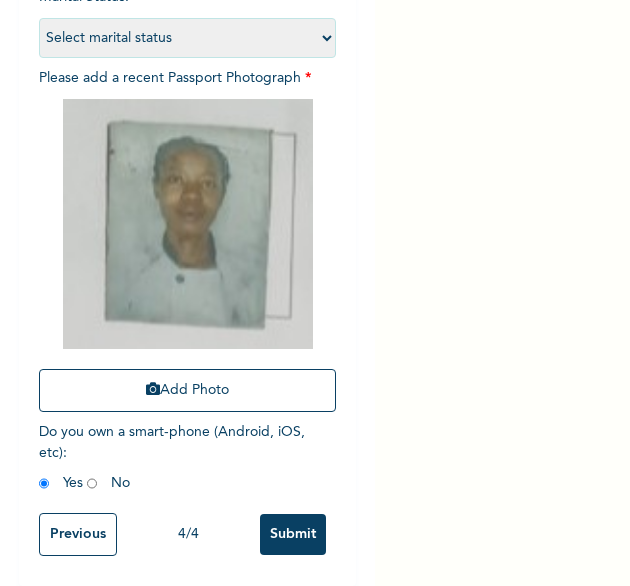 scroll, scrollTop: 269, scrollLeft: 0, axis: vertical 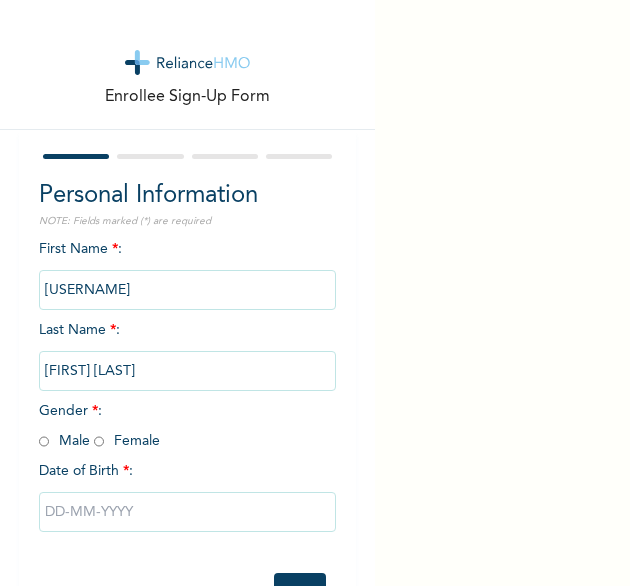 drag, startPoint x: 566, startPoint y: 240, endPoint x: 556, endPoint y: 248, distance: 12.806249 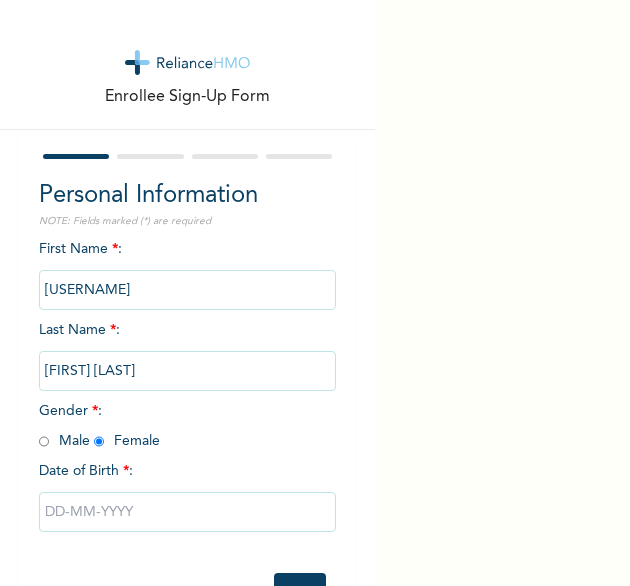 radio on "true" 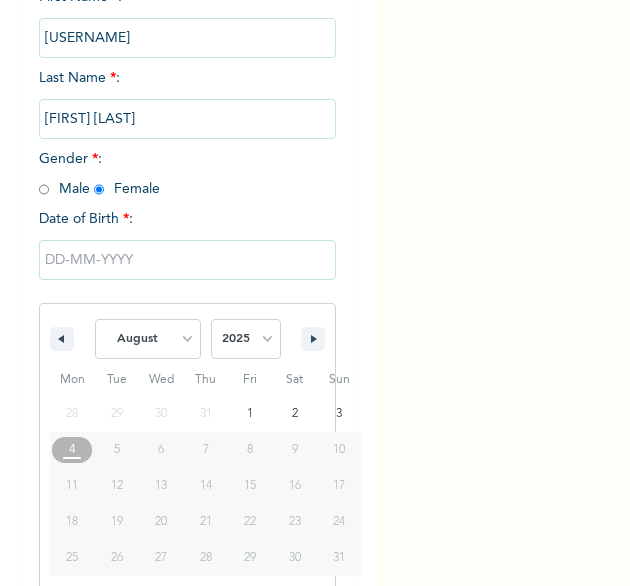 scroll, scrollTop: 280, scrollLeft: 0, axis: vertical 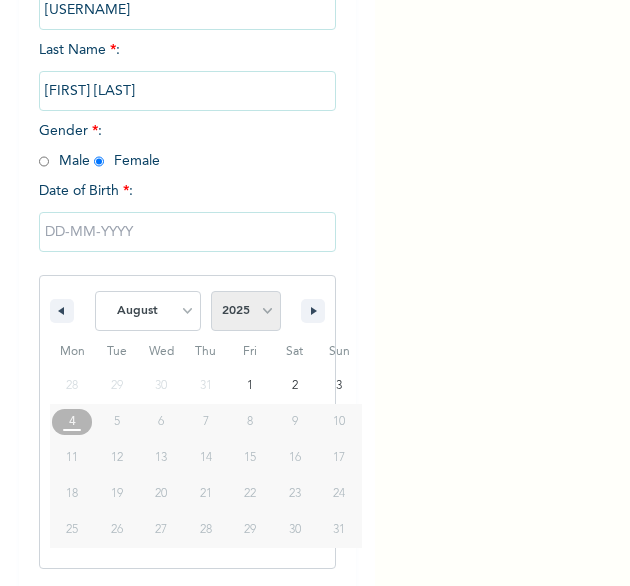 click on "2025 2024 2023 2022 2021 2020 2019 2018 2017 2016 2015 2014 2013 2012 2011 2010 2009 2008 2007 2006 2005 2004 2003 2002 2001 2000 1999 1998 1997 1996 1995 1994 1993 1992 1991 1990 1989 1988 1987 1986 1985 1984 1983 1982 1981 1980 1979 1978 1977 1976 1975 1974 1973 1972 1971 1970 1969 1968 1967 1966 1965 1964 1963 1962 1961 1960" at bounding box center [246, 311] 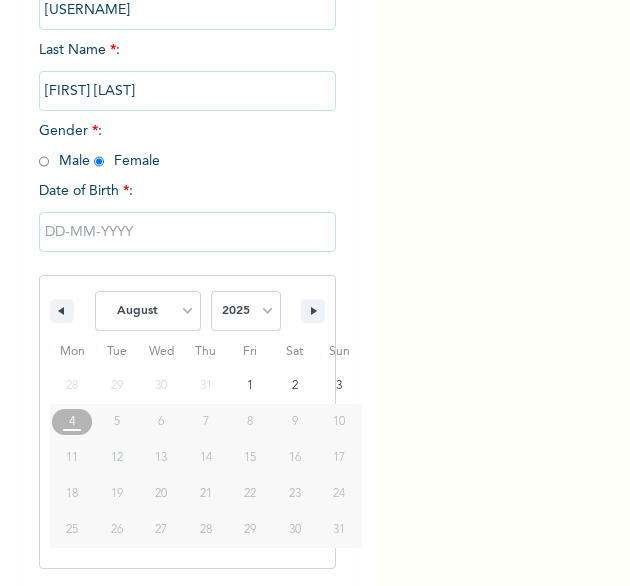 select on "2001" 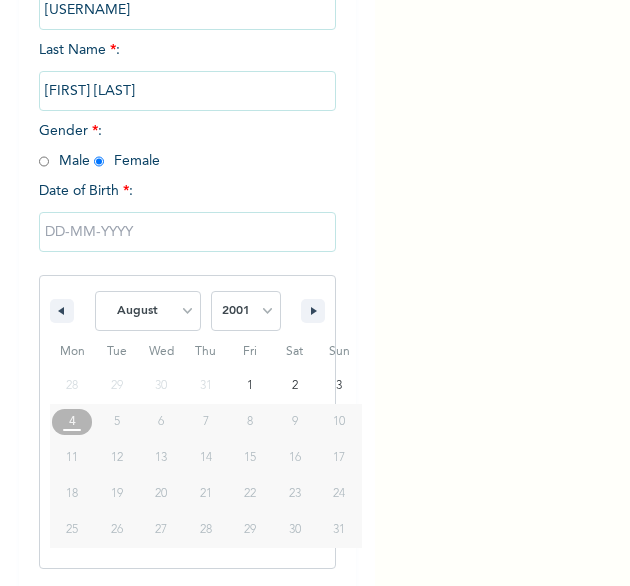 click on "2025 2024 2023 2022 2021 2020 2019 2018 2017 2016 2015 2014 2013 2012 2011 2010 2009 2008 2007 2006 2005 2004 2003 2002 2001 2000 1999 1998 1997 1996 1995 1994 1993 1992 1991 1990 1989 1988 1987 1986 1985 1984 1983 1982 1981 1980 1979 1978 1977 1976 1975 1974 1973 1972 1971 1970 1969 1968 1967 1966 1965 1964 1963 1962 1961 1960" at bounding box center (246, 311) 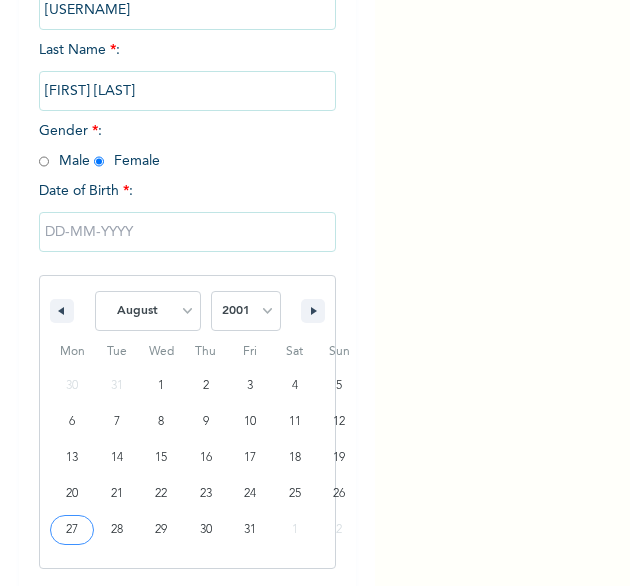 type on "08/27/2001" 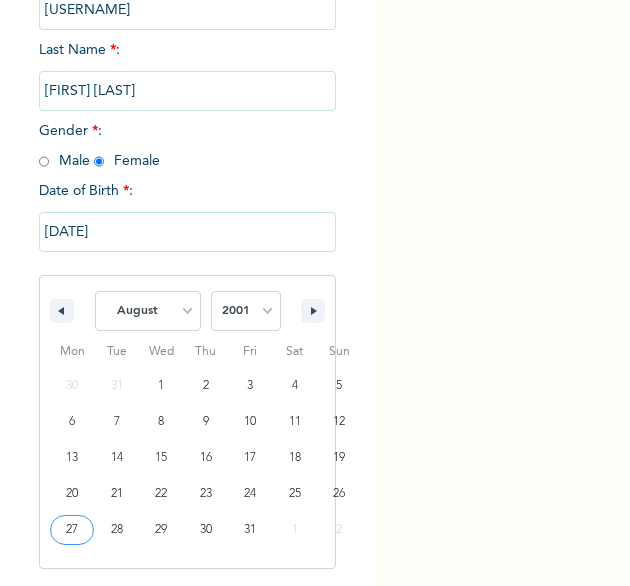 scroll, scrollTop: 76, scrollLeft: 0, axis: vertical 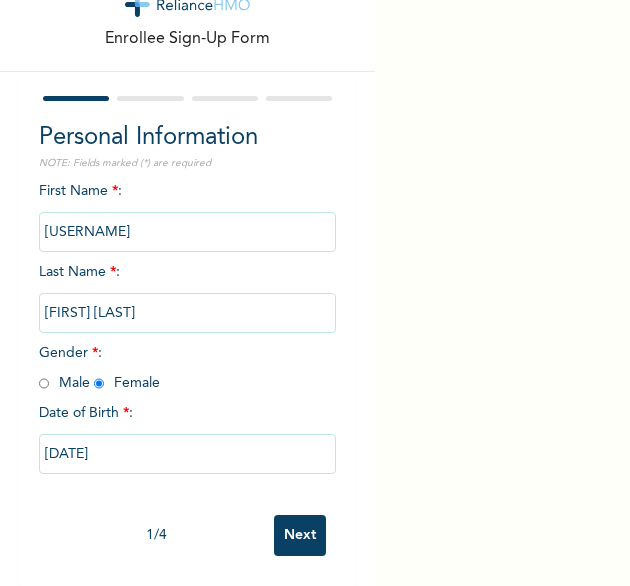 click on "Next" at bounding box center [300, 535] 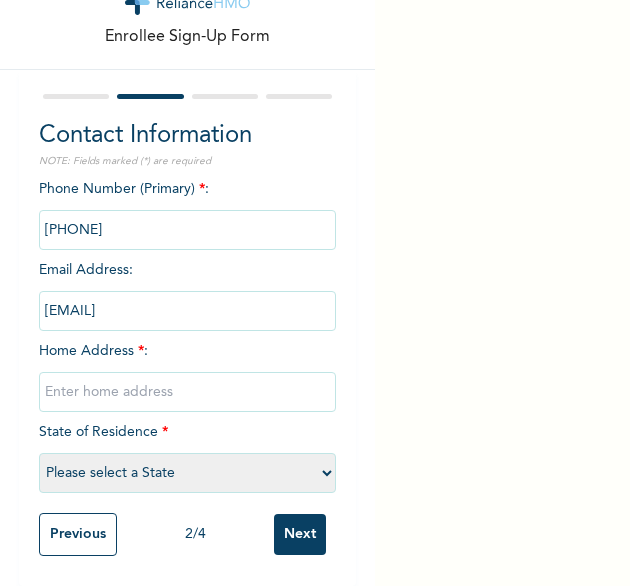 click at bounding box center (188, 392) 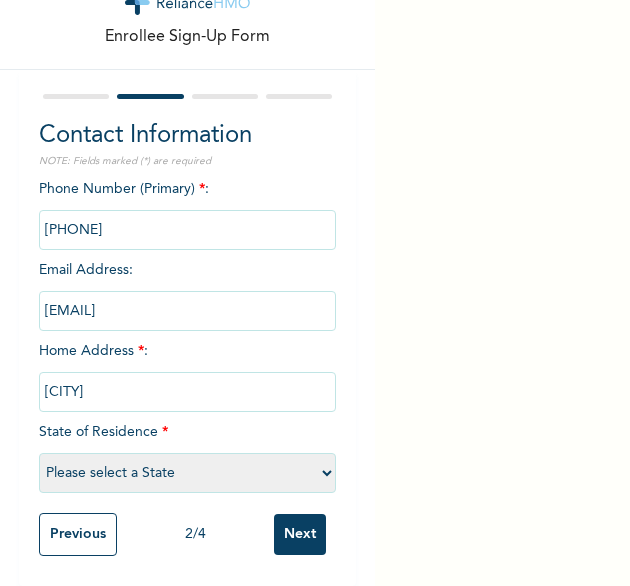 select on "25" 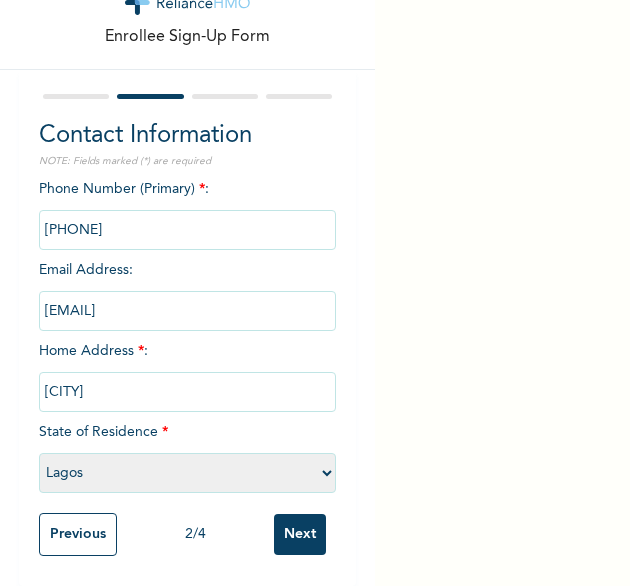click on "Next" at bounding box center (300, 534) 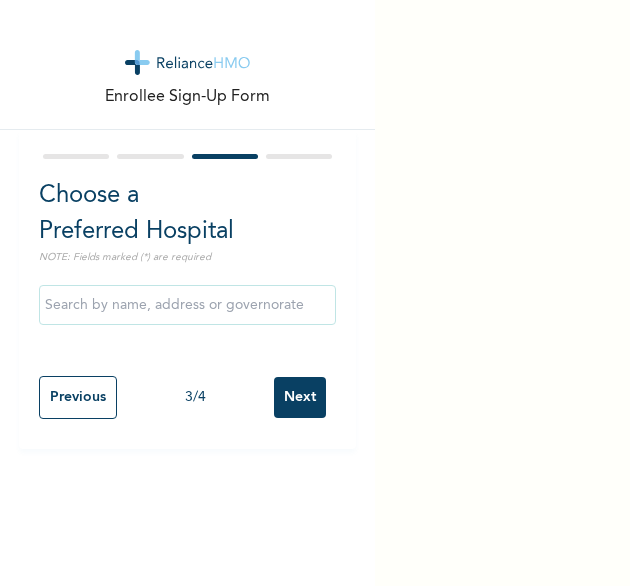 scroll, scrollTop: 0, scrollLeft: 0, axis: both 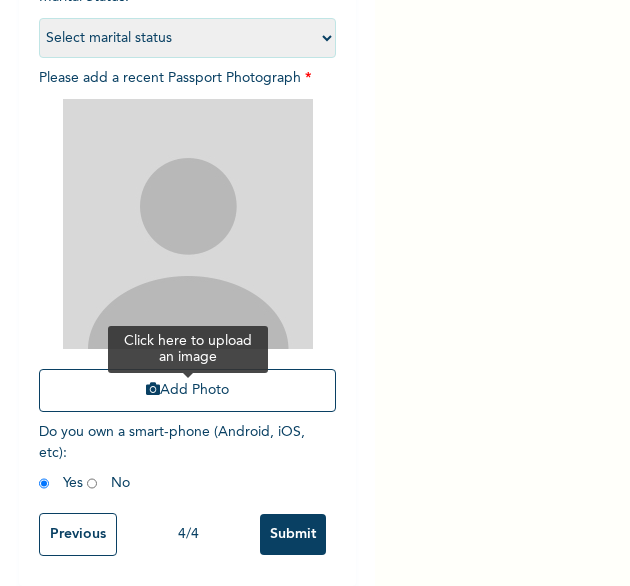 click on "Add Photo" at bounding box center (188, 390) 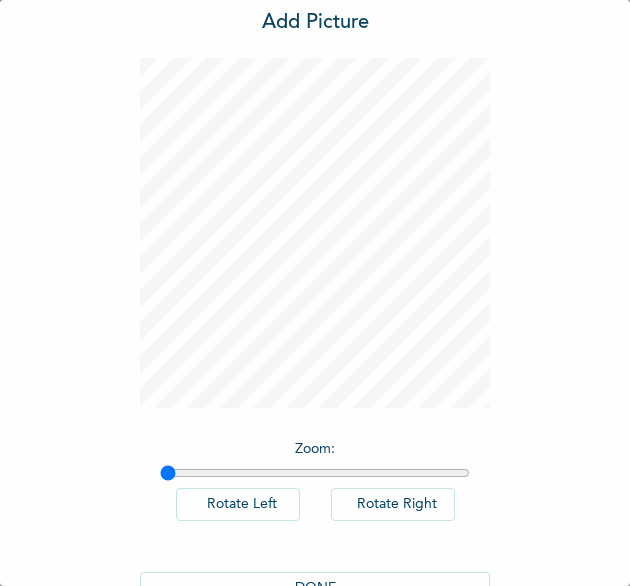 scroll, scrollTop: 111, scrollLeft: 0, axis: vertical 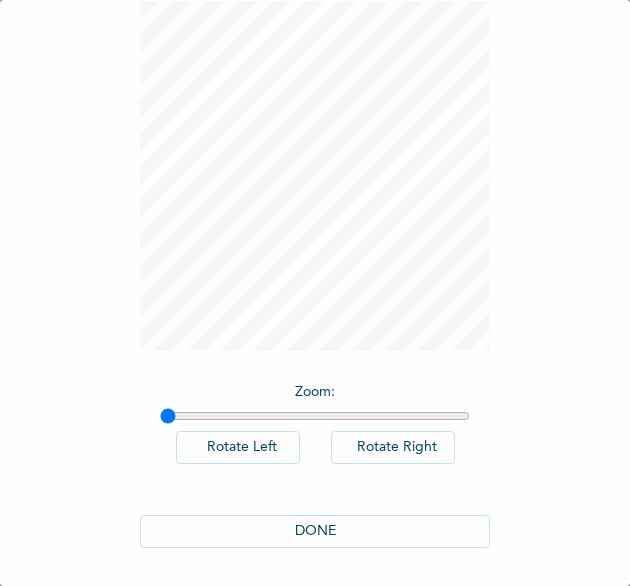 click on "DONE" at bounding box center [315, 531] 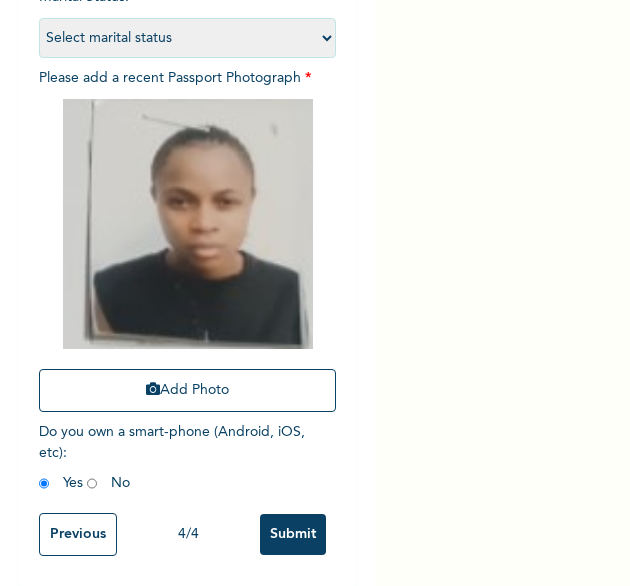 scroll, scrollTop: 269, scrollLeft: 0, axis: vertical 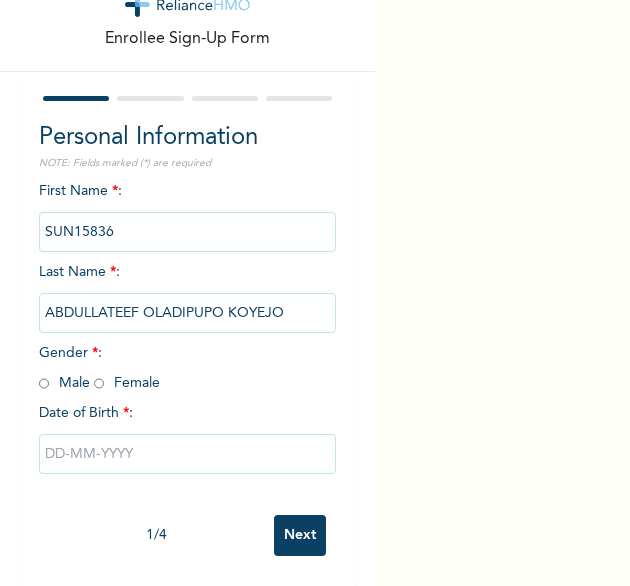 click at bounding box center [44, 383] 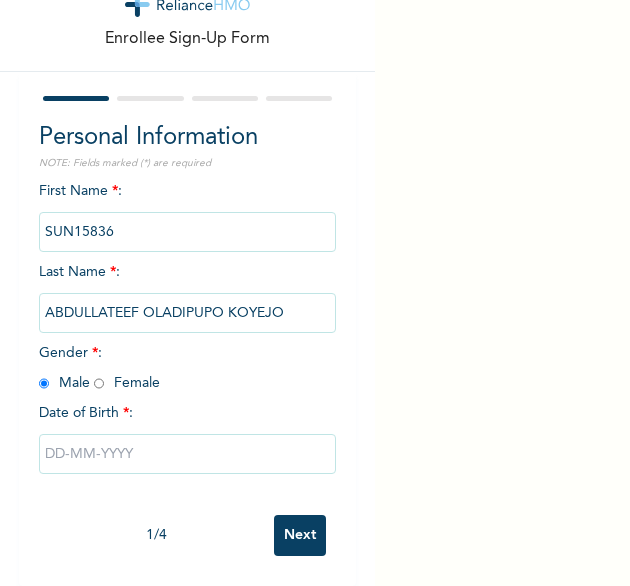 radio on "true" 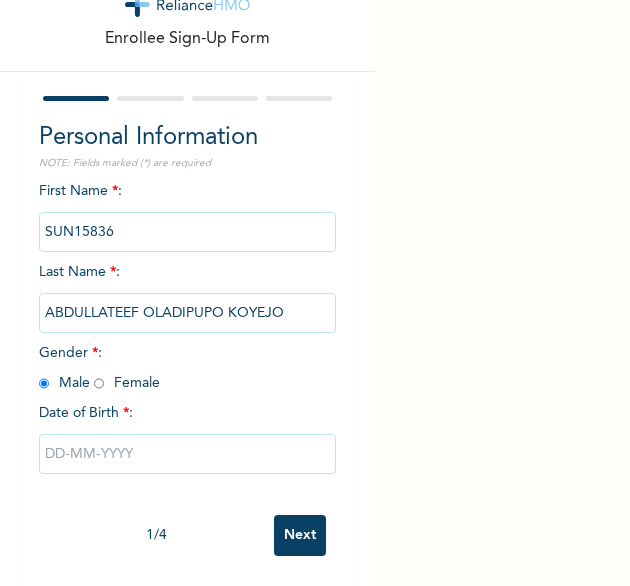 click at bounding box center [188, 454] 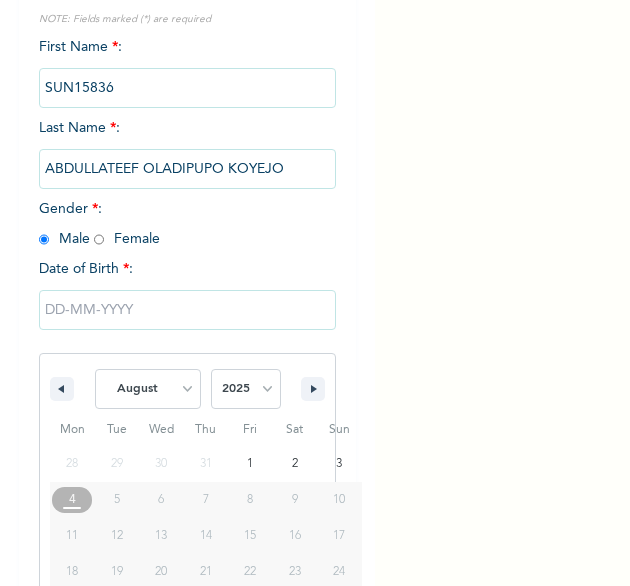 scroll, scrollTop: 280, scrollLeft: 0, axis: vertical 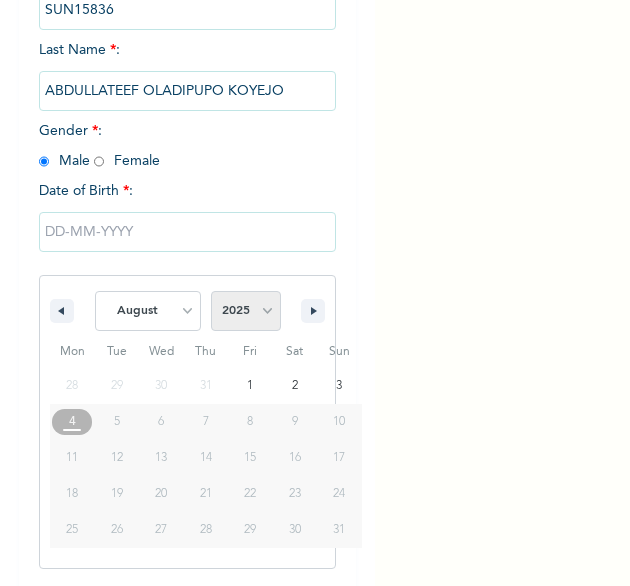 click on "2025 2024 2023 2022 2021 2020 2019 2018 2017 2016 2015 2014 2013 2012 2011 2010 2009 2008 2007 2006 2005 2004 2003 2002 2001 2000 1999 1998 1997 1996 1995 1994 1993 1992 1991 1990 1989 1988 1987 1986 1985 1984 1983 1982 1981 1980 1979 1978 1977 1976 1975 1974 1973 1972 1971 1970 1969 1968 1967 1966 1965 1964 1963 1962 1961 1960" at bounding box center [246, 311] 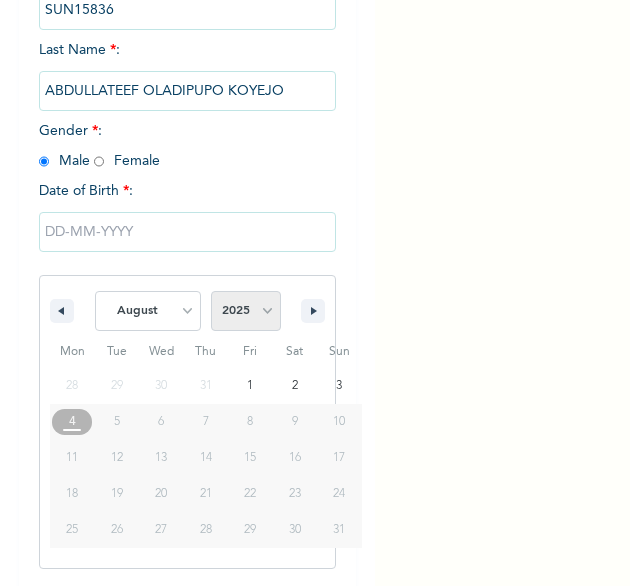 select on "1998" 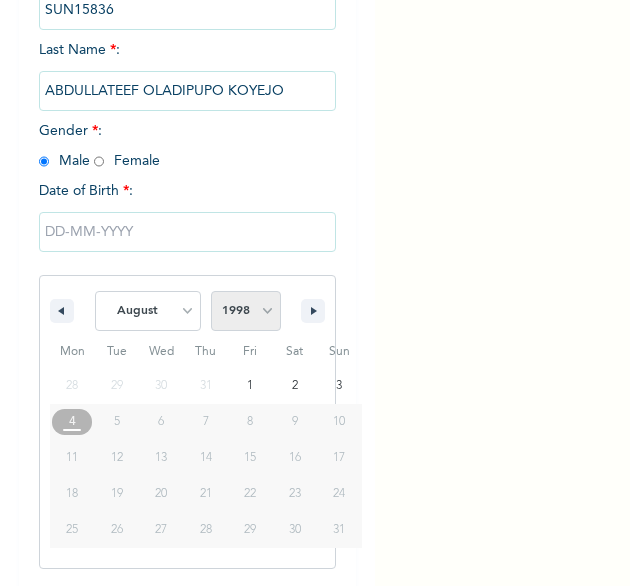 click on "2025 2024 2023 2022 2021 2020 2019 2018 2017 2016 2015 2014 2013 2012 2011 2010 2009 2008 2007 2006 2005 2004 2003 2002 2001 2000 1999 1998 1997 1996 1995 1994 1993 1992 1991 1990 1989 1988 1987 1986 1985 1984 1983 1982 1981 1980 1979 1978 1977 1976 1975 1974 1973 1972 1971 1970 1969 1968 1967 1966 1965 1964 1963 1962 1961 1960" at bounding box center [246, 311] 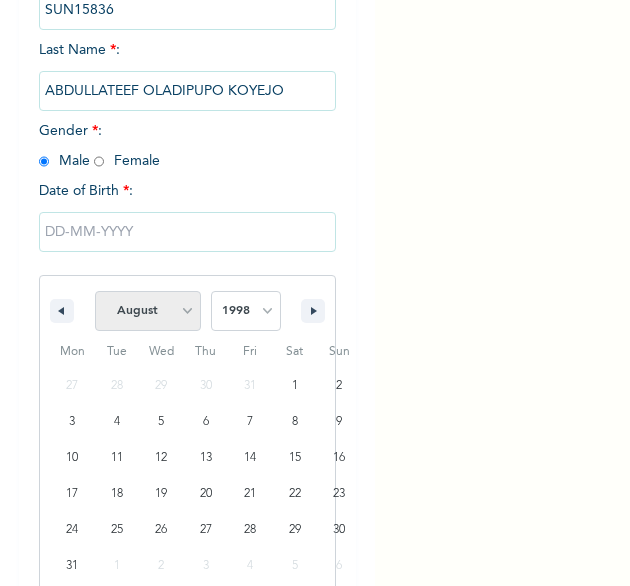 click on "January February March April May June July August September October November December" at bounding box center (148, 311) 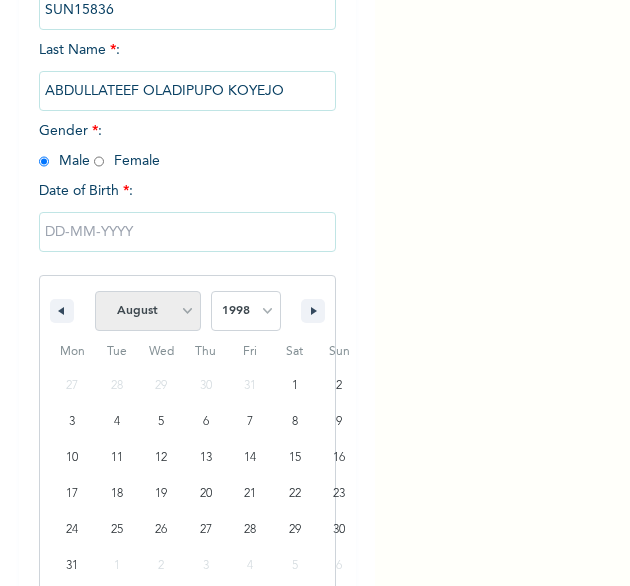 select on "4" 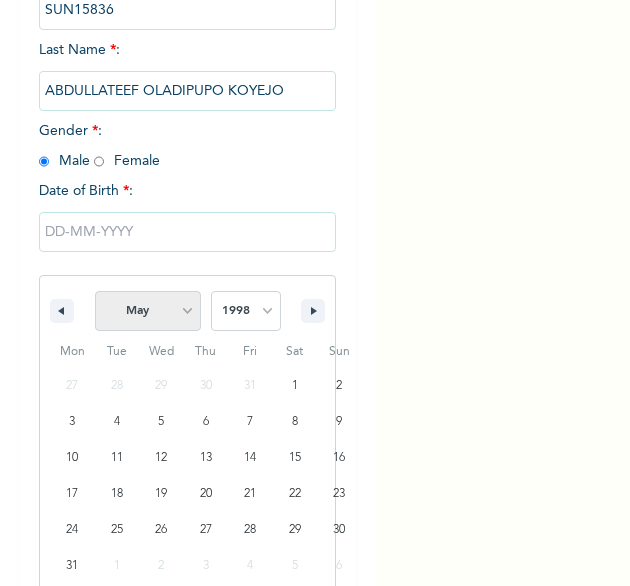 click on "January February March April May June July August September October November December" at bounding box center (148, 311) 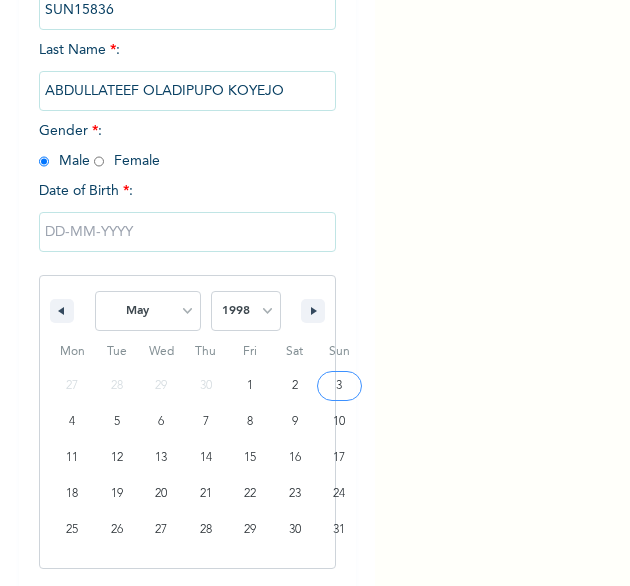 type on "[DATE]" 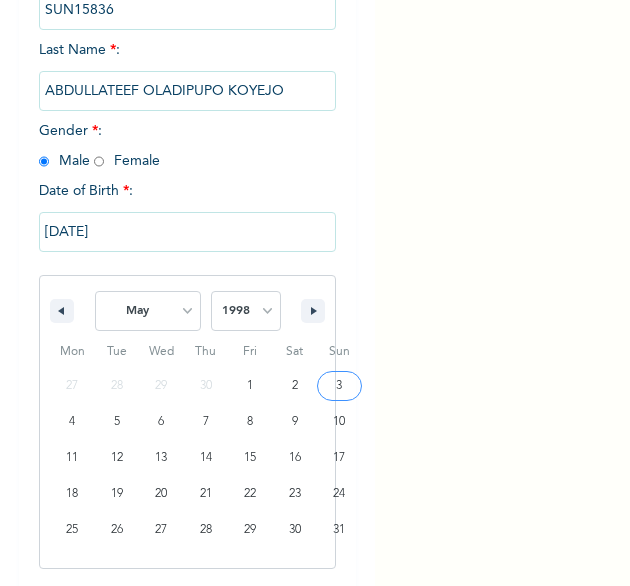 scroll, scrollTop: 76, scrollLeft: 0, axis: vertical 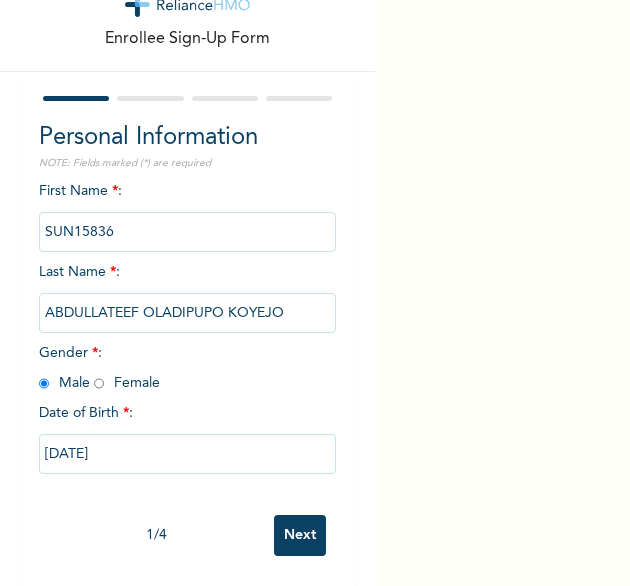 click on "Next" at bounding box center [300, 535] 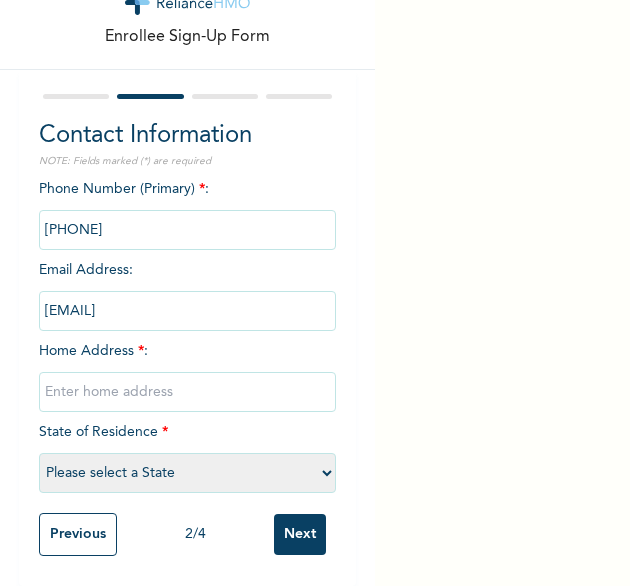 click at bounding box center [188, 392] 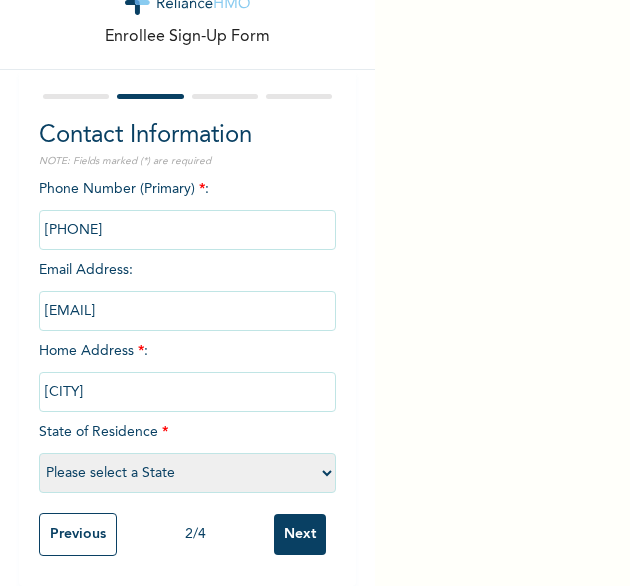select on "25" 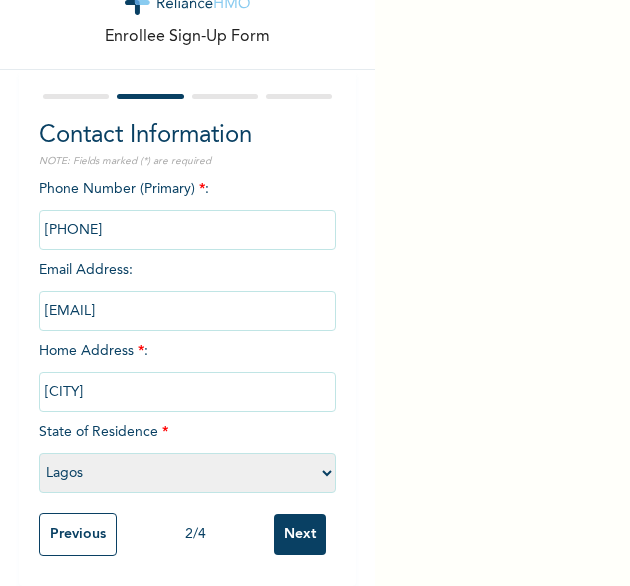 click on "Next" at bounding box center (300, 534) 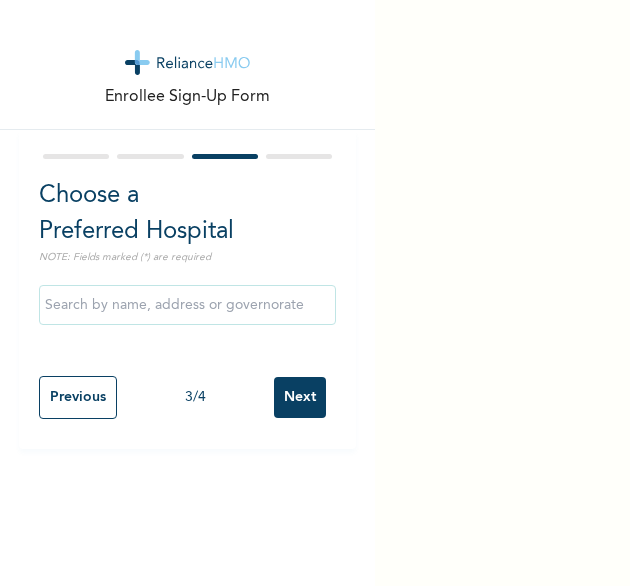 click on "Next" at bounding box center (300, 397) 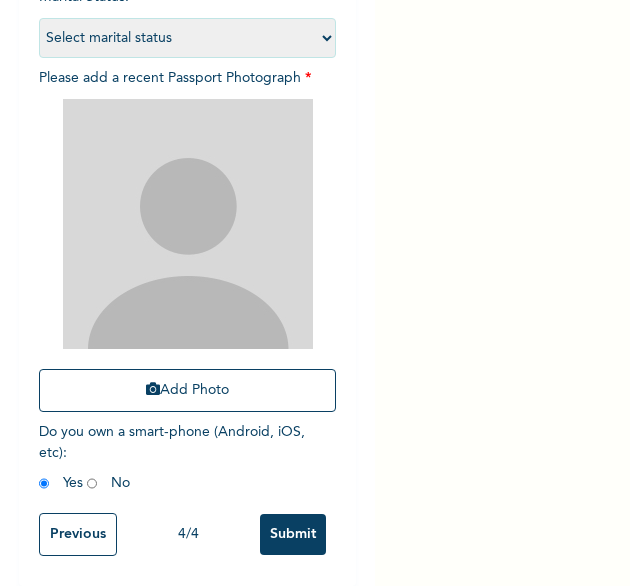 scroll, scrollTop: 269, scrollLeft: 0, axis: vertical 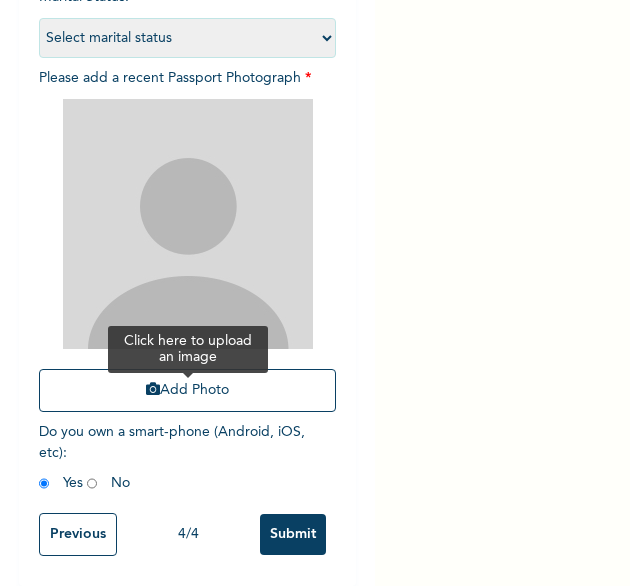 click on "Add Photo" at bounding box center (188, 390) 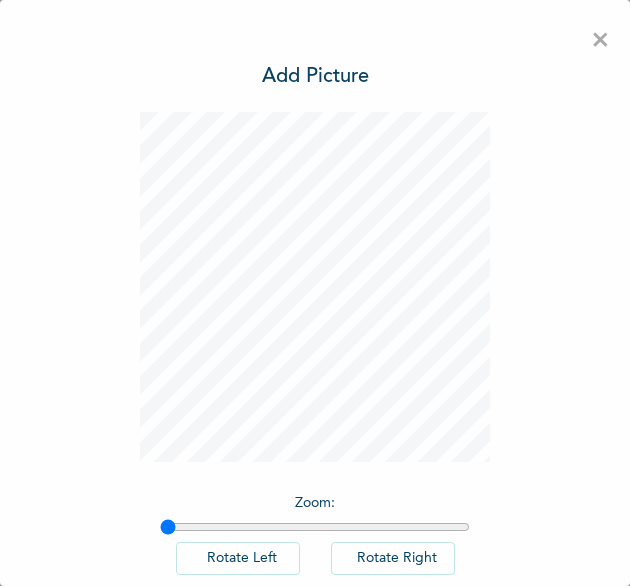 scroll, scrollTop: 111, scrollLeft: 0, axis: vertical 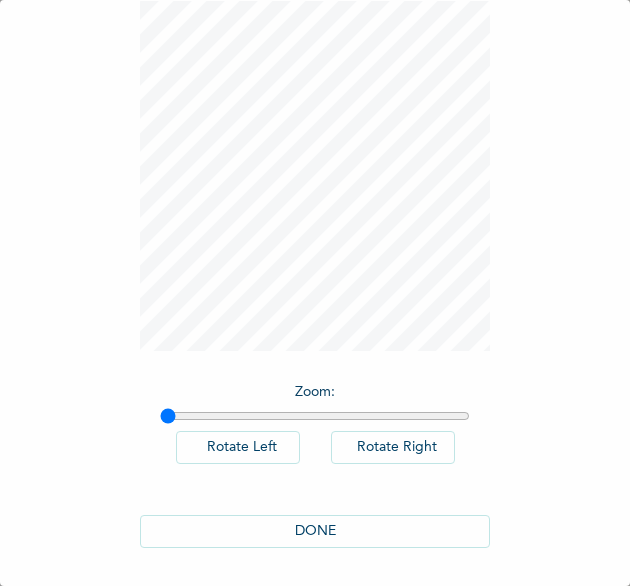 click on "DONE" at bounding box center [315, 531] 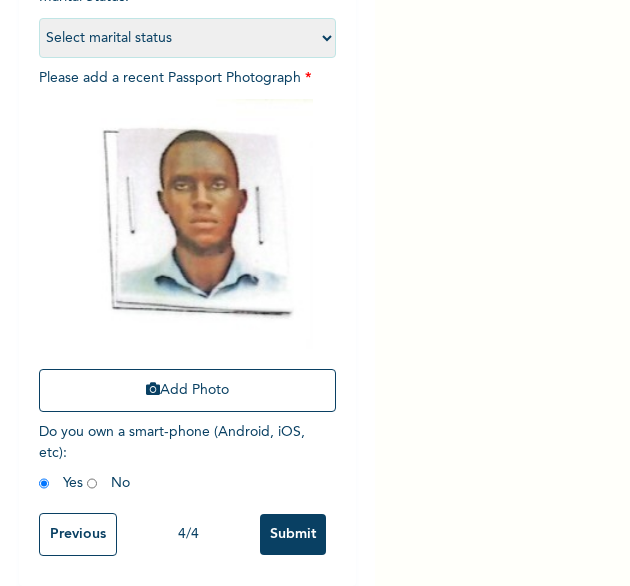 scroll, scrollTop: 269, scrollLeft: 0, axis: vertical 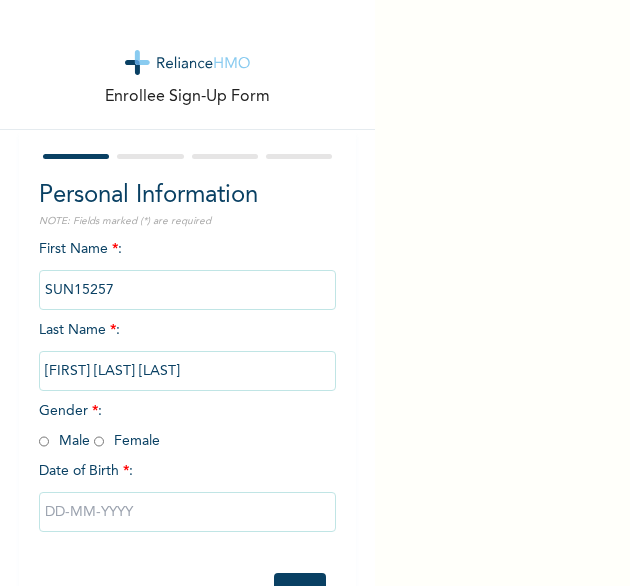 click at bounding box center [44, 441] 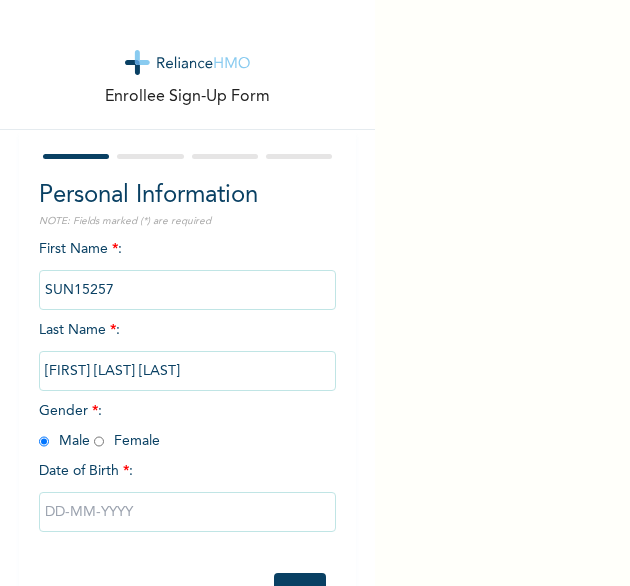 radio on "true" 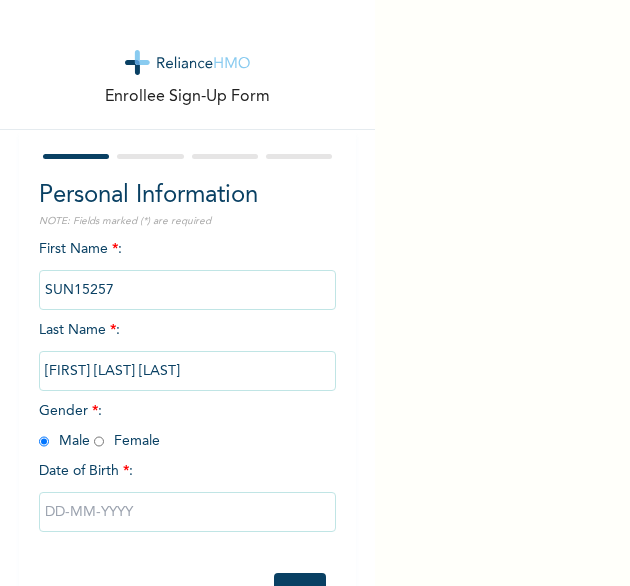 click at bounding box center (188, 512) 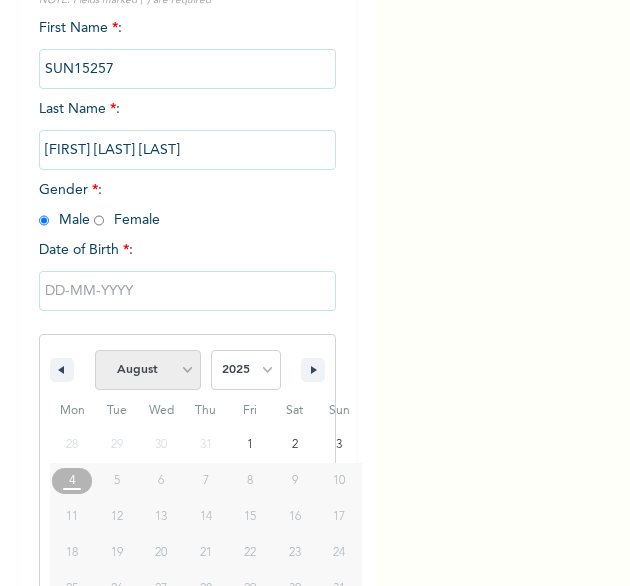 scroll, scrollTop: 280, scrollLeft: 0, axis: vertical 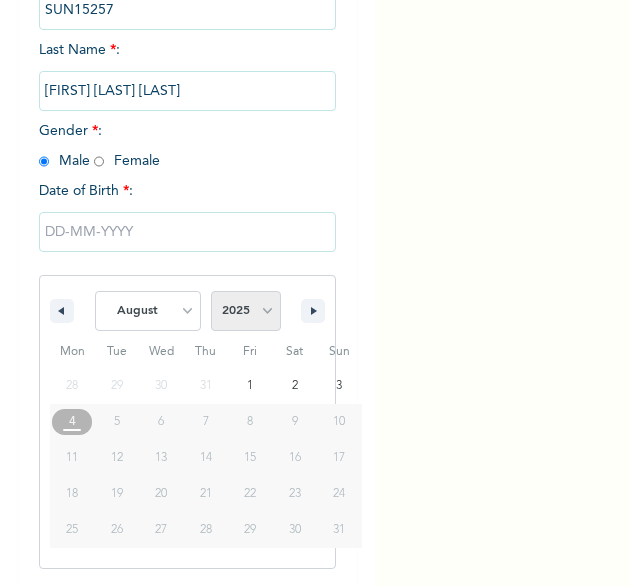 click on "2025 2024 2023 2022 2021 2020 2019 2018 2017 2016 2015 2014 2013 2012 2011 2010 2009 2008 2007 2006 2005 2004 2003 2002 2001 2000 1999 1998 1997 1996 1995 1994 1993 1992 1991 1990 1989 1988 1987 1986 1985 1984 1983 1982 1981 1980 1979 1978 1977 1976 1975 1974 1973 1972 1971 1970 1969 1968 1967 1966 1965 1964 1963 1962 1961 1960" at bounding box center [246, 311] 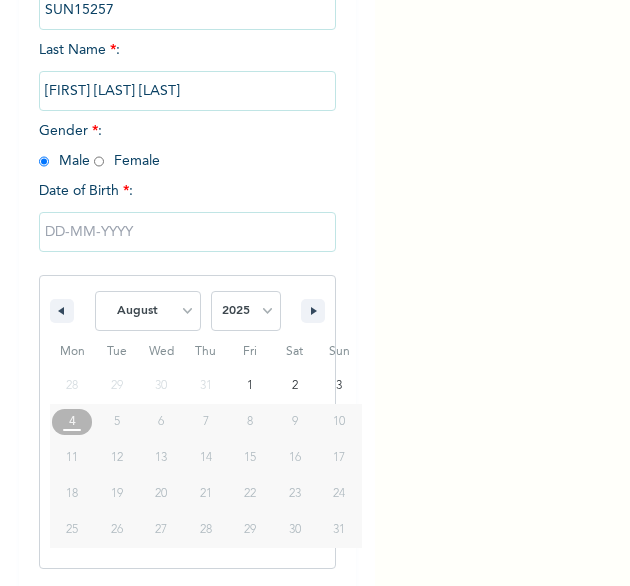 select on "1981" 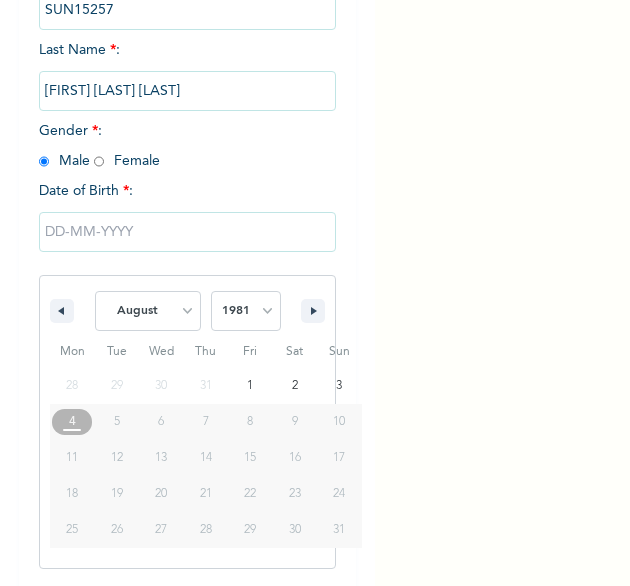 click on "2025 2024 2023 2022 2021 2020 2019 2018 2017 2016 2015 2014 2013 2012 2011 2010 2009 2008 2007 2006 2005 2004 2003 2002 2001 2000 1999 1998 1997 1996 1995 1994 1993 1992 1991 1990 1989 1988 1987 1986 1985 1984 1983 1982 1981 1980 1979 1978 1977 1976 1975 1974 1973 1972 1971 1970 1969 1968 1967 1966 1965 1964 1963 1962 1961 1960" at bounding box center (246, 311) 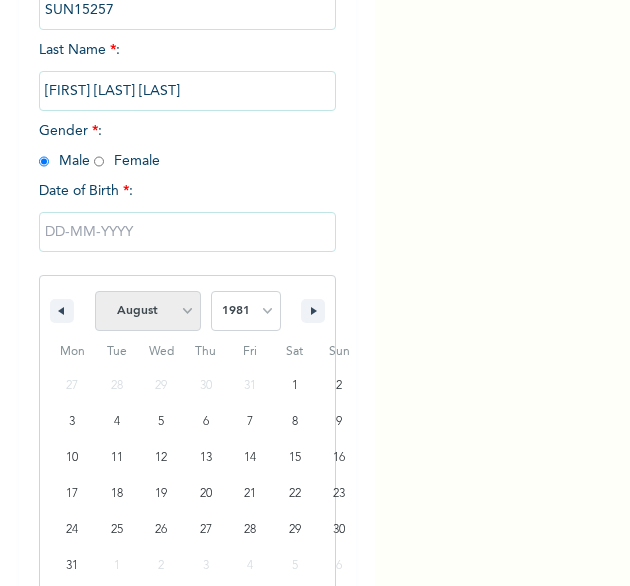 click on "January February March April May June July August September October November December" at bounding box center [148, 311] 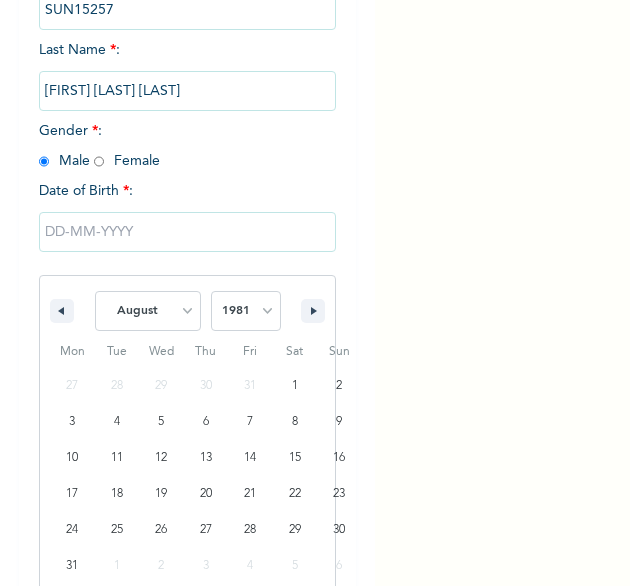 select on "2" 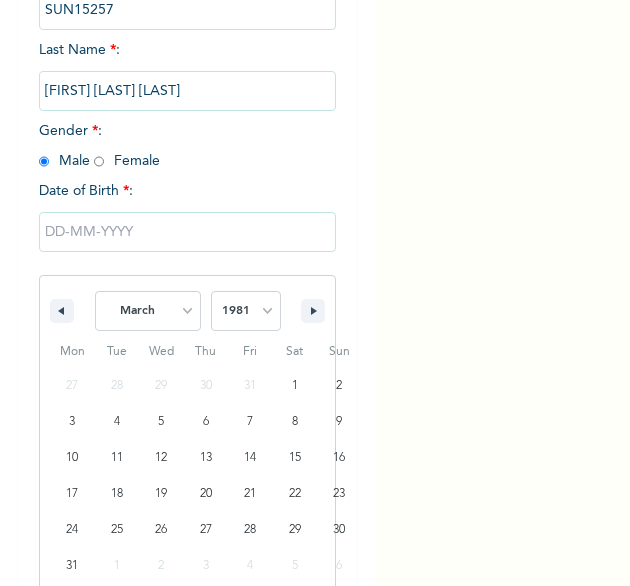 click on "January February March April May June July August September October November December" at bounding box center (148, 311) 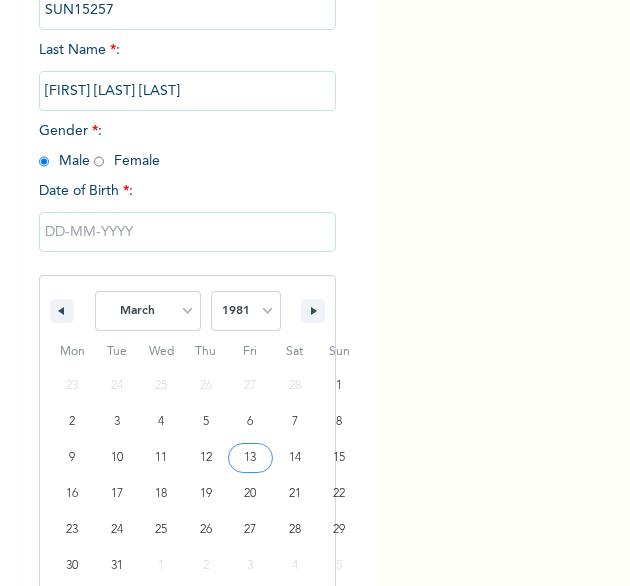 type on "03/13/1981" 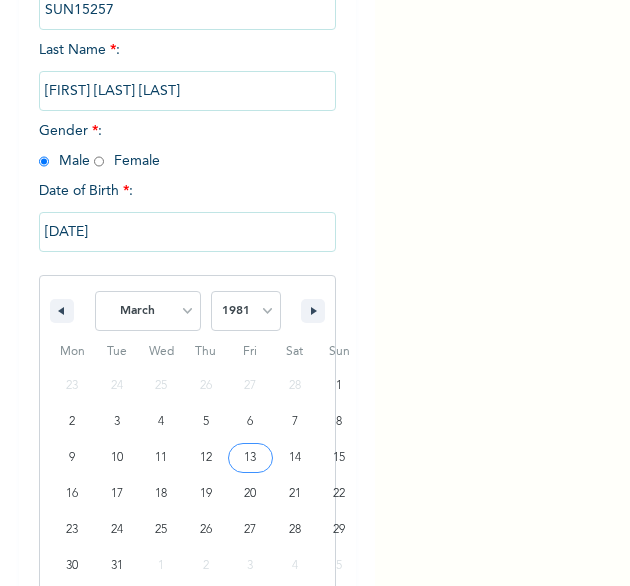 scroll, scrollTop: 76, scrollLeft: 0, axis: vertical 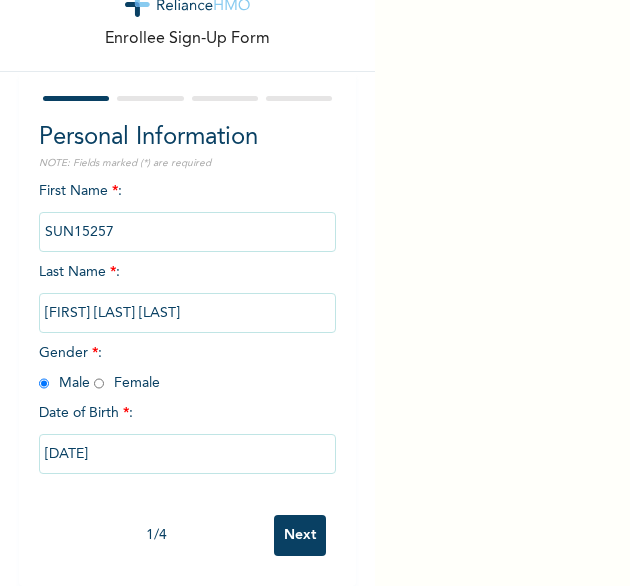 click on "1  / 4 Next" at bounding box center (188, 535) 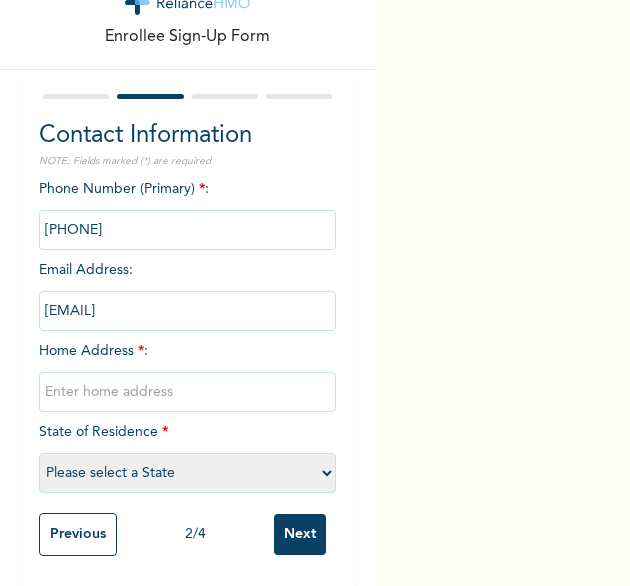 click at bounding box center (188, 392) 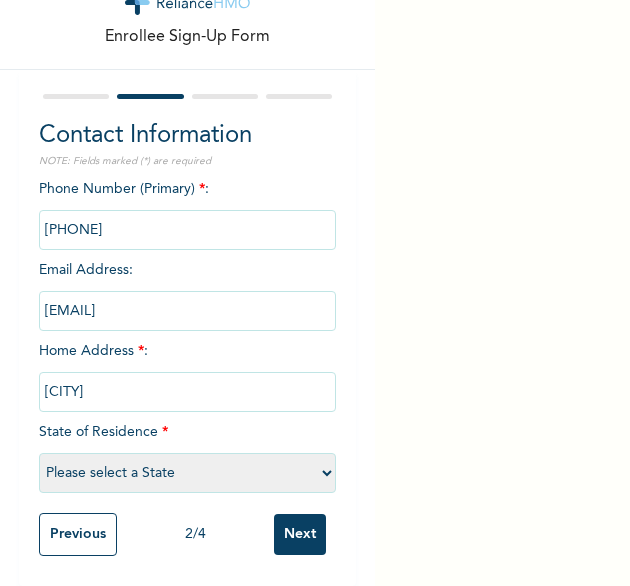 select on "25" 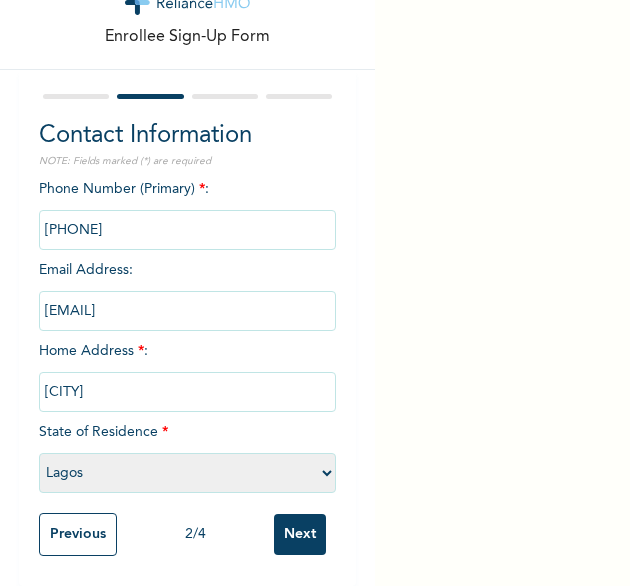 click on "Next" at bounding box center [300, 534] 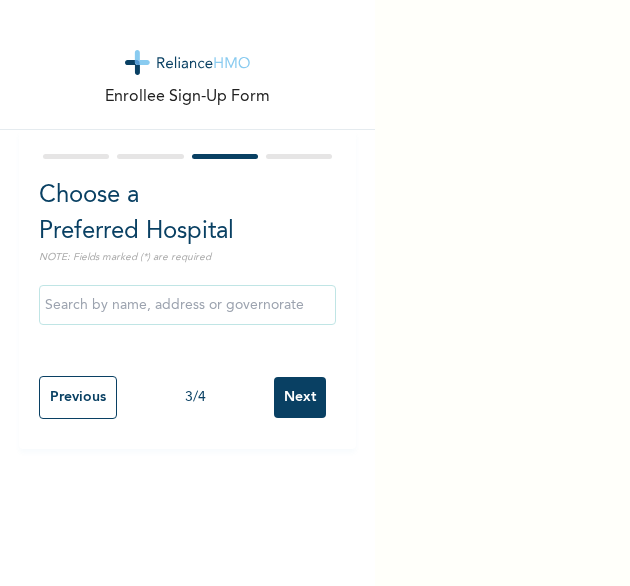 scroll, scrollTop: 0, scrollLeft: 0, axis: both 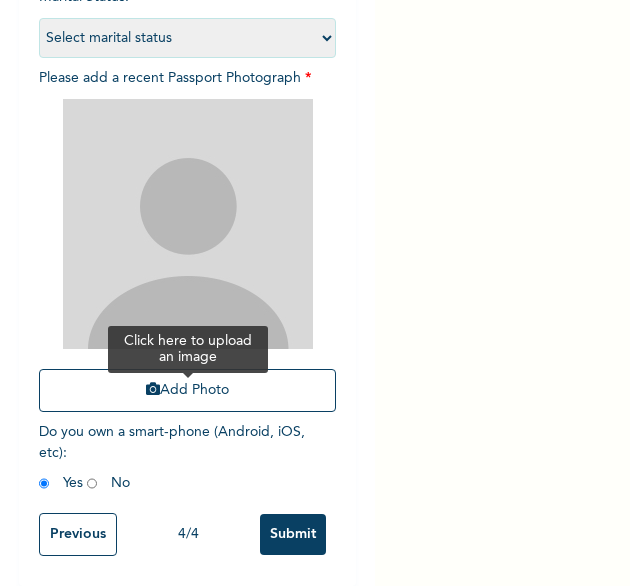 click on "Add Photo" at bounding box center [188, 390] 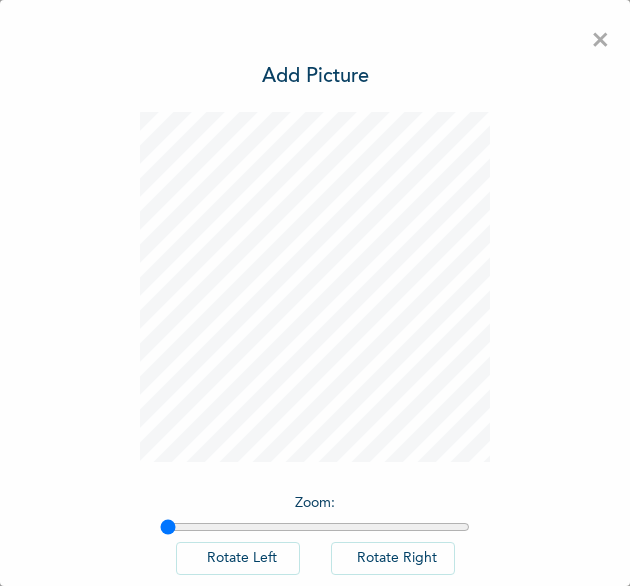 scroll, scrollTop: 0, scrollLeft: 0, axis: both 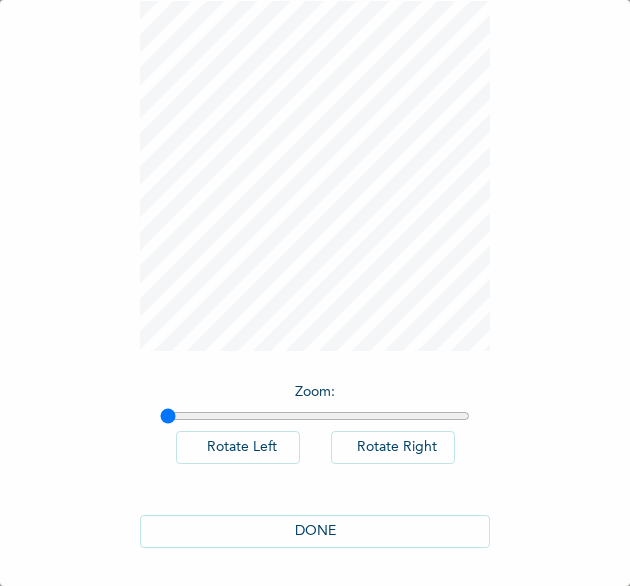 click on "DONE" at bounding box center (315, 531) 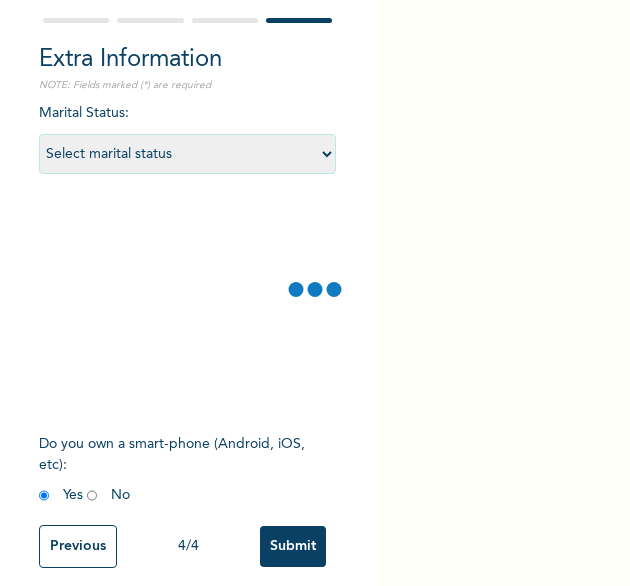 scroll, scrollTop: 164, scrollLeft: 0, axis: vertical 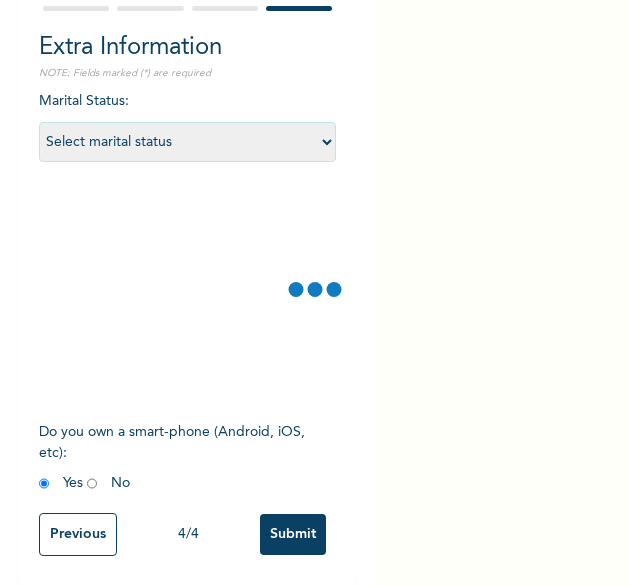 click on "Submit" at bounding box center [293, 534] 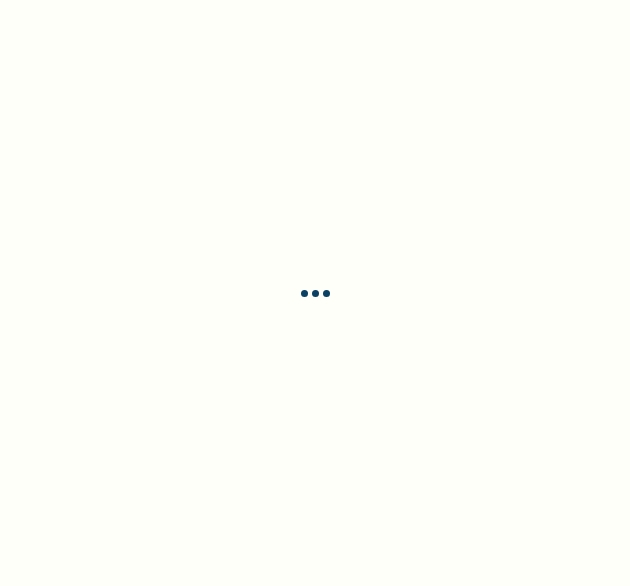 scroll, scrollTop: 0, scrollLeft: 0, axis: both 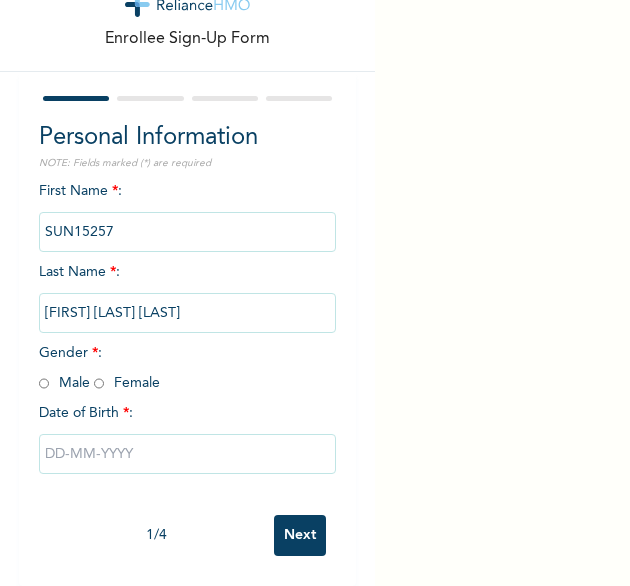 click at bounding box center [44, 383] 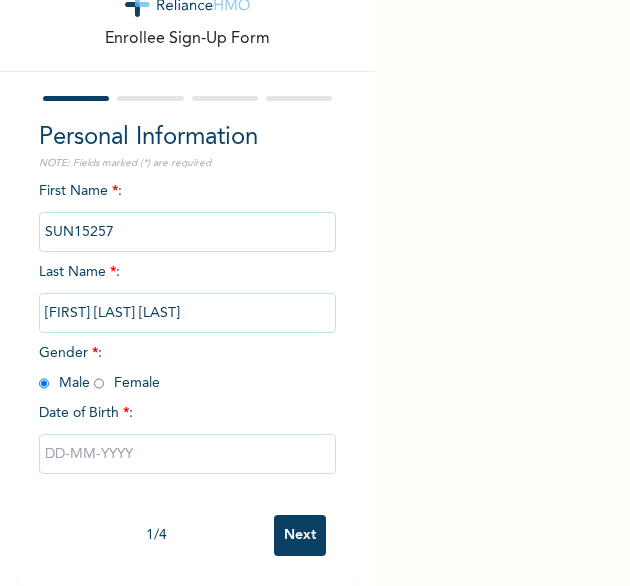 radio on "true" 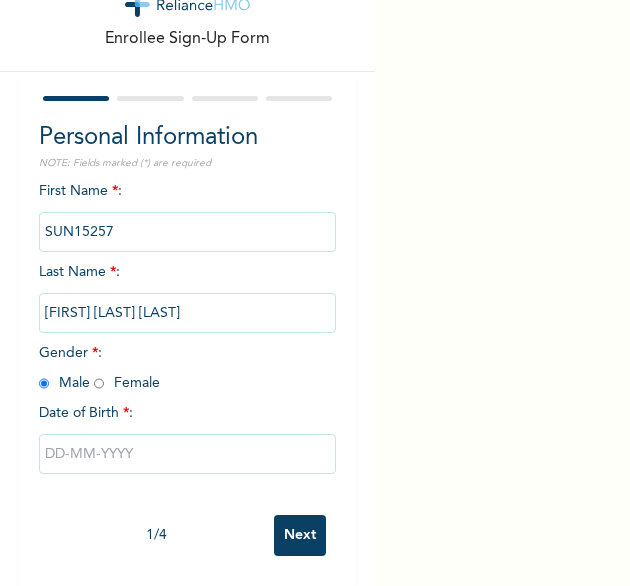 click at bounding box center [188, 454] 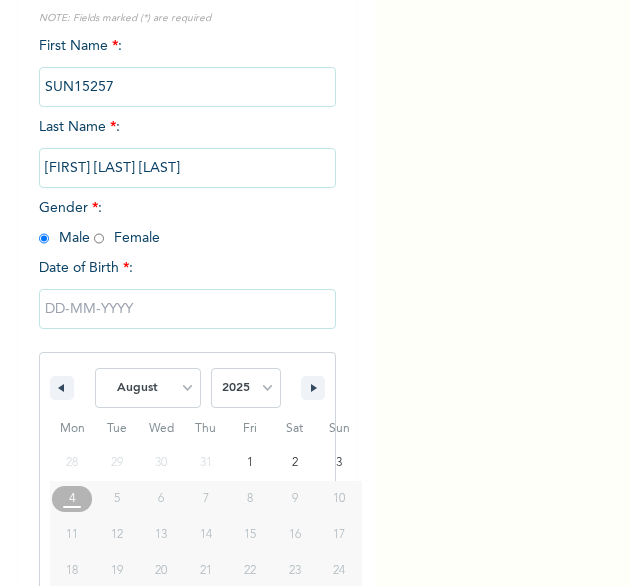 scroll, scrollTop: 280, scrollLeft: 0, axis: vertical 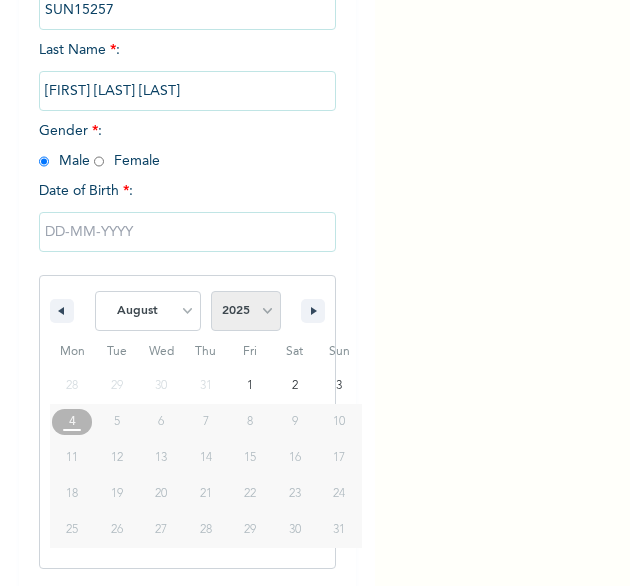 click on "2025 2024 2023 2022 2021 2020 2019 2018 2017 2016 2015 2014 2013 2012 2011 2010 2009 2008 2007 2006 2005 2004 2003 2002 2001 2000 1999 1998 1997 1996 1995 1994 1993 1992 1991 1990 1989 1988 1987 1986 1985 1984 1983 1982 1981 1980 1979 1978 1977 1976 1975 1974 1973 1972 1971 1970 1969 1968 1967 1966 1965 1964 1963 1962 1961 1960" at bounding box center [246, 311] 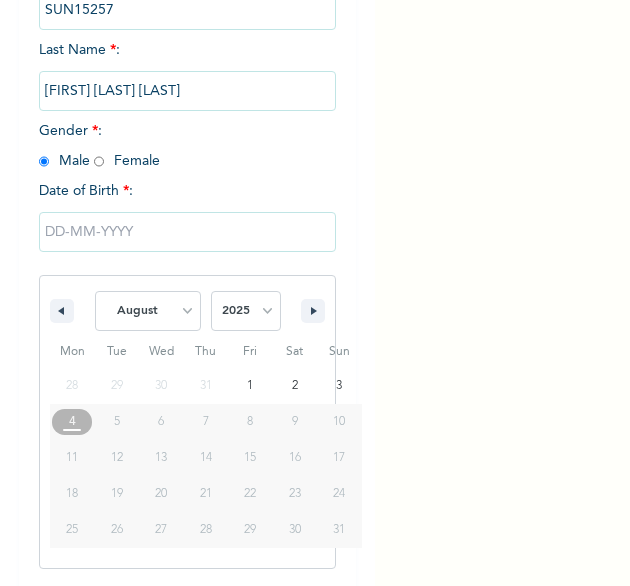 select on "1981" 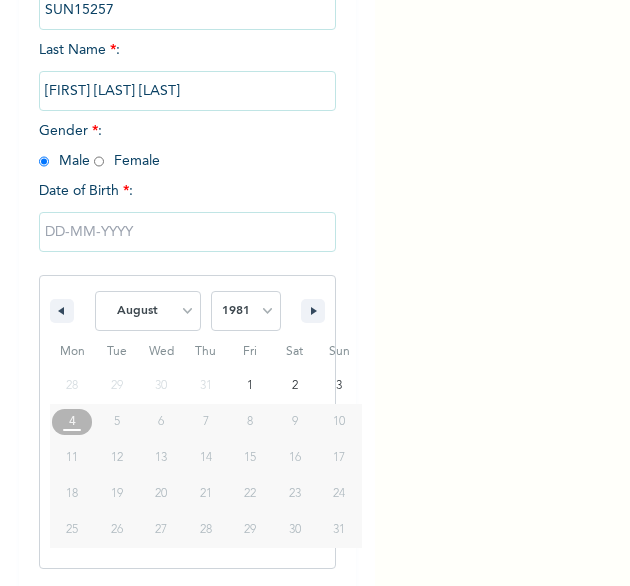 click on "2025 2024 2023 2022 2021 2020 2019 2018 2017 2016 2015 2014 2013 2012 2011 2010 2009 2008 2007 2006 2005 2004 2003 2002 2001 2000 1999 1998 1997 1996 1995 1994 1993 1992 1991 1990 1989 1988 1987 1986 1985 1984 1983 1982 1981 1980 1979 1978 1977 1976 1975 1974 1973 1972 1971 1970 1969 1968 1967 1966 1965 1964 1963 1962 1961 1960" at bounding box center (246, 311) 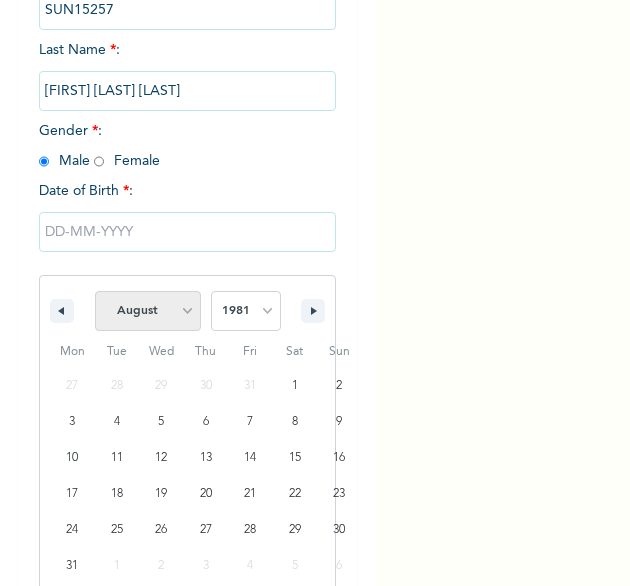 click on "January February March April May June July August September October November December" at bounding box center (148, 311) 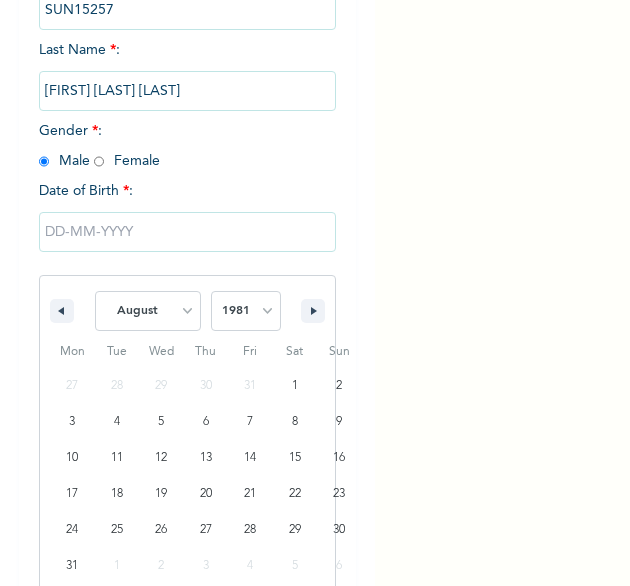select on "2" 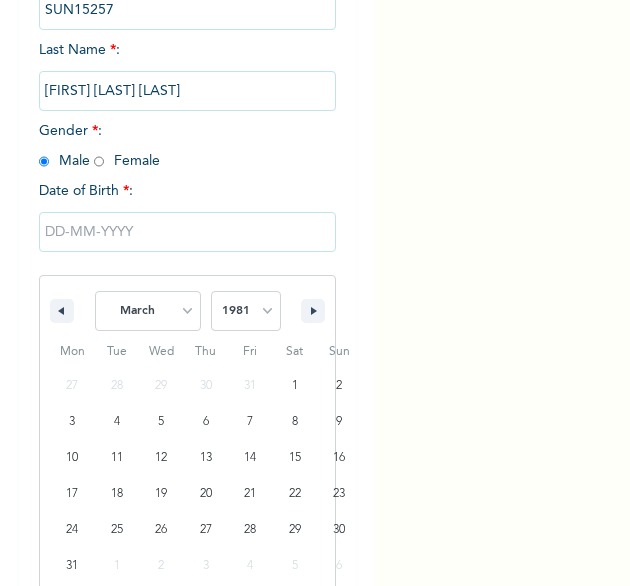 click on "January February March April May June July August September October November December" at bounding box center (148, 311) 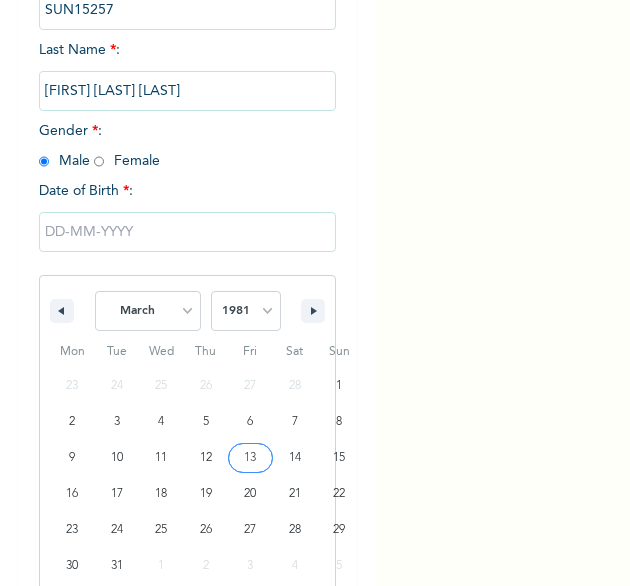 type on "03/13/1981" 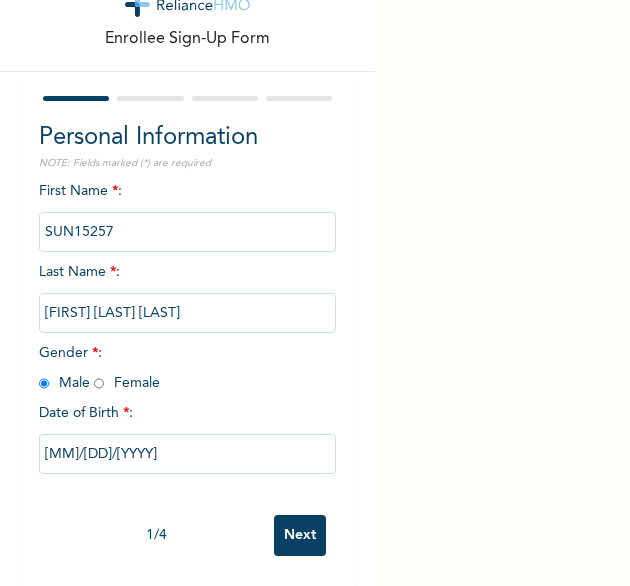 scroll, scrollTop: 76, scrollLeft: 0, axis: vertical 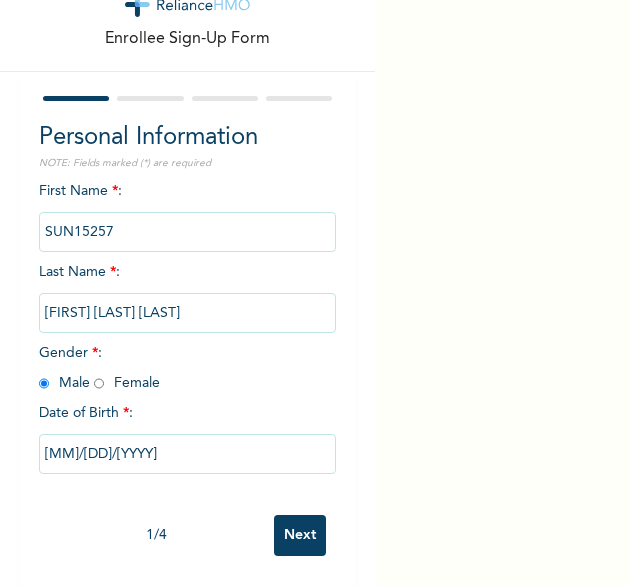 click on "Next" at bounding box center [300, 535] 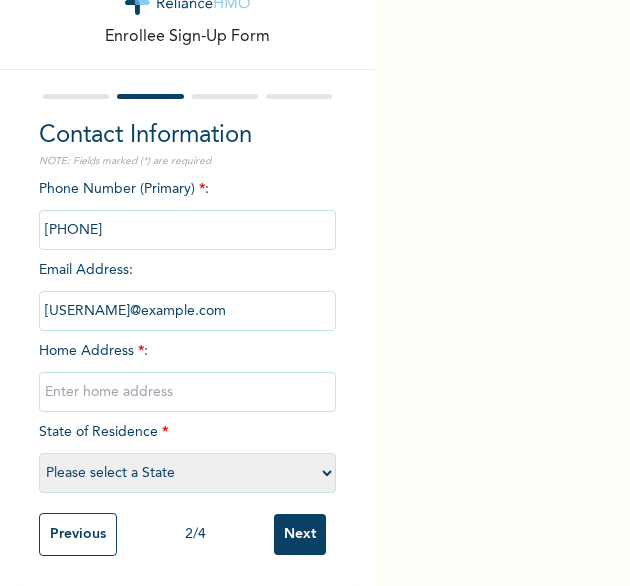 click at bounding box center (188, 392) 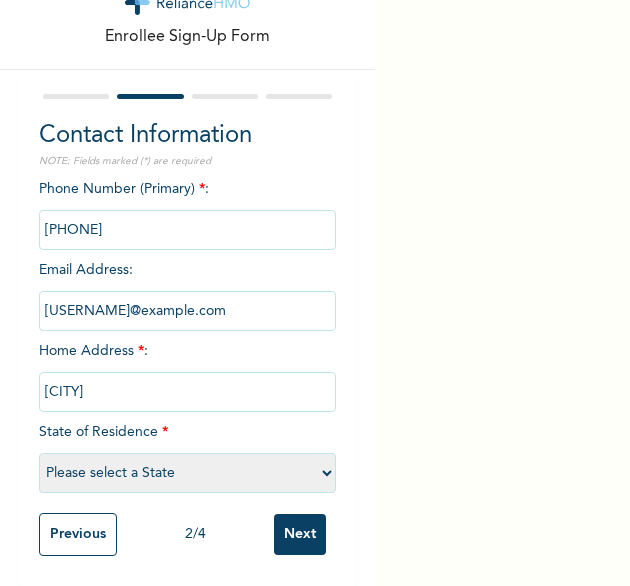 select on "25" 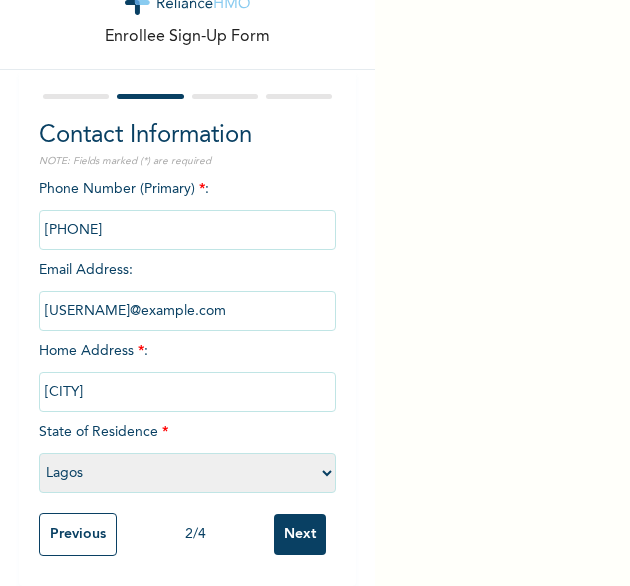 click on "Next" at bounding box center [300, 534] 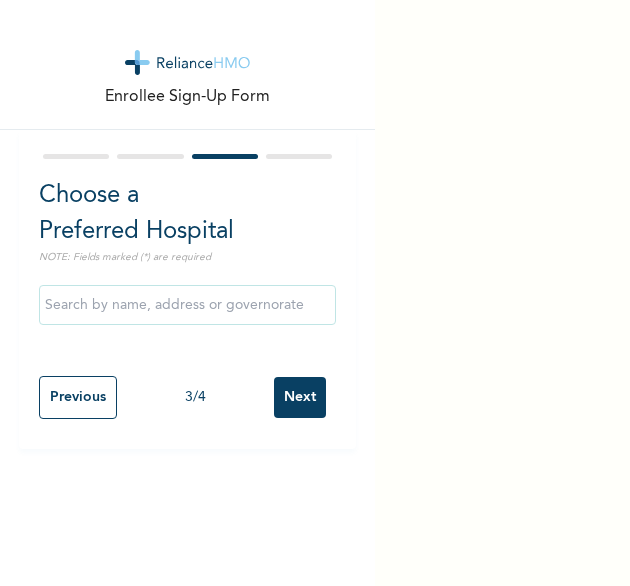 scroll, scrollTop: 0, scrollLeft: 0, axis: both 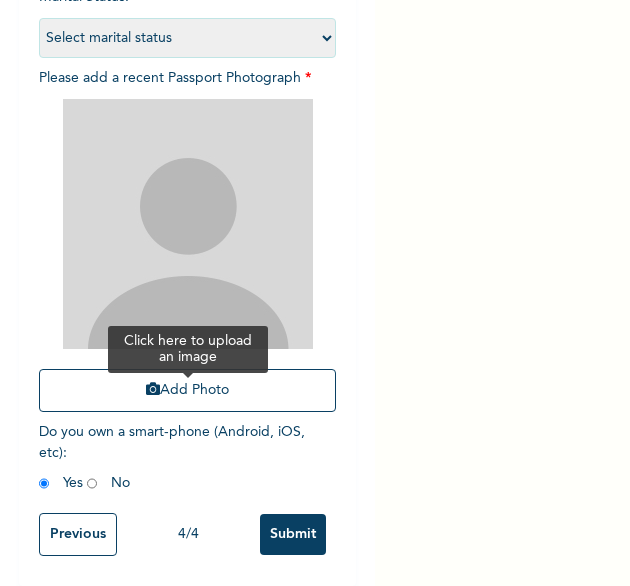 click on "Add Photo" at bounding box center [188, 390] 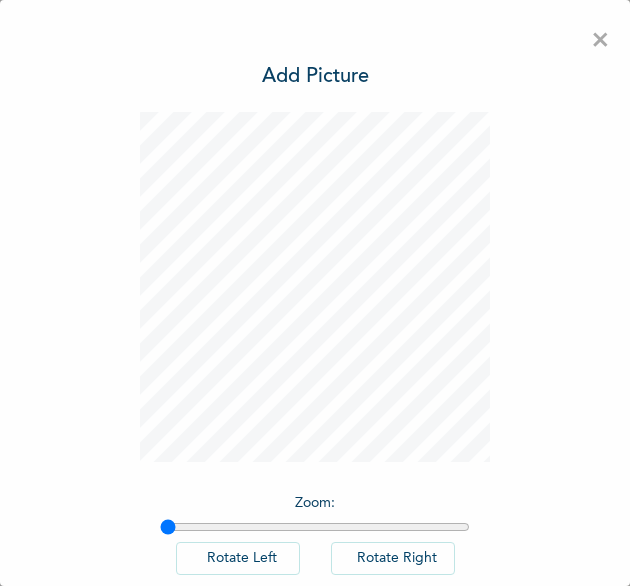 scroll, scrollTop: 111, scrollLeft: 0, axis: vertical 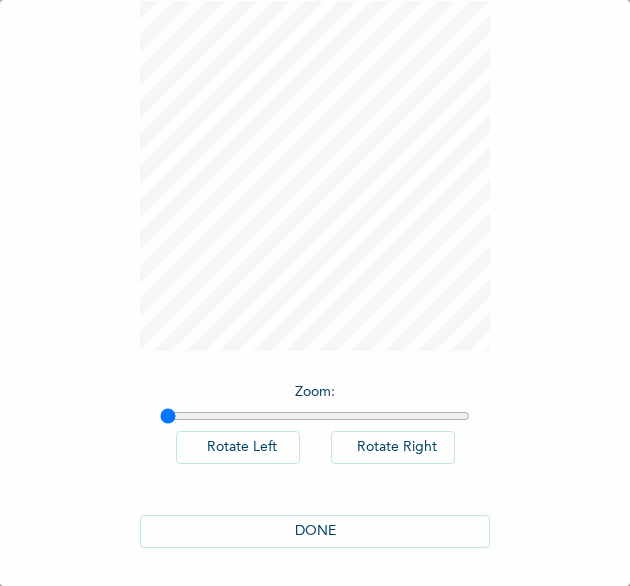 click on "DONE" at bounding box center (315, 531) 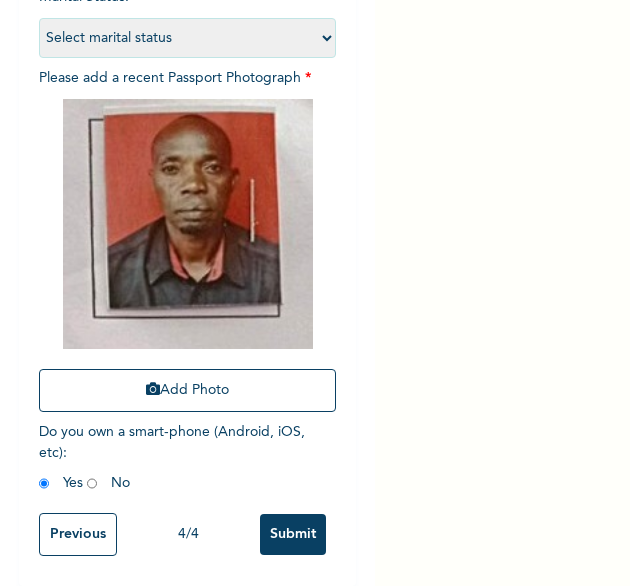 scroll, scrollTop: 269, scrollLeft: 0, axis: vertical 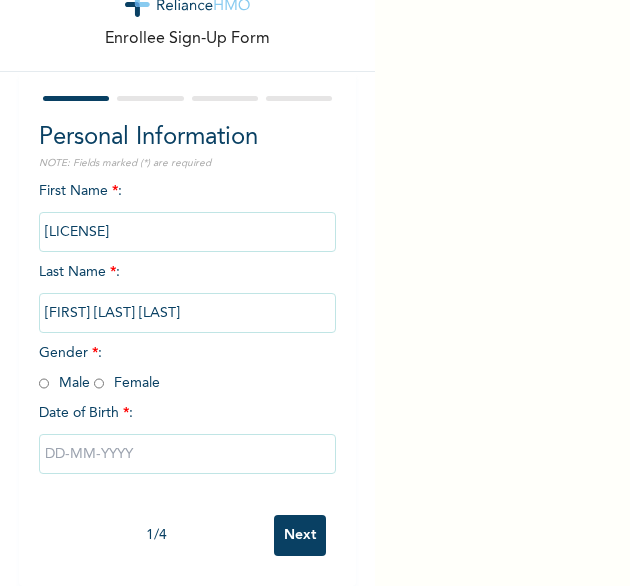 click at bounding box center (99, 383) 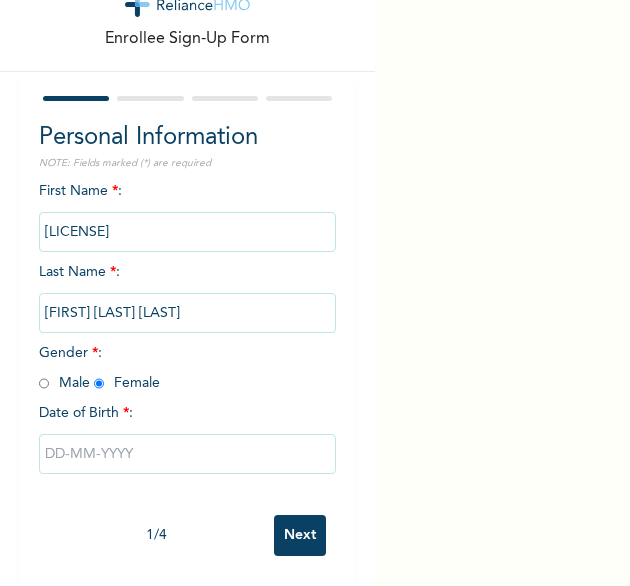 radio on "true" 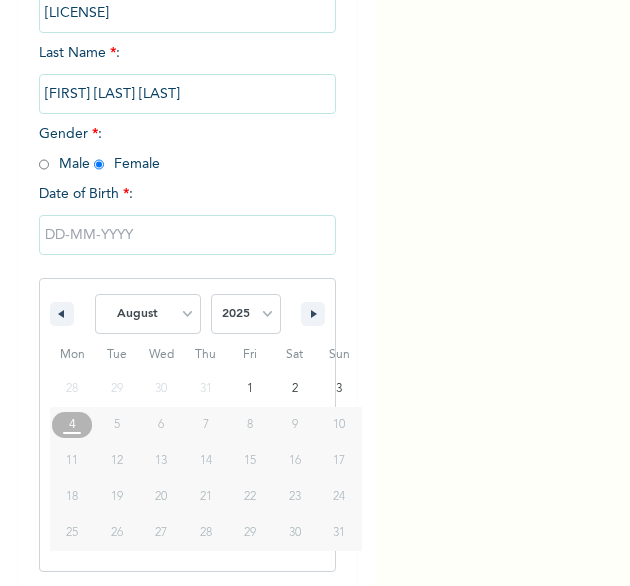 scroll, scrollTop: 280, scrollLeft: 0, axis: vertical 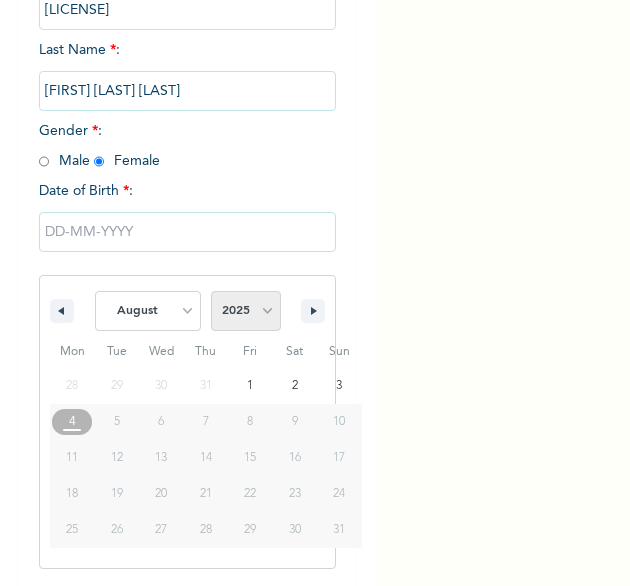 click on "2025 2024 2023 2022 2021 2020 2019 2018 2017 2016 2015 2014 2013 2012 2011 2010 2009 2008 2007 2006 2005 2004 2003 2002 2001 2000 1999 1998 1997 1996 1995 1994 1993 1992 1991 1990 1989 1988 1987 1986 1985 1984 1983 1982 1981 1980 1979 1978 1977 1976 1975 1974 1973 1972 1971 1970 1969 1968 1967 1966 1965 1964 1963 1962 1961 1960" at bounding box center (246, 311) 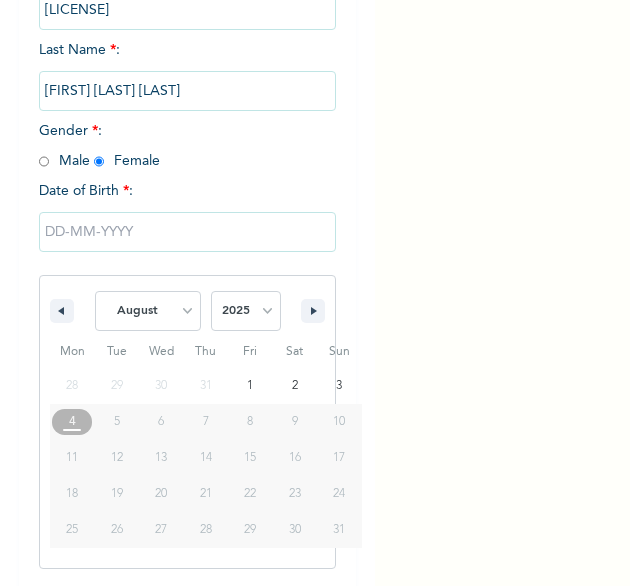 select on "2005" 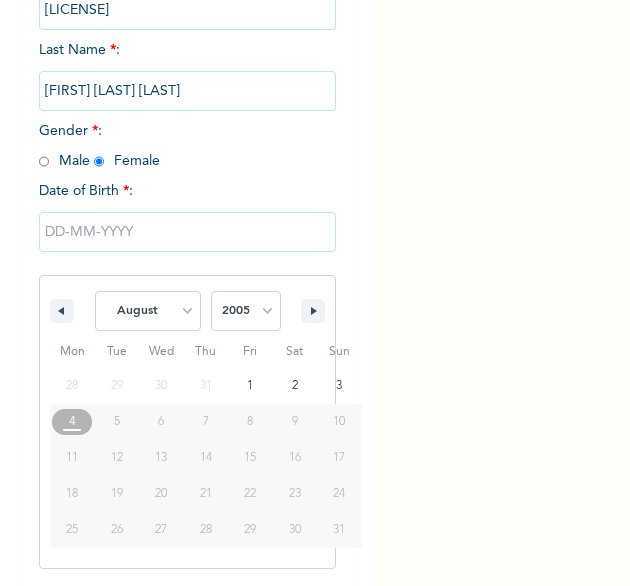 click on "2025 2024 2023 2022 2021 2020 2019 2018 2017 2016 2015 2014 2013 2012 2011 2010 2009 2008 2007 2006 2005 2004 2003 2002 2001 2000 1999 1998 1997 1996 1995 1994 1993 1992 1991 1990 1989 1988 1987 1986 1985 1984 1983 1982 1981 1980 1979 1978 1977 1976 1975 1974 1973 1972 1971 1970 1969 1968 1967 1966 1965 1964 1963 1962 1961 1960" at bounding box center [246, 311] 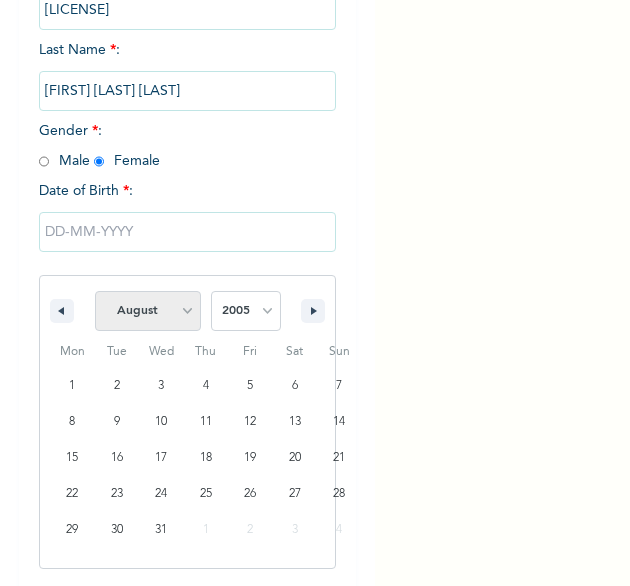 click on "January February March April May June July August September October November December" at bounding box center (148, 311) 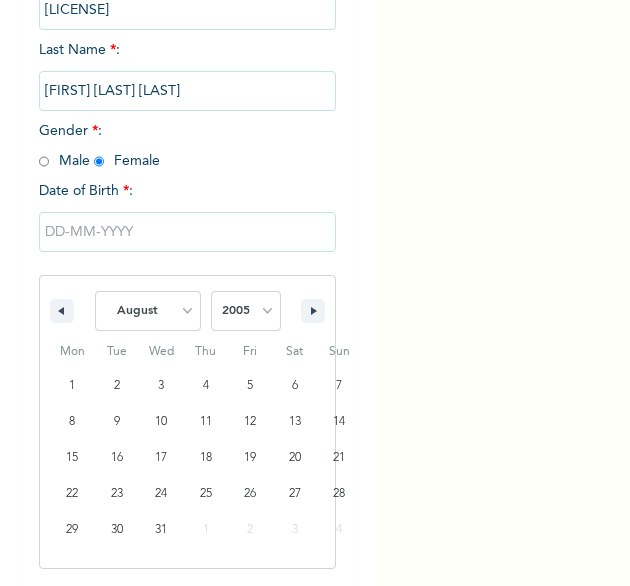 select on "4" 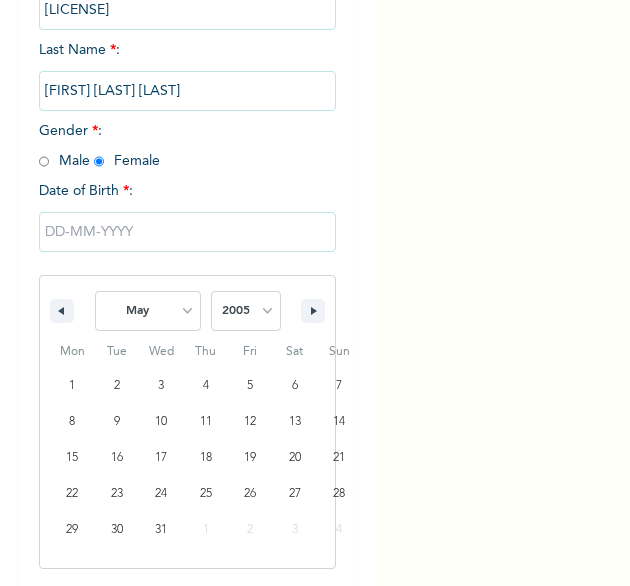 click on "January February March April May June July August September October November December" at bounding box center [148, 311] 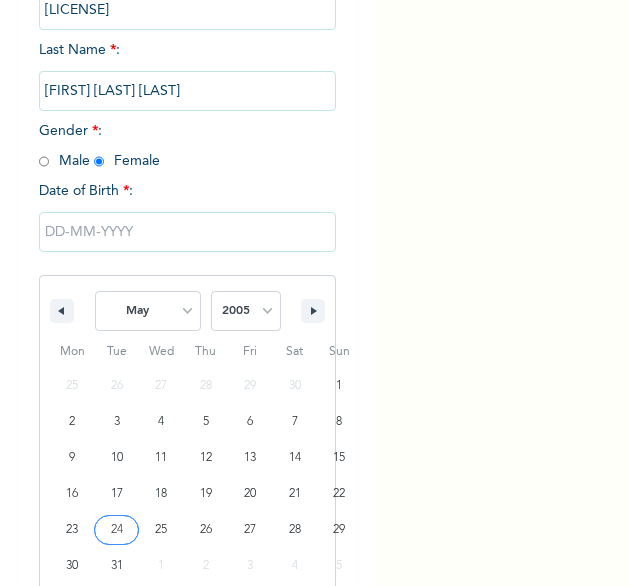type on "05/24/2005" 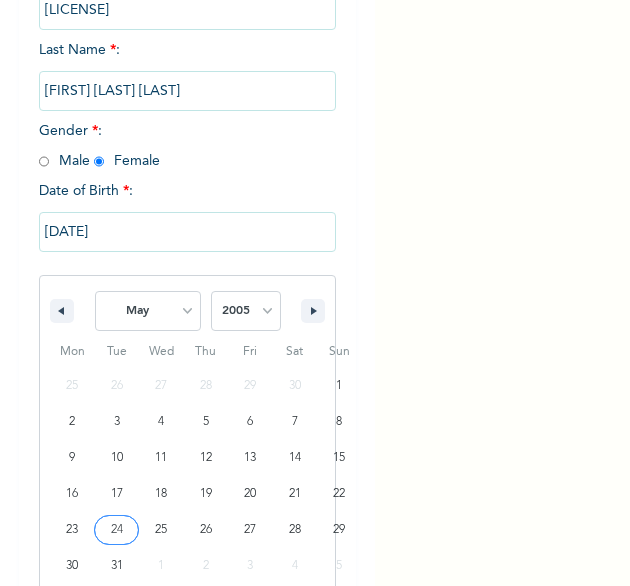 scroll, scrollTop: 76, scrollLeft: 0, axis: vertical 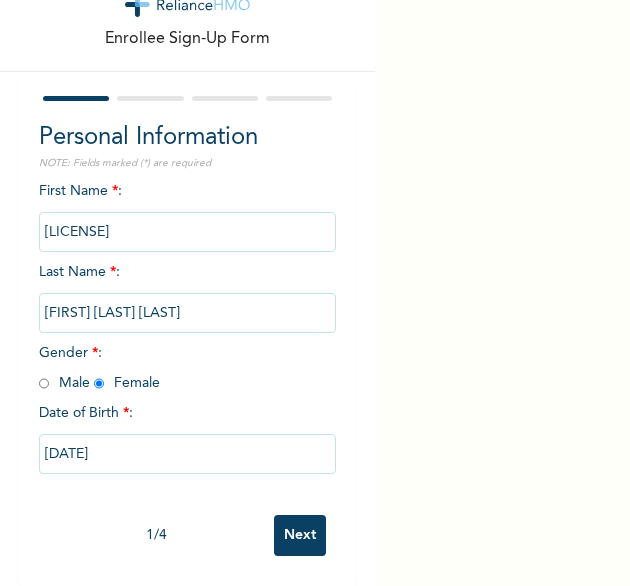 click on "Next" at bounding box center [300, 535] 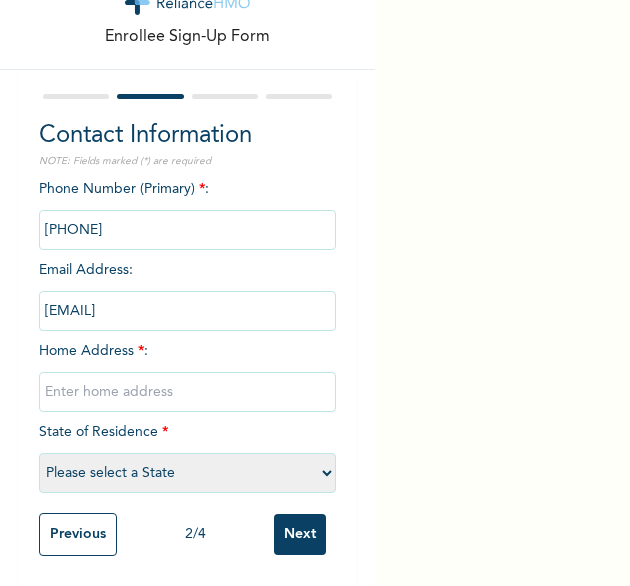 click at bounding box center (188, 392) 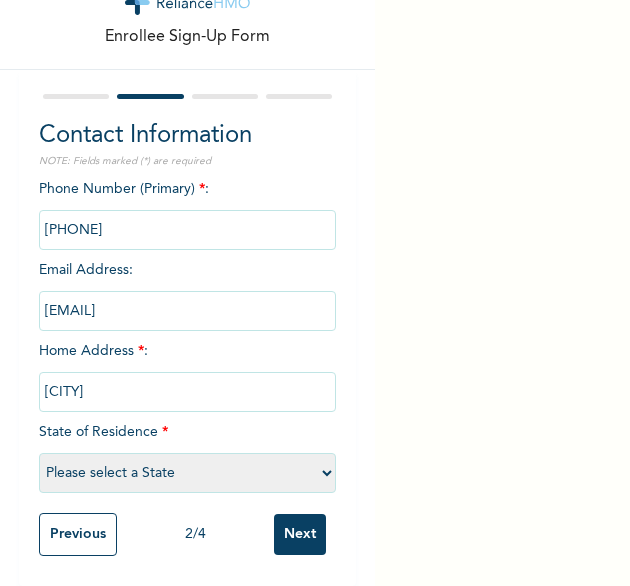 select on "25" 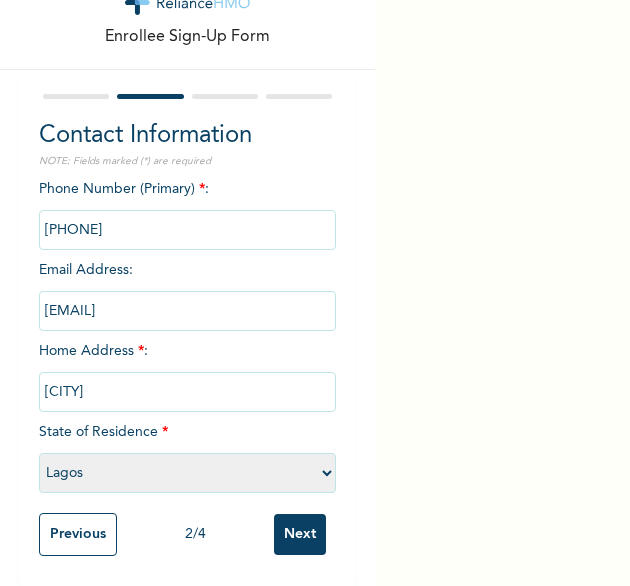 click on "Next" at bounding box center (300, 534) 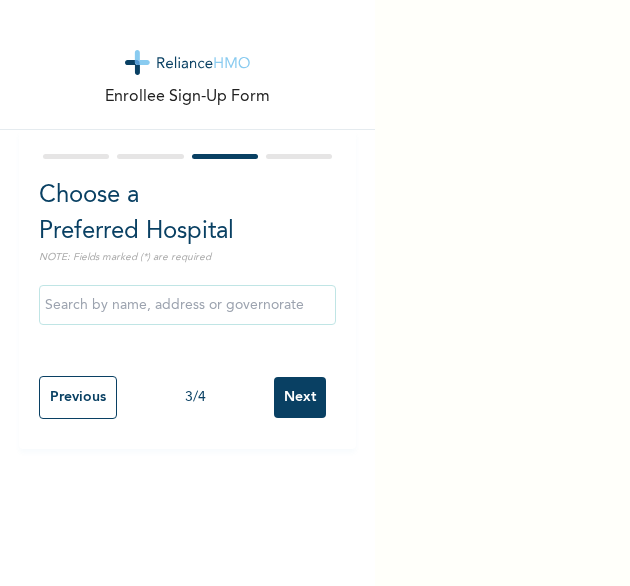 scroll, scrollTop: 0, scrollLeft: 0, axis: both 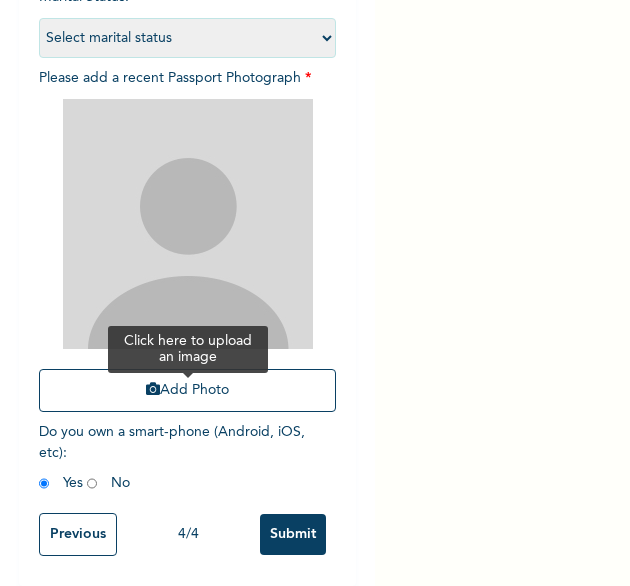 click on "Add Photo" at bounding box center [188, 390] 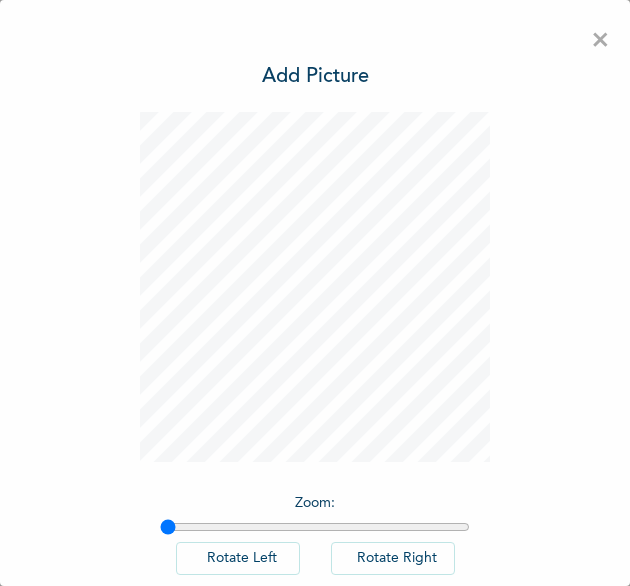 scroll, scrollTop: 0, scrollLeft: 0, axis: both 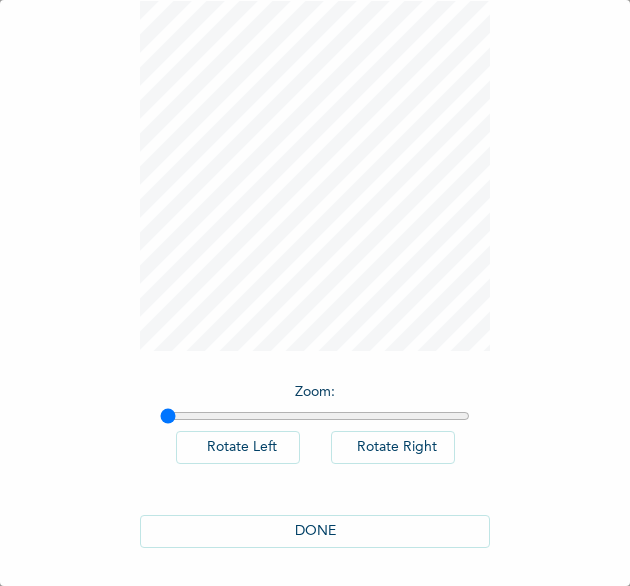 click on "DONE" at bounding box center [315, 531] 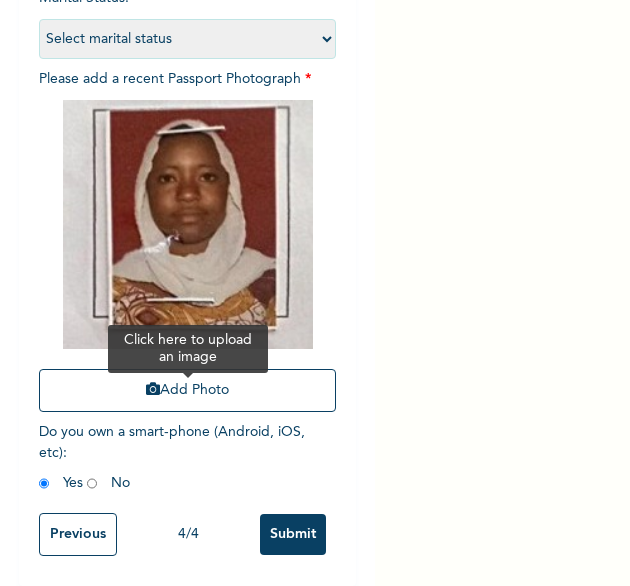 scroll, scrollTop: 268, scrollLeft: 0, axis: vertical 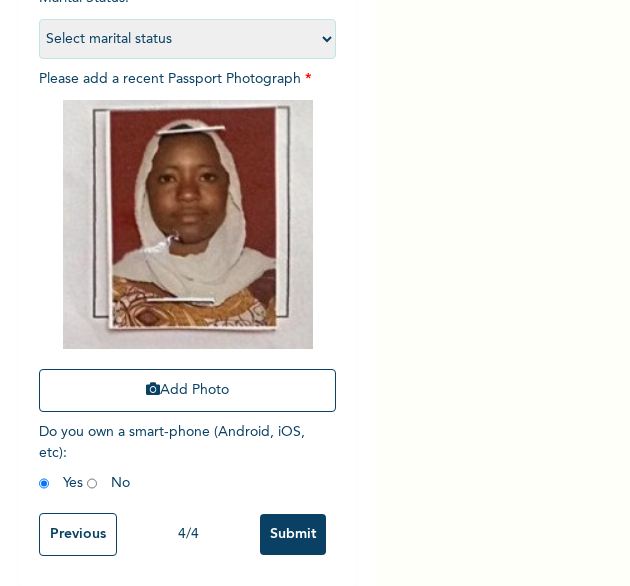 click on "Submit" at bounding box center [293, 534] 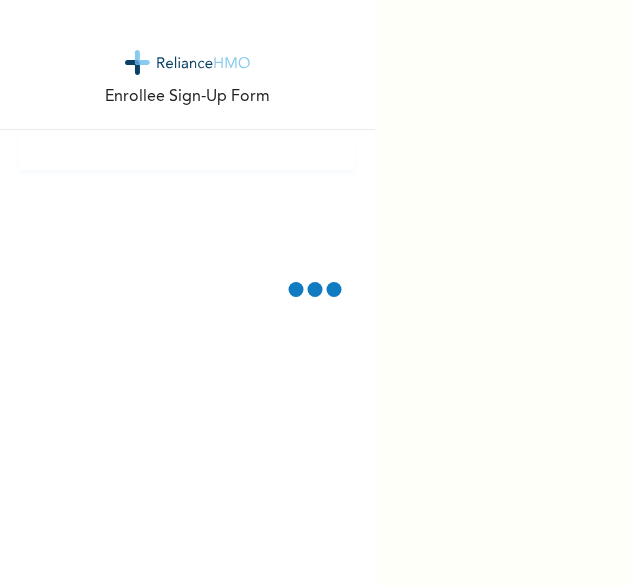 scroll, scrollTop: 0, scrollLeft: 0, axis: both 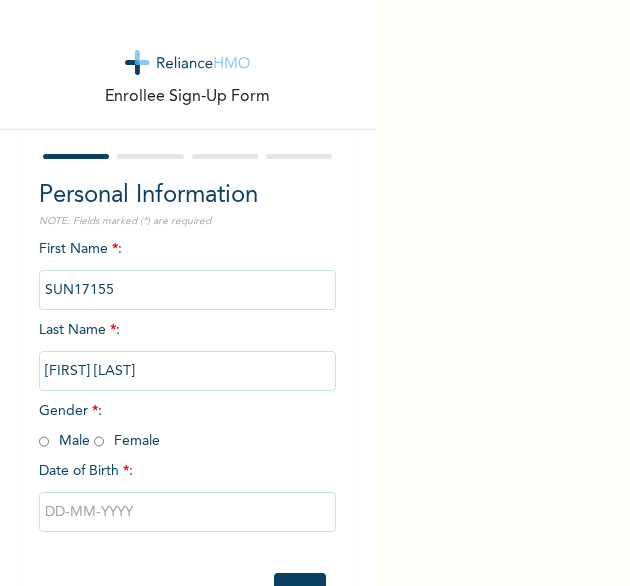 click at bounding box center [44, 441] 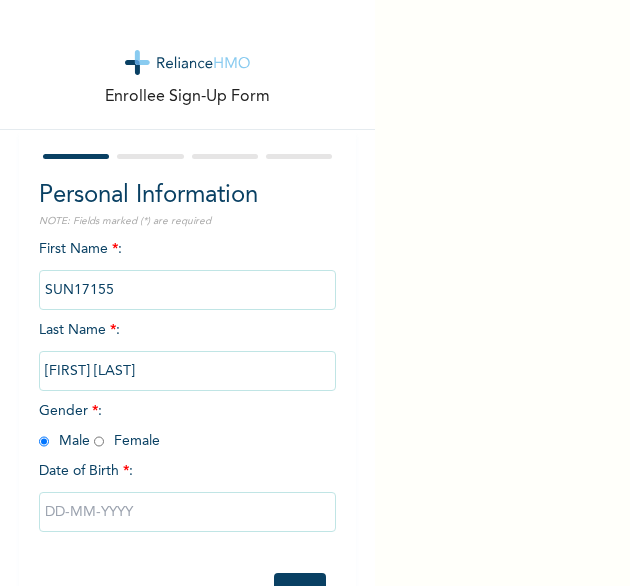 radio on "true" 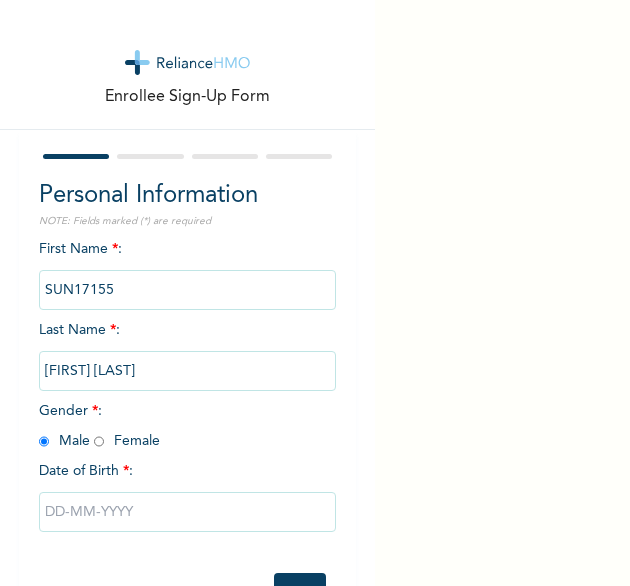 click at bounding box center [188, 512] 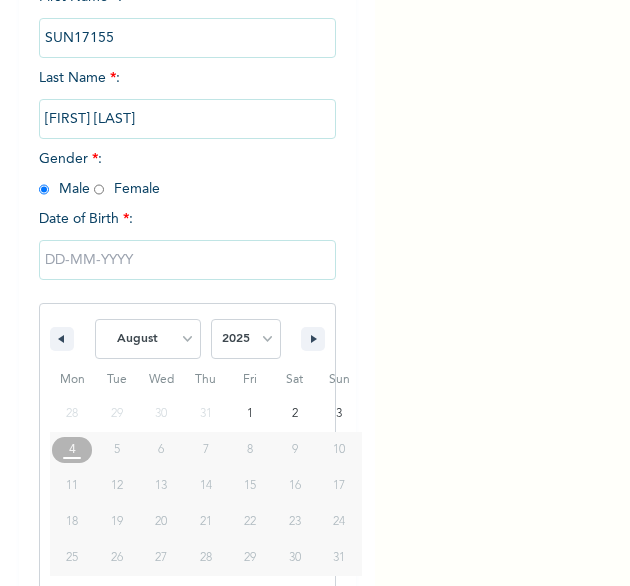 scroll, scrollTop: 280, scrollLeft: 0, axis: vertical 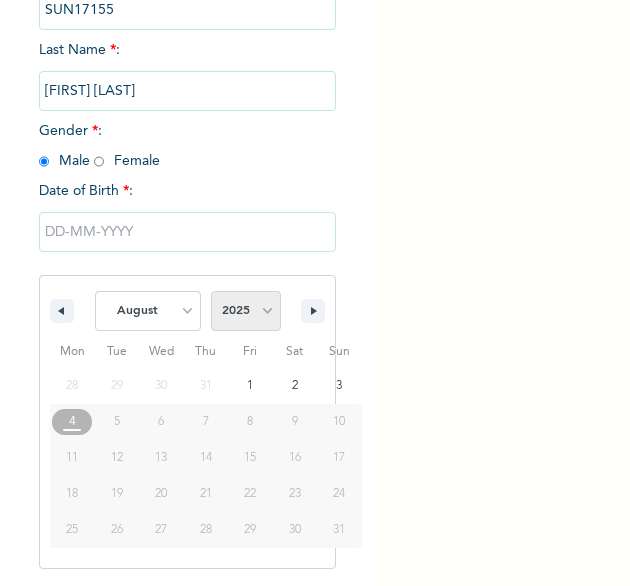 click on "2025 2024 2023 2022 2021 2020 2019 2018 2017 2016 2015 2014 2013 2012 2011 2010 2009 2008 2007 2006 2005 2004 2003 2002 2001 2000 1999 1998 1997 1996 1995 1994 1993 1992 1991 1990 1989 1988 1987 1986 1985 1984 1983 1982 1981 1980 1979 1978 1977 1976 1975 1974 1973 1972 1971 1970 1969 1968 1967 1966 1965 1964 1963 1962 1961 1960" at bounding box center [246, 311] 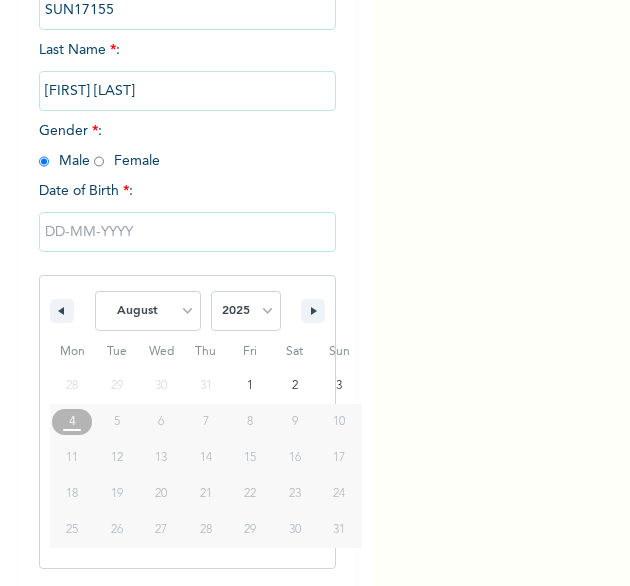 select on "2000" 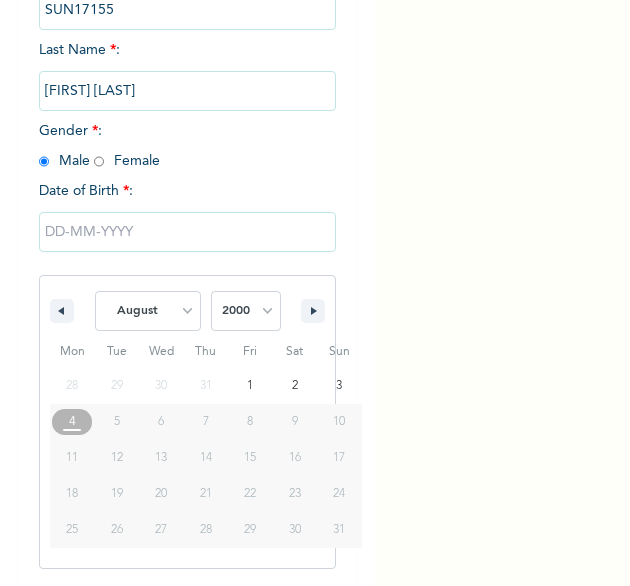 click on "2025 2024 2023 2022 2021 2020 2019 2018 2017 2016 2015 2014 2013 2012 2011 2010 2009 2008 2007 2006 2005 2004 2003 2002 2001 2000 1999 1998 1997 1996 1995 1994 1993 1992 1991 1990 1989 1988 1987 1986 1985 1984 1983 1982 1981 1980 1979 1978 1977 1976 1975 1974 1973 1972 1971 1970 1969 1968 1967 1966 1965 1964 1963 1962 1961 1960" at bounding box center [246, 311] 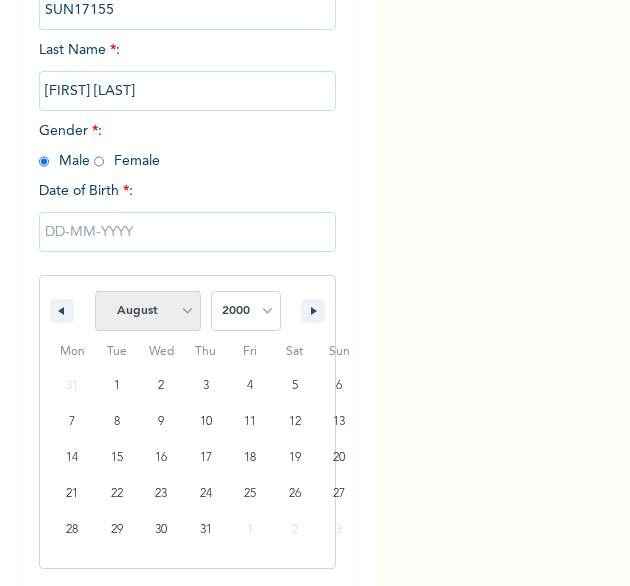 click on "January February March April May June July August September October November December" at bounding box center (148, 311) 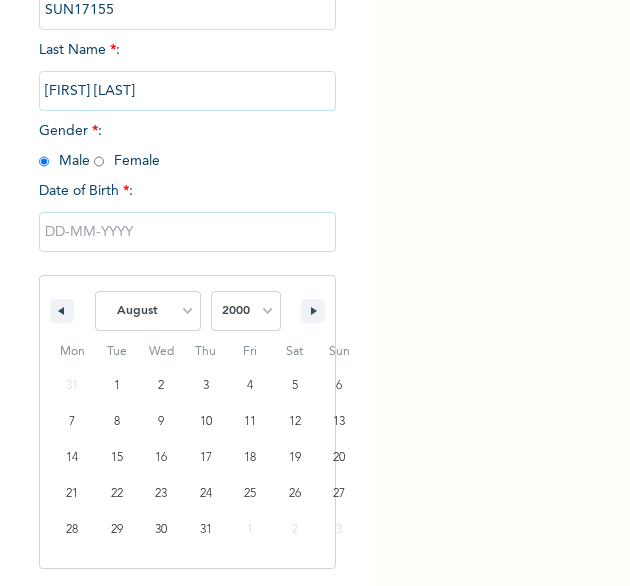 select on "2" 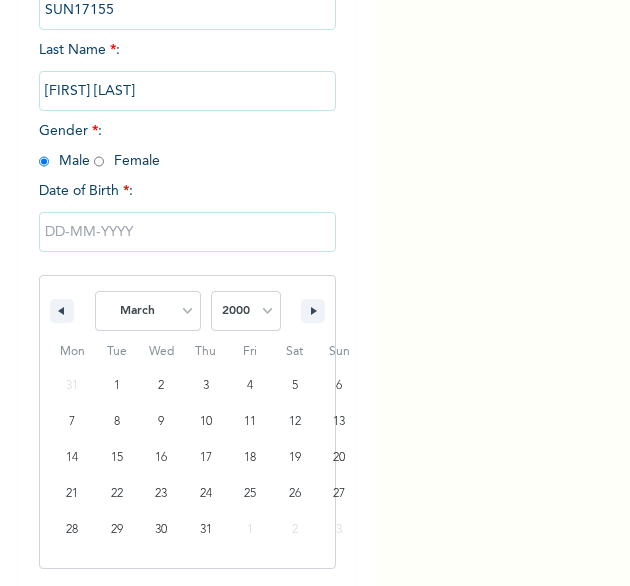 click on "January February March April May June July August September October November December" at bounding box center (148, 311) 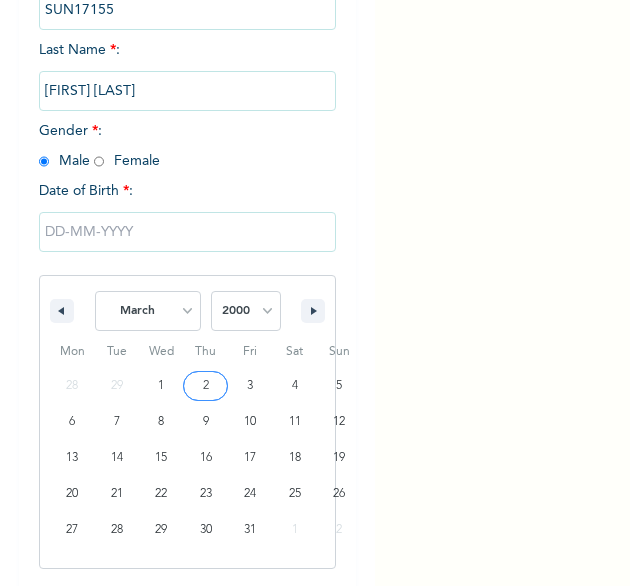type on "[MM]/[DD]/[YYYY]" 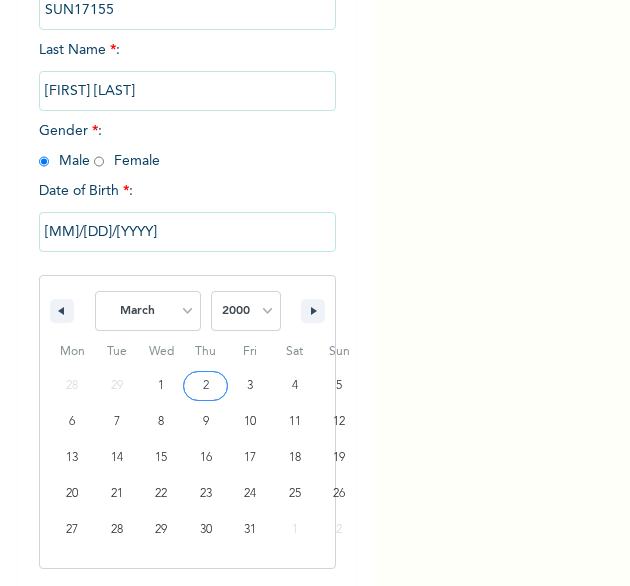 scroll, scrollTop: 76, scrollLeft: 0, axis: vertical 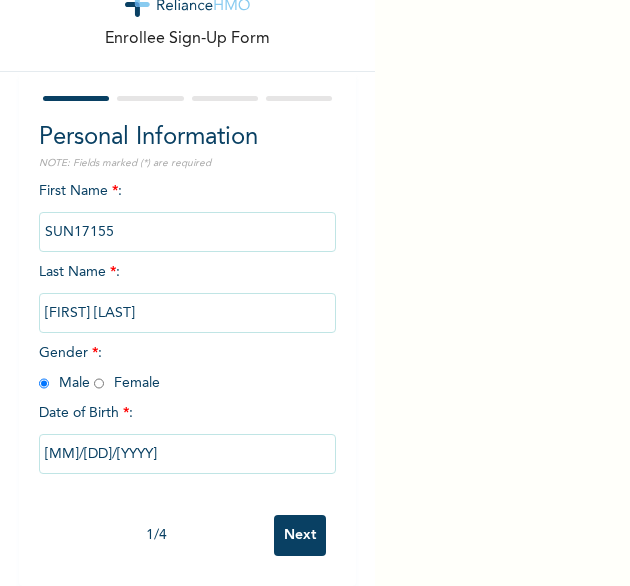 click on "Next" at bounding box center [300, 535] 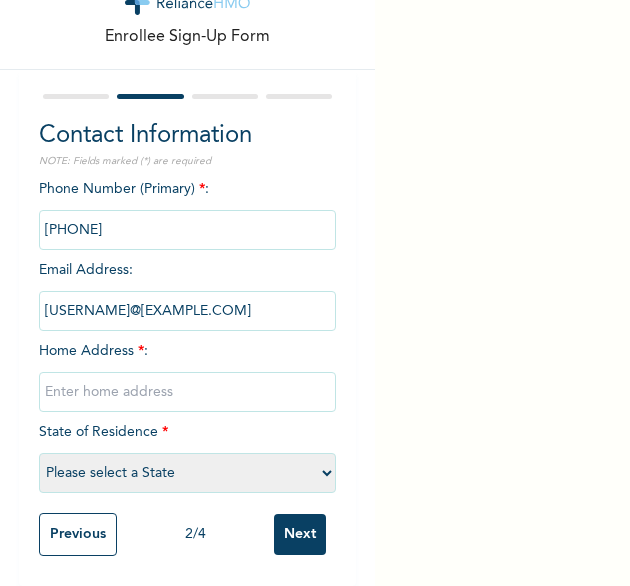 click at bounding box center (188, 392) 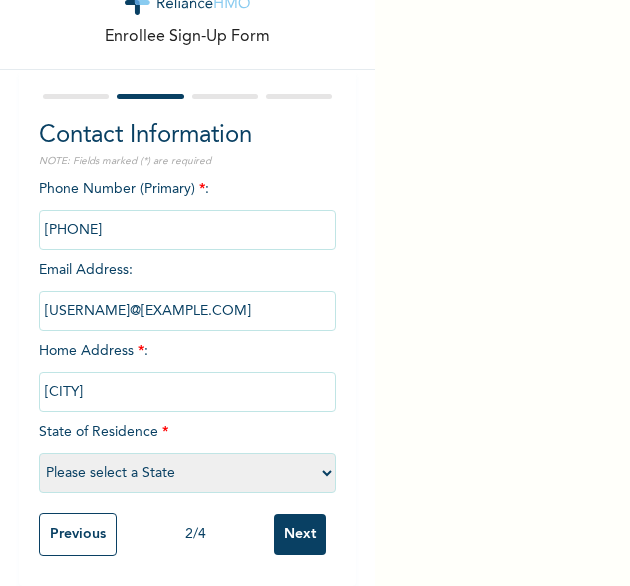 select on "25" 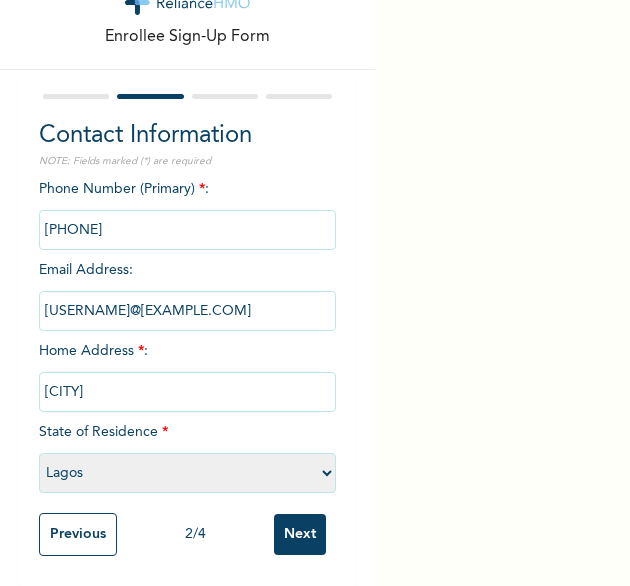 click on "Next" at bounding box center [300, 534] 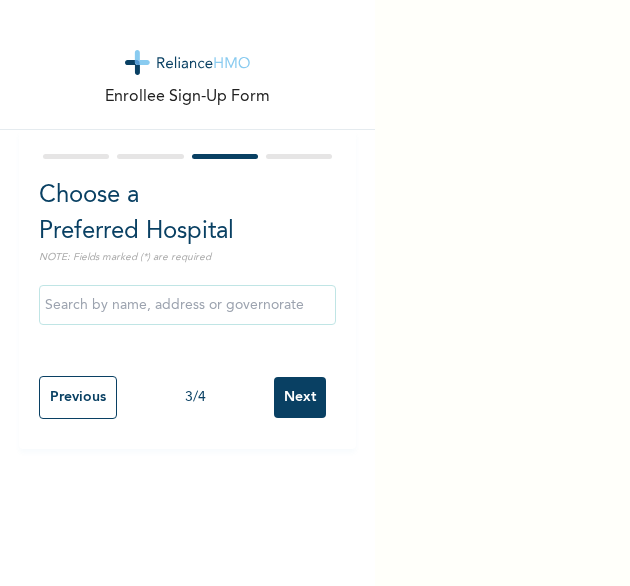 scroll, scrollTop: 0, scrollLeft: 0, axis: both 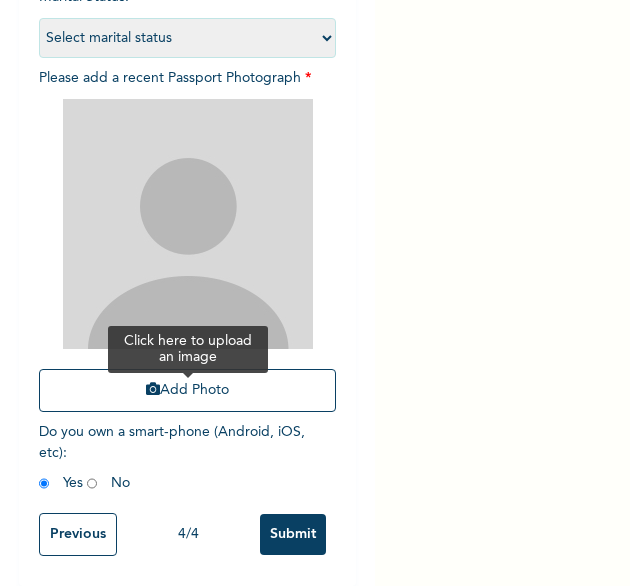 click on "Add Photo" at bounding box center [188, 390] 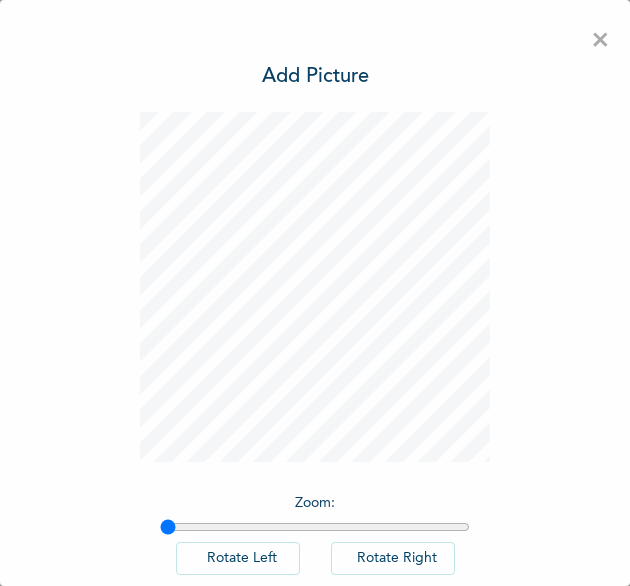 scroll, scrollTop: 0, scrollLeft: 0, axis: both 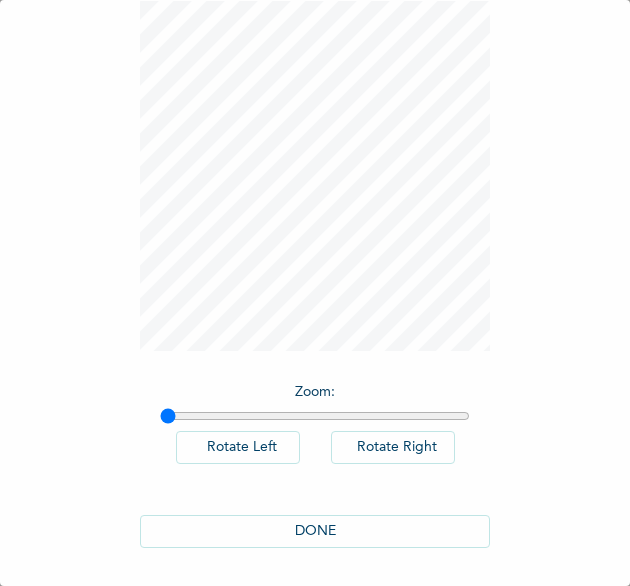 click on "DONE" at bounding box center [315, 531] 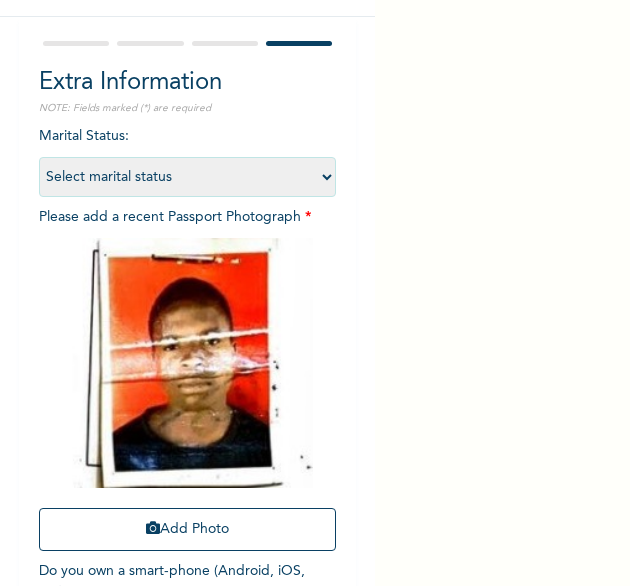 scroll, scrollTop: 269, scrollLeft: 0, axis: vertical 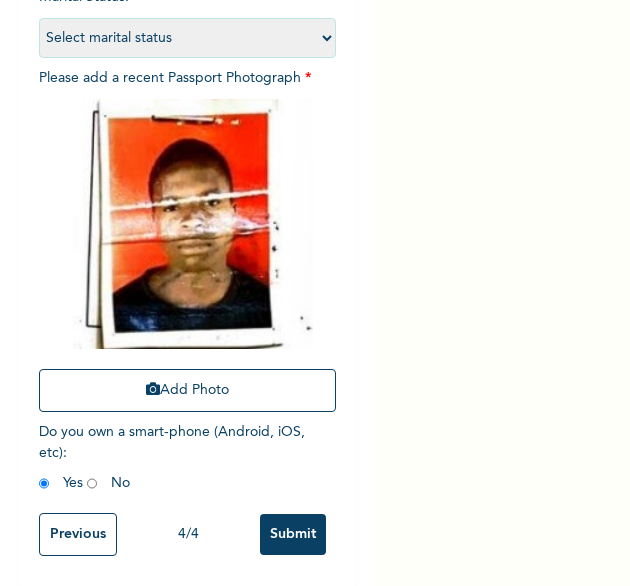 click on "Submit" at bounding box center (293, 534) 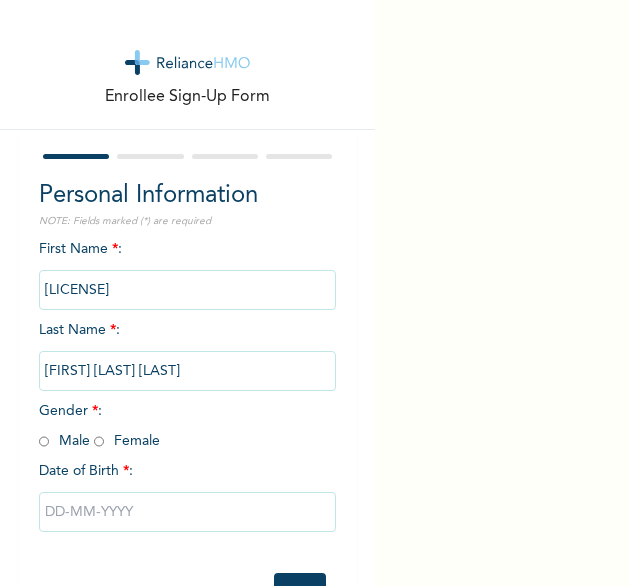 scroll, scrollTop: 0, scrollLeft: 0, axis: both 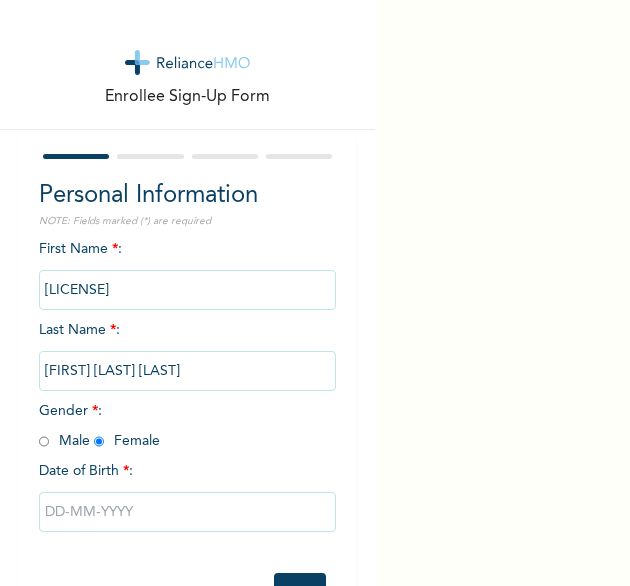 radio on "true" 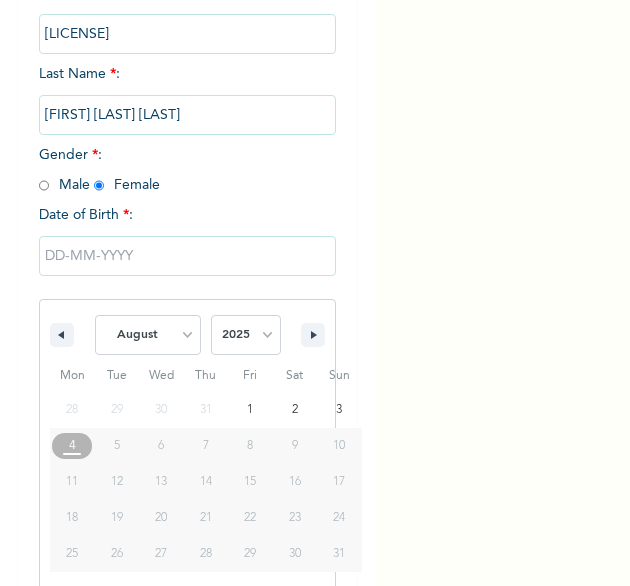 scroll, scrollTop: 280, scrollLeft: 0, axis: vertical 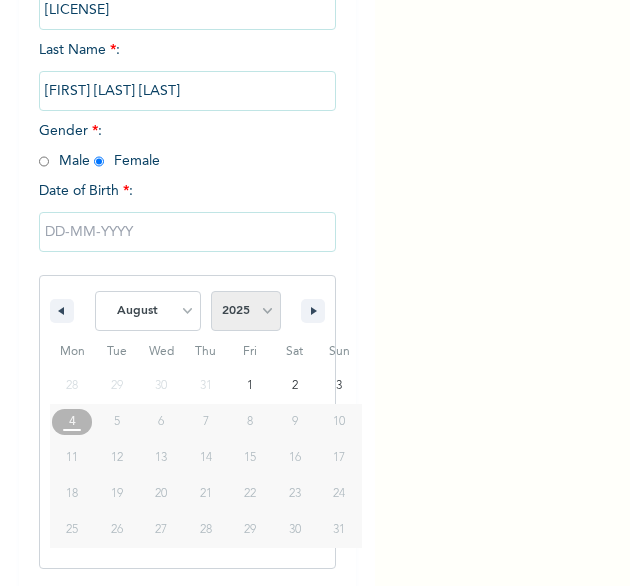 click on "2025 2024 2023 2022 2021 2020 2019 2018 2017 2016 2015 2014 2013 2012 2011 2010 2009 2008 2007 2006 2005 2004 2003 2002 2001 2000 1999 1998 1997 1996 1995 1994 1993 1992 1991 1990 1989 1988 1987 1986 1985 1984 1983 1982 1981 1980 1979 1978 1977 1976 1975 1974 1973 1972 1971 1970 1969 1968 1967 1966 1965 1964 1963 1962 1961 1960" at bounding box center [246, 311] 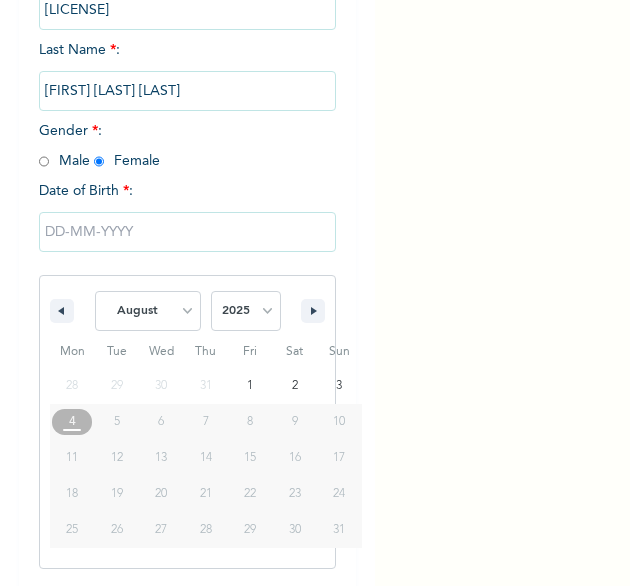 select on "2004" 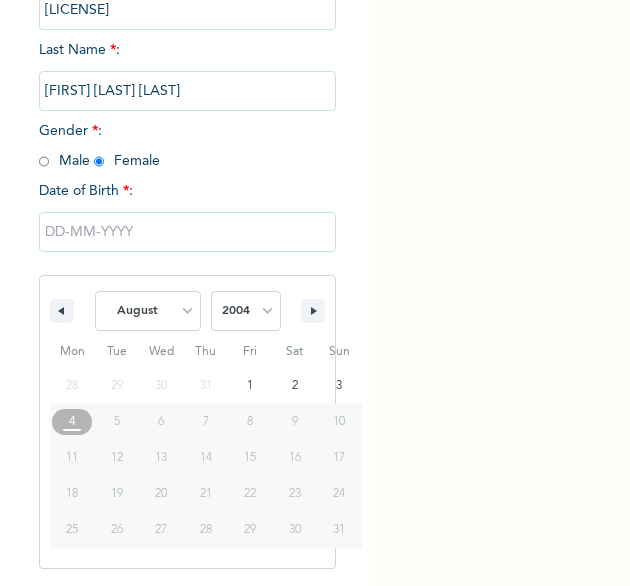 click on "2025 2024 2023 2022 2021 2020 2019 2018 2017 2016 2015 2014 2013 2012 2011 2010 2009 2008 2007 2006 2005 2004 2003 2002 2001 2000 1999 1998 1997 1996 1995 1994 1993 1992 1991 1990 1989 1988 1987 1986 1985 1984 1983 1982 1981 1980 1979 1978 1977 1976 1975 1974 1973 1972 1971 1970 1969 1968 1967 1966 1965 1964 1963 1962 1961 1960" at bounding box center (246, 311) 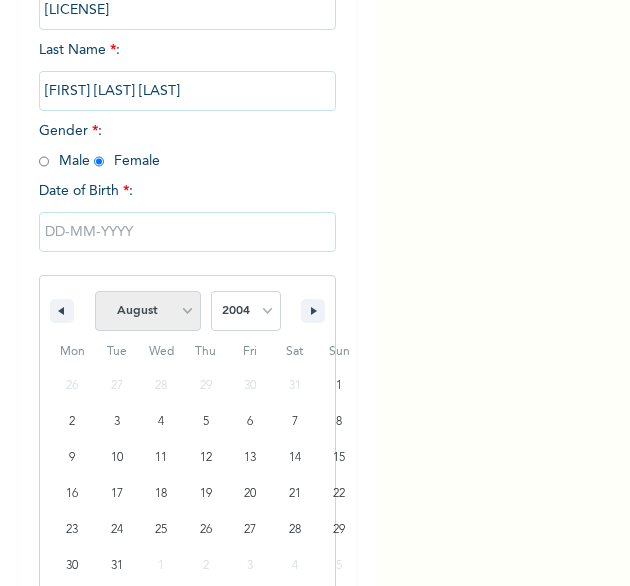 click on "January February March April May June July August September October November December" at bounding box center [148, 311] 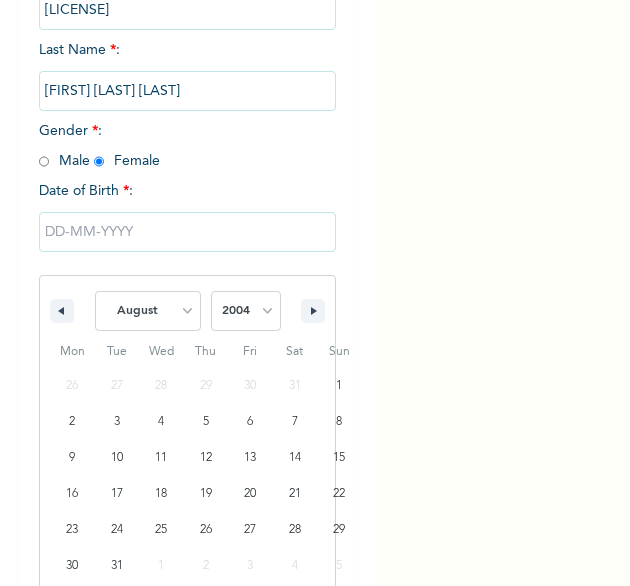 select on "1" 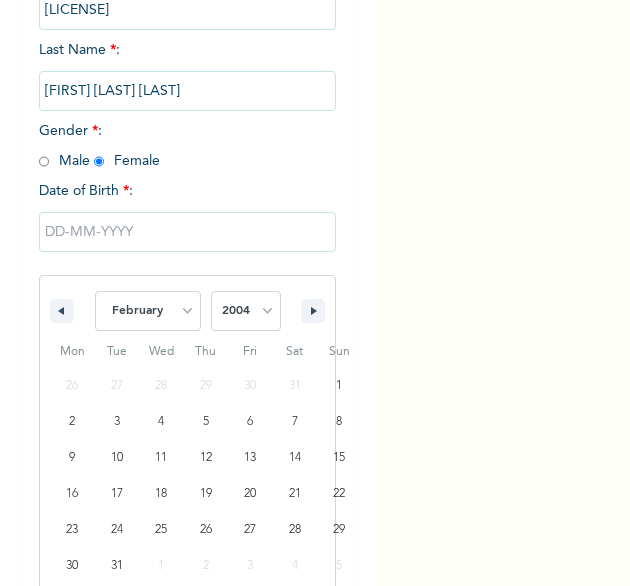 click on "January February March April May June July August September October November December" at bounding box center [148, 311] 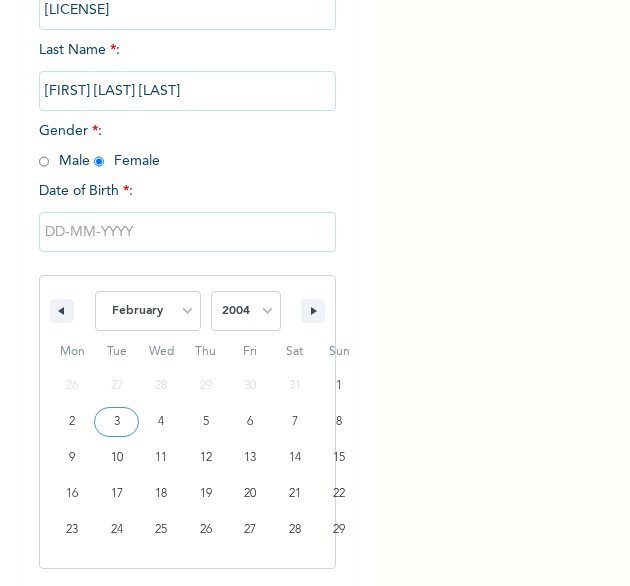 type on "02/03/2004" 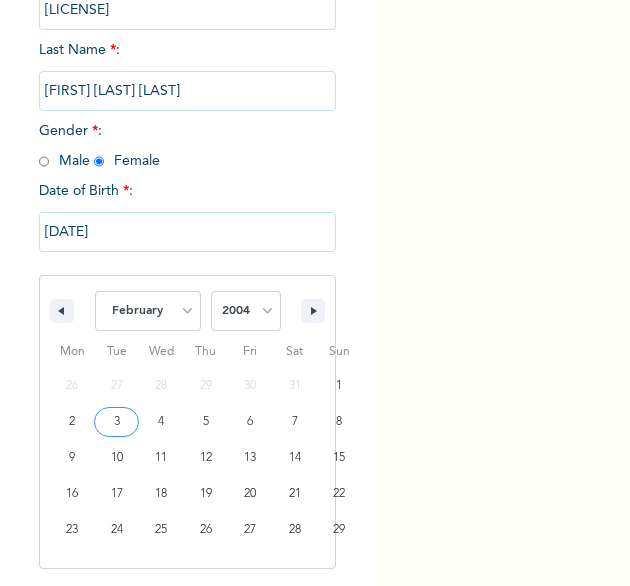 scroll, scrollTop: 76, scrollLeft: 0, axis: vertical 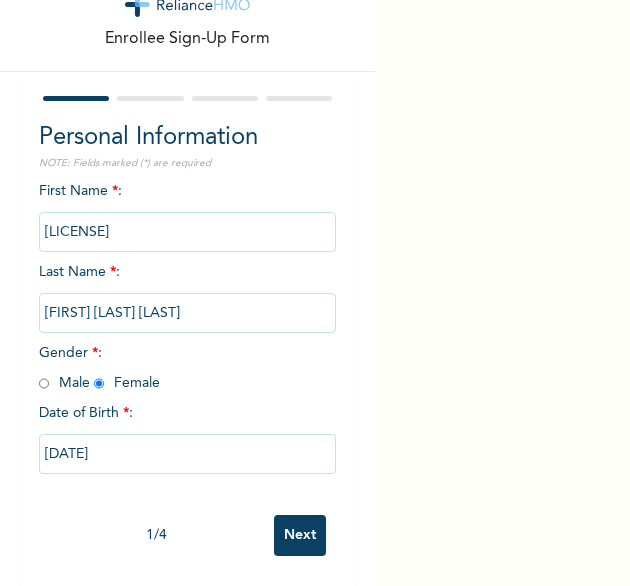 click on "Next" at bounding box center (300, 535) 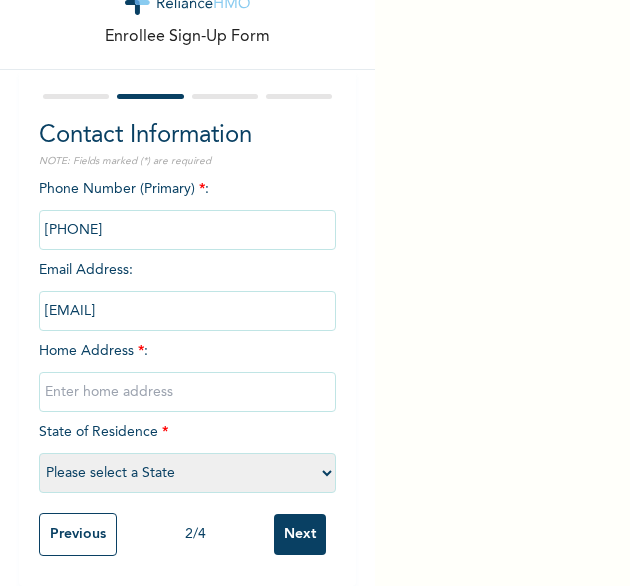click at bounding box center [188, 392] 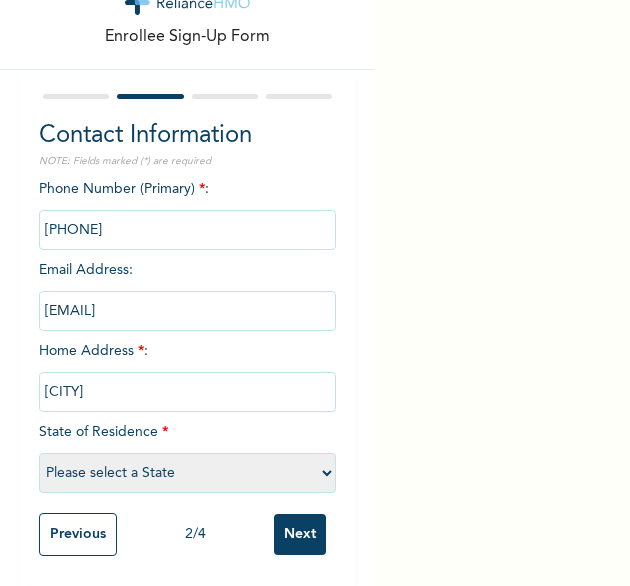 select on "25" 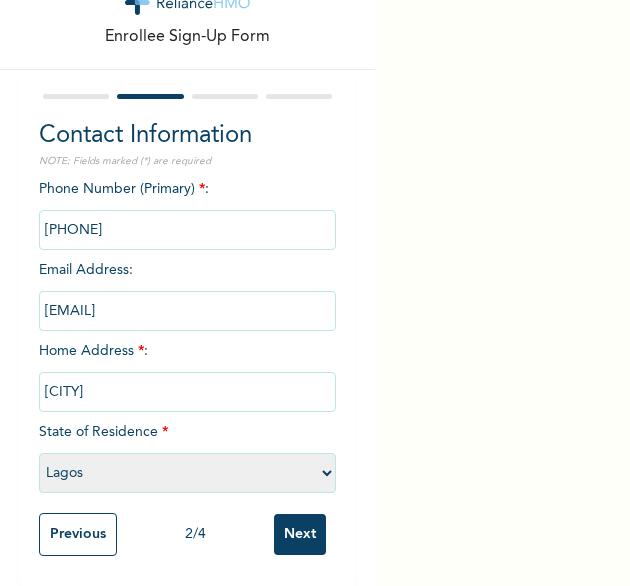 click on "Next" at bounding box center [300, 534] 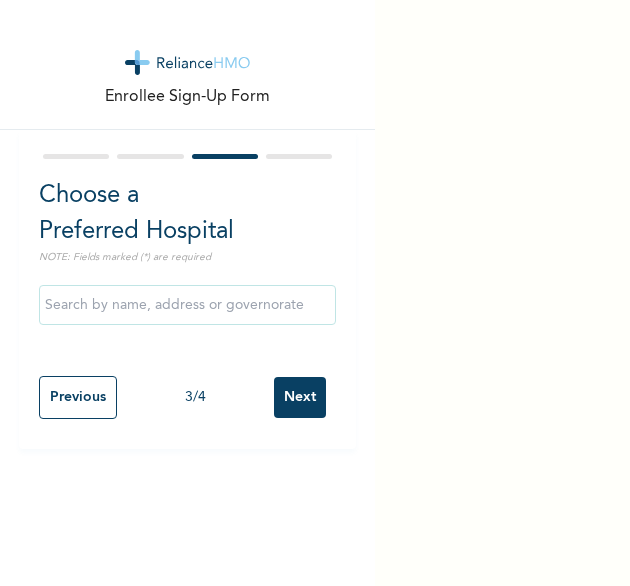 scroll, scrollTop: 0, scrollLeft: 0, axis: both 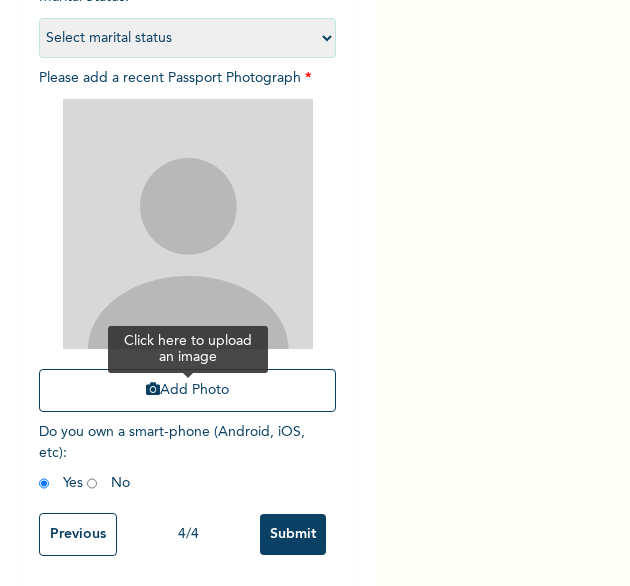 click on "Add Photo" at bounding box center [188, 390] 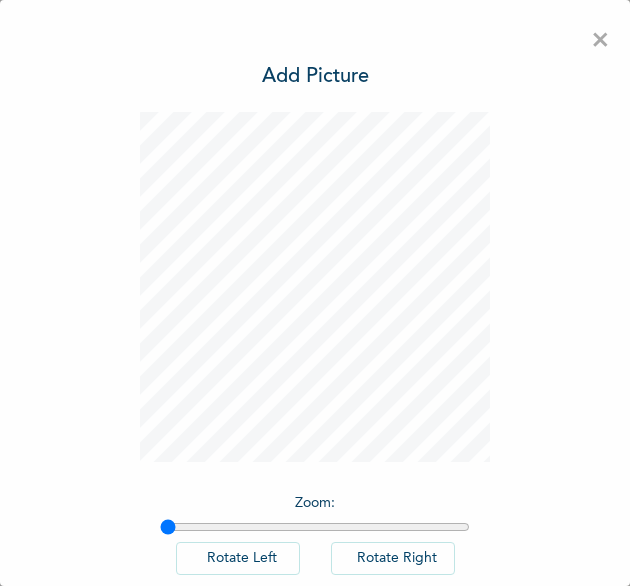 scroll, scrollTop: 0, scrollLeft: 0, axis: both 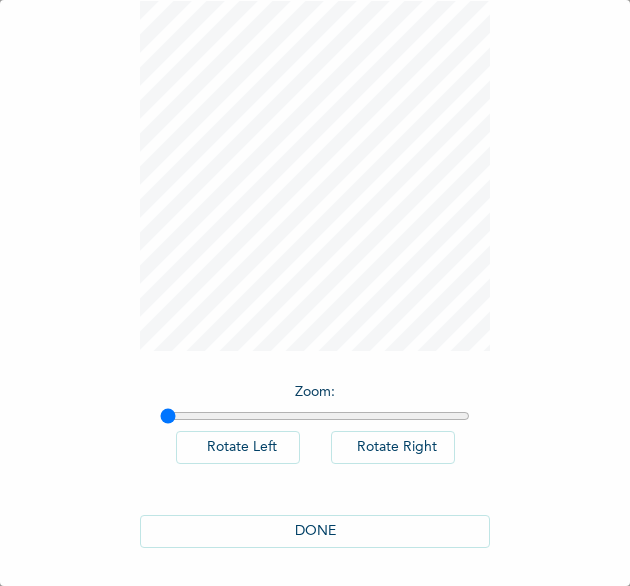 click on "DONE" at bounding box center (315, 531) 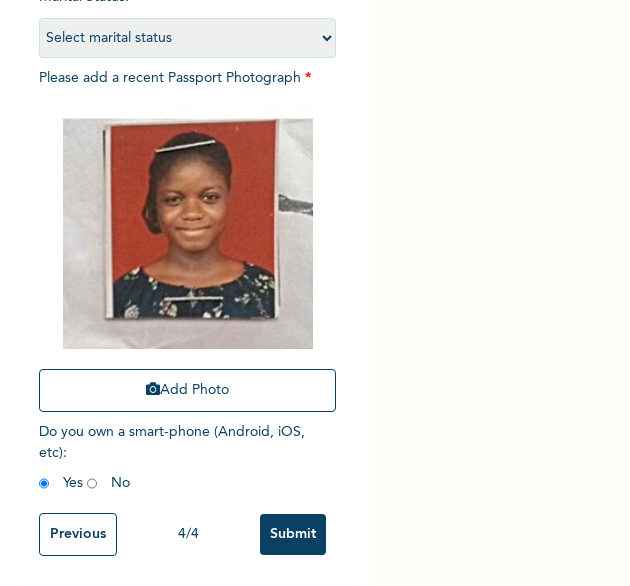 scroll, scrollTop: 269, scrollLeft: 0, axis: vertical 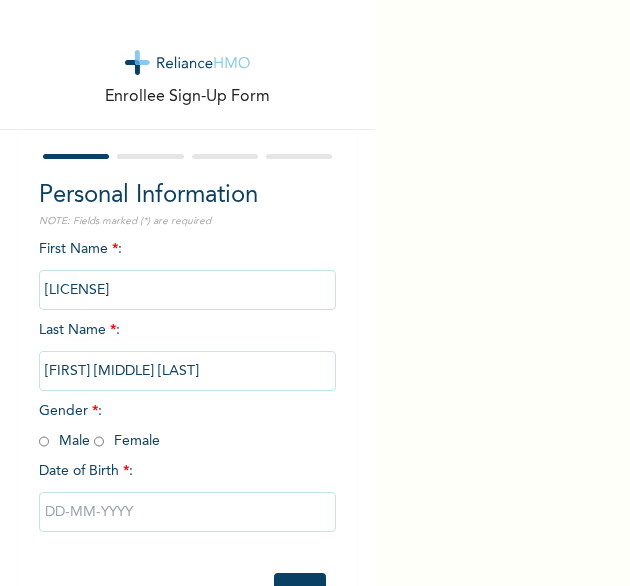 click at bounding box center [44, 441] 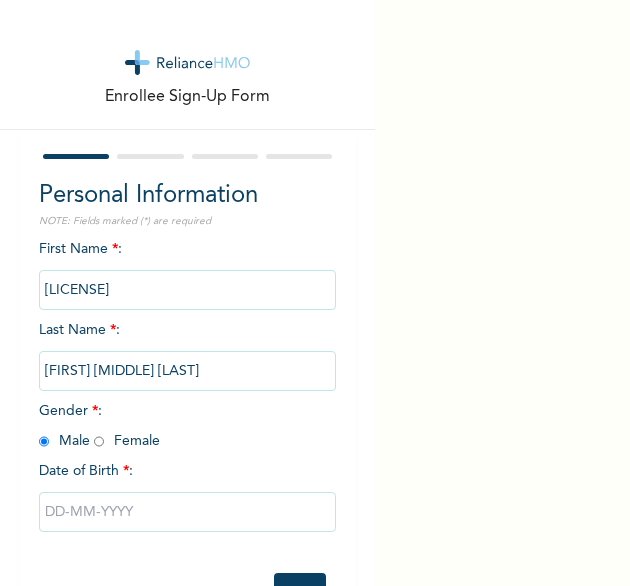 radio on "true" 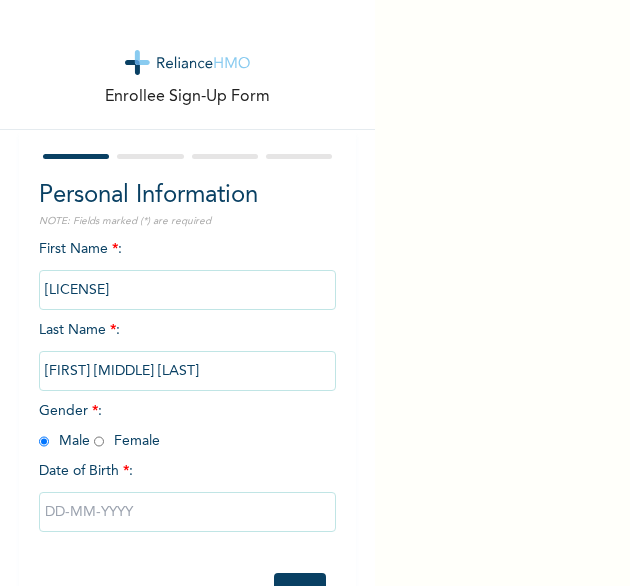 click at bounding box center [188, 512] 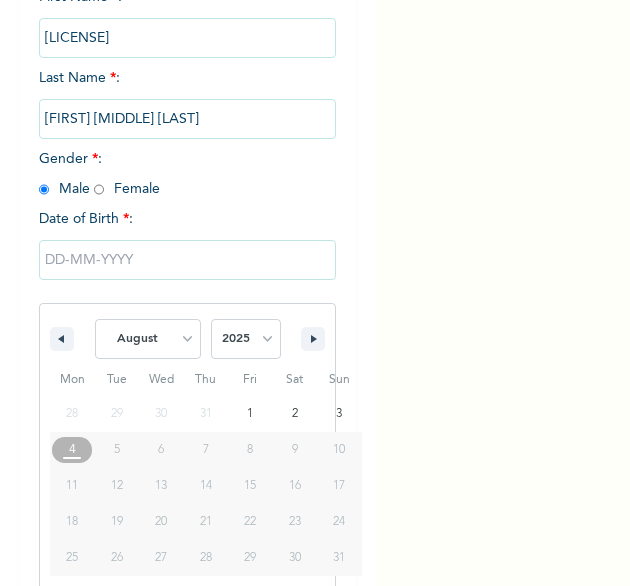 scroll, scrollTop: 280, scrollLeft: 0, axis: vertical 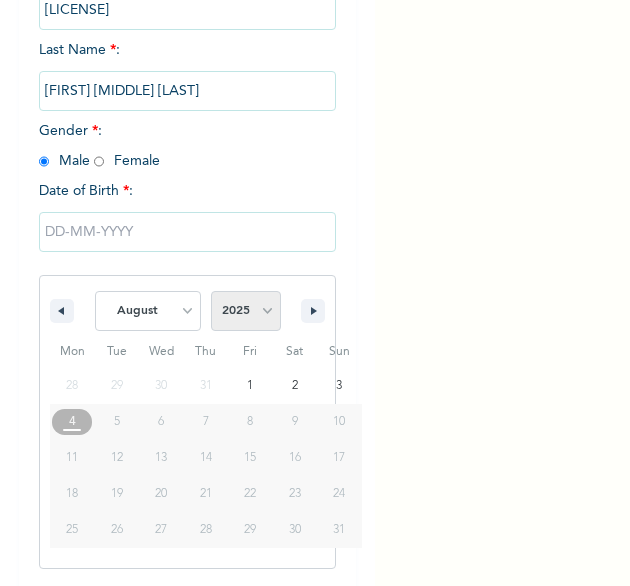 click on "2025 2024 2023 2022 2021 2020 2019 2018 2017 2016 2015 2014 2013 2012 2011 2010 2009 2008 2007 2006 2005 2004 2003 2002 2001 2000 1999 1998 1997 1996 1995 1994 1993 1992 1991 1990 1989 1988 1987 1986 1985 1984 1983 1982 1981 1980 1979 1978 1977 1976 1975 1974 1973 1972 1971 1970 1969 1968 1967 1966 1965 1964 1963 1962 1961 1960" at bounding box center (246, 311) 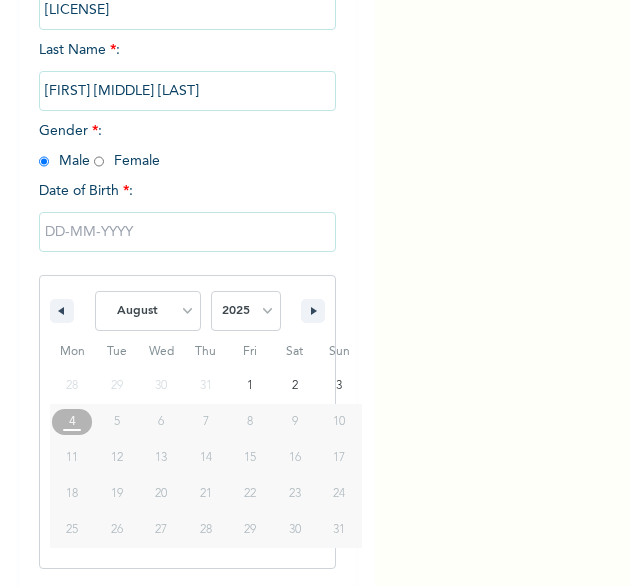 select on "2000" 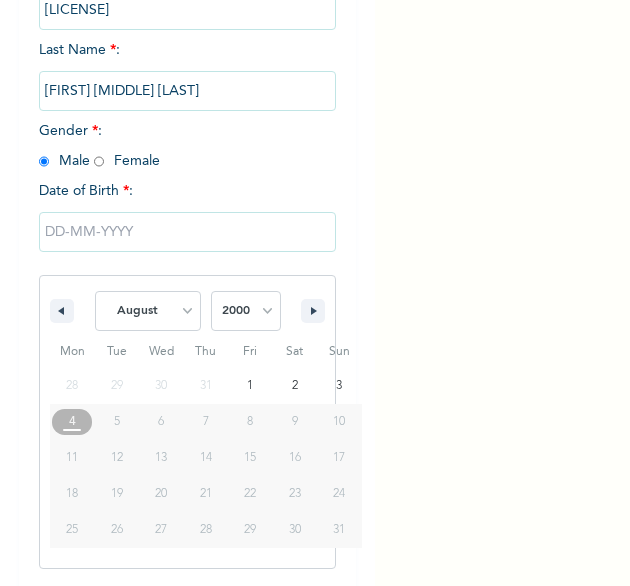 click on "2025 2024 2023 2022 2021 2020 2019 2018 2017 2016 2015 2014 2013 2012 2011 2010 2009 2008 2007 2006 2005 2004 2003 2002 2001 2000 1999 1998 1997 1996 1995 1994 1993 1992 1991 1990 1989 1988 1987 1986 1985 1984 1983 1982 1981 1980 1979 1978 1977 1976 1975 1974 1973 1972 1971 1970 1969 1968 1967 1966 1965 1964 1963 1962 1961 1960" at bounding box center (246, 311) 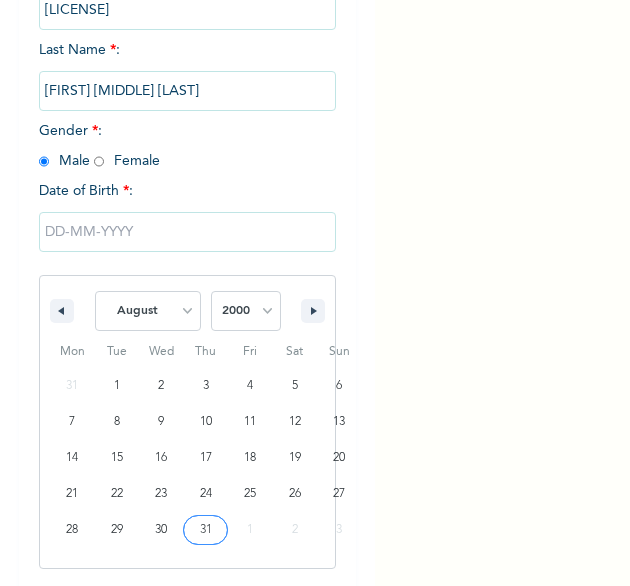 type on "08/31/2000" 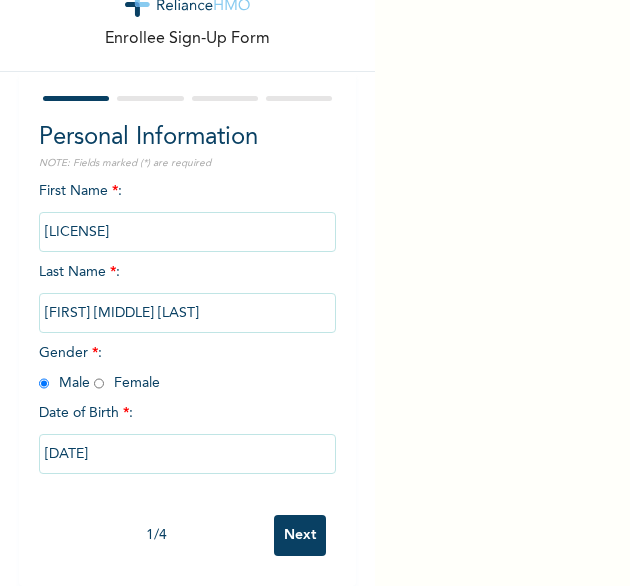 scroll, scrollTop: 76, scrollLeft: 0, axis: vertical 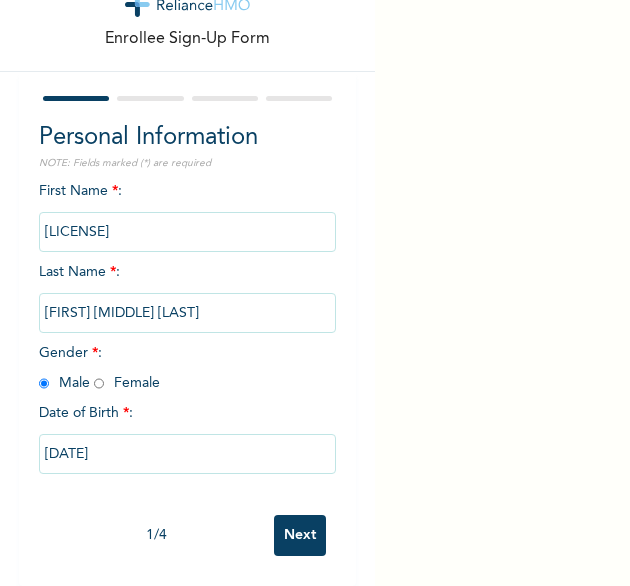 click on "Next" at bounding box center [300, 535] 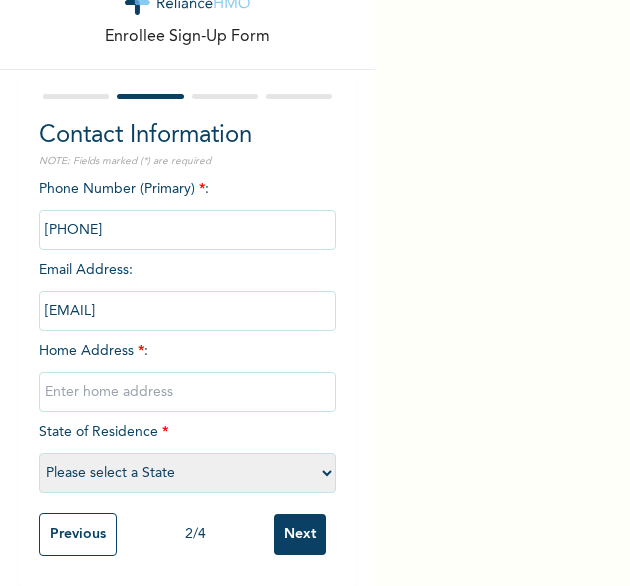 click at bounding box center [188, 392] 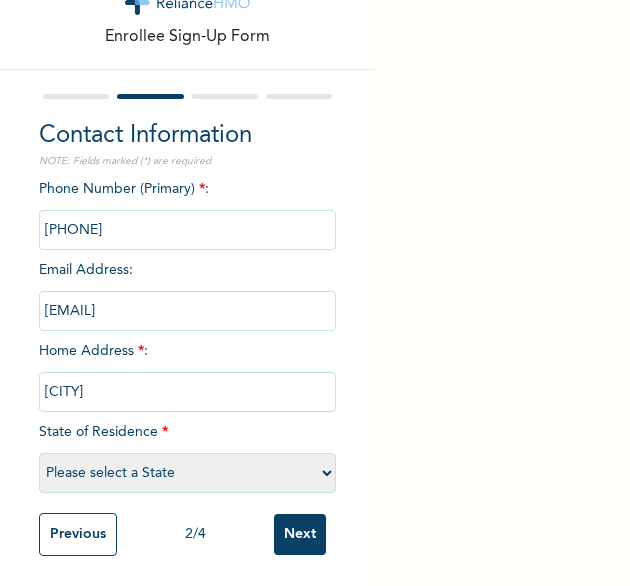 select on "25" 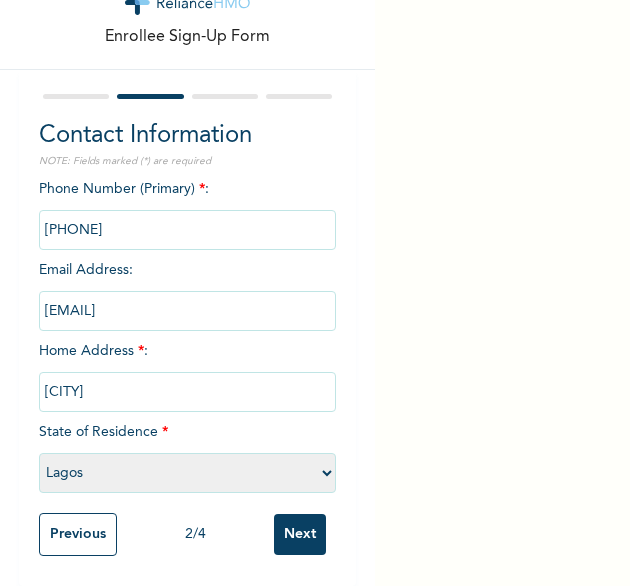 click on "Next" at bounding box center (300, 534) 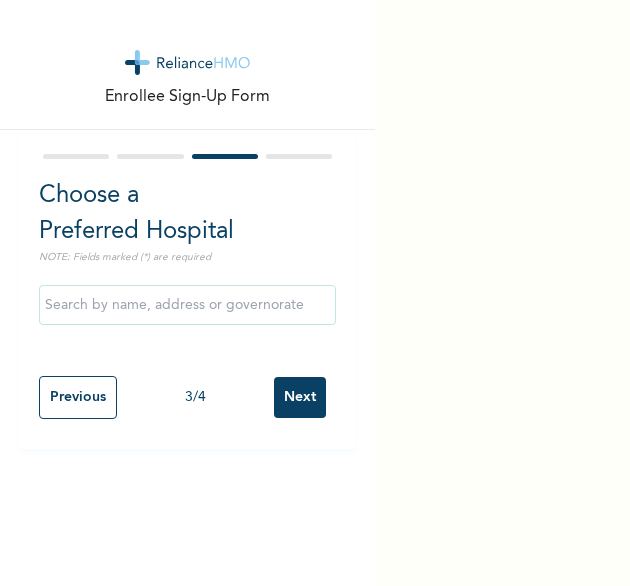 click on "Next" at bounding box center (300, 397) 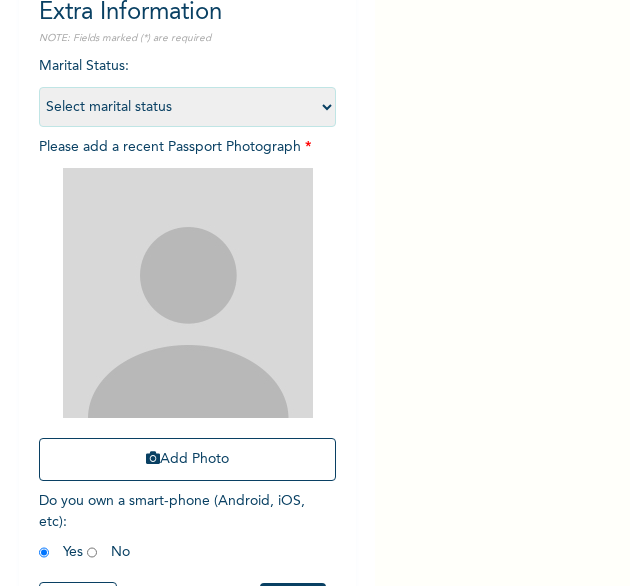scroll, scrollTop: 269, scrollLeft: 0, axis: vertical 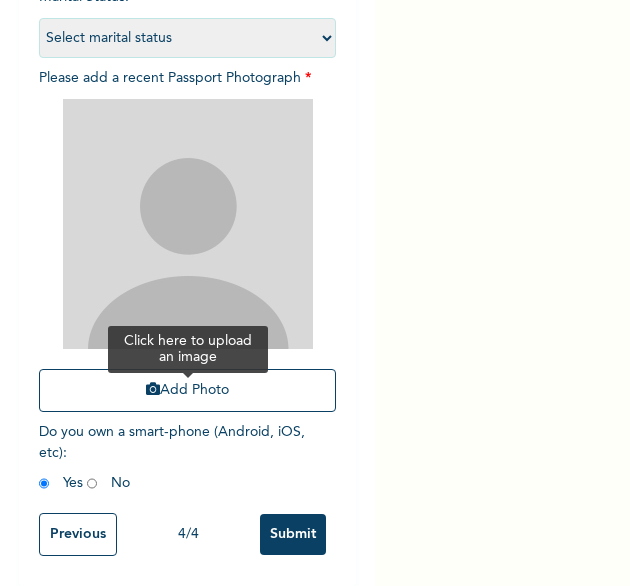 click on "Add Photo" at bounding box center [188, 390] 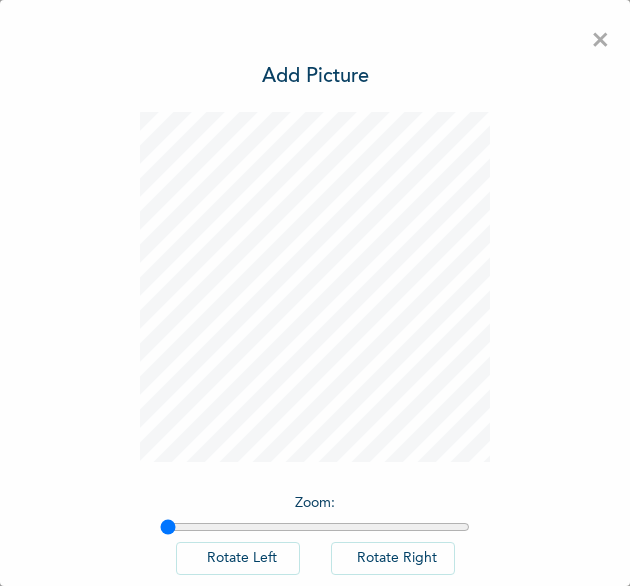scroll, scrollTop: 0, scrollLeft: 0, axis: both 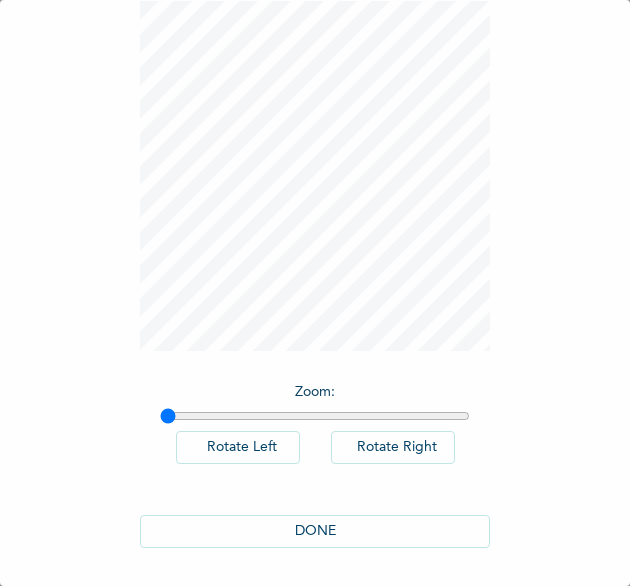 click on "DONE" at bounding box center (315, 531) 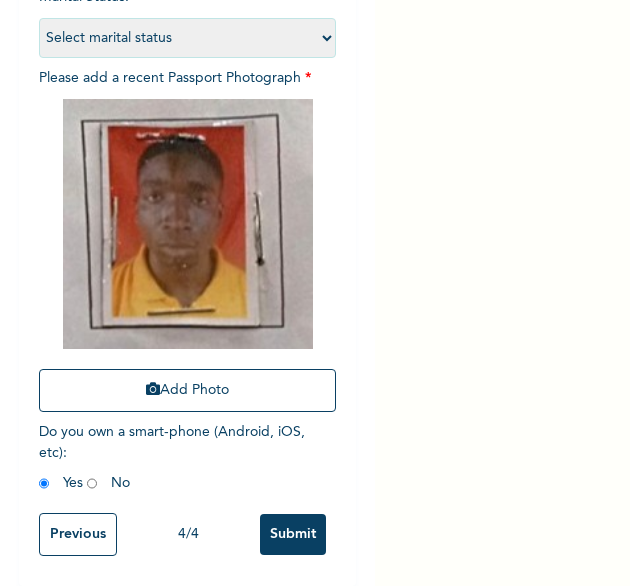 scroll, scrollTop: 269, scrollLeft: 0, axis: vertical 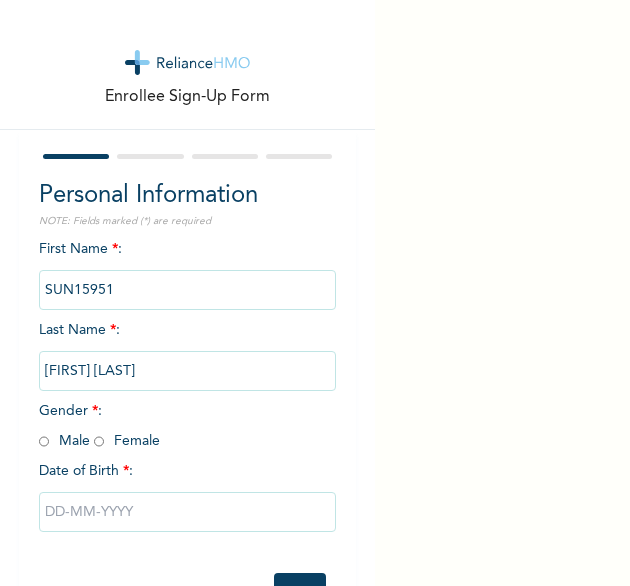 click on "Gender   * : Male   Female" at bounding box center (99, 426) 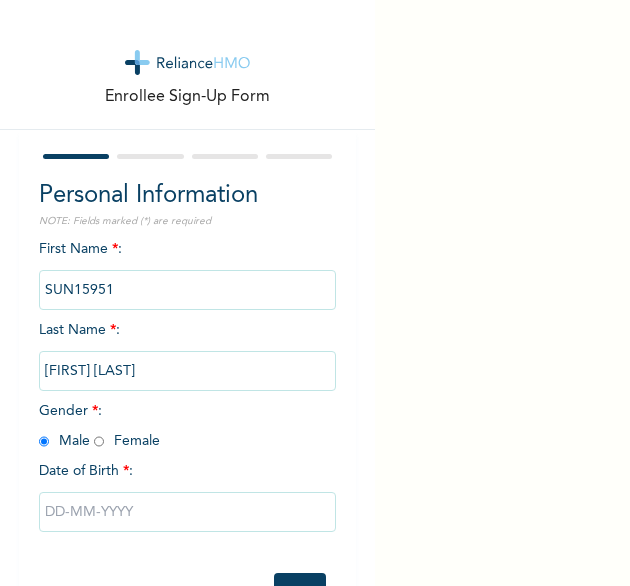 radio on "true" 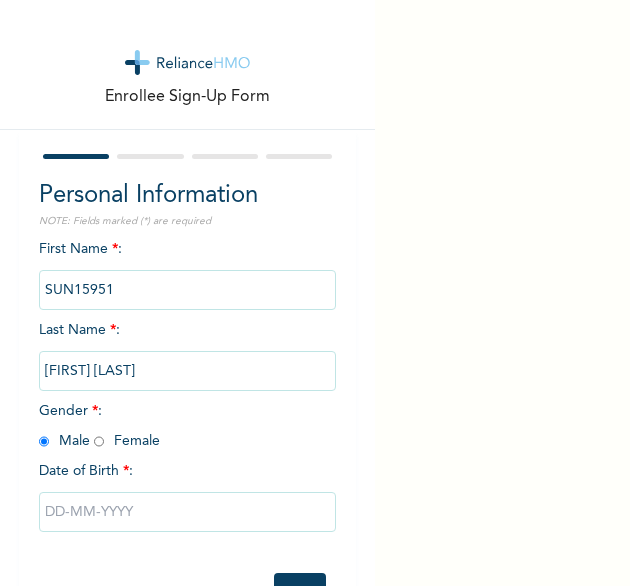 click at bounding box center (188, 512) 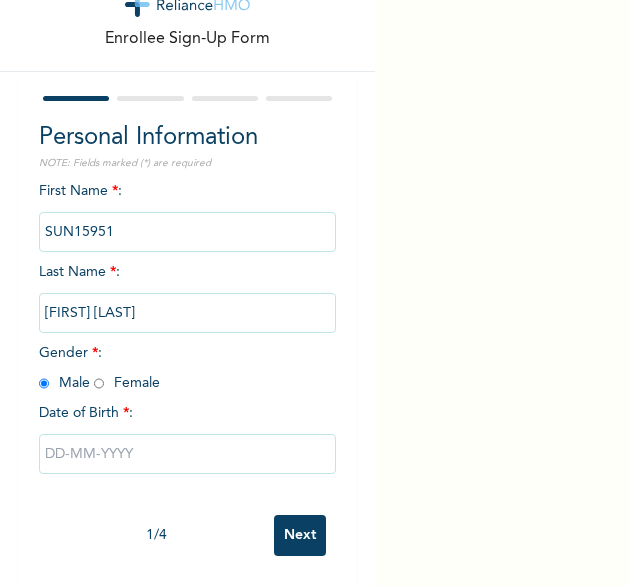 select on "7" 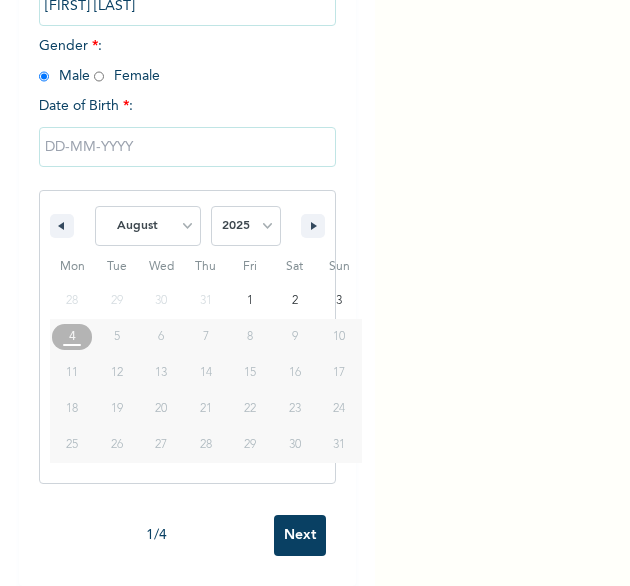 scroll, scrollTop: 382, scrollLeft: 0, axis: vertical 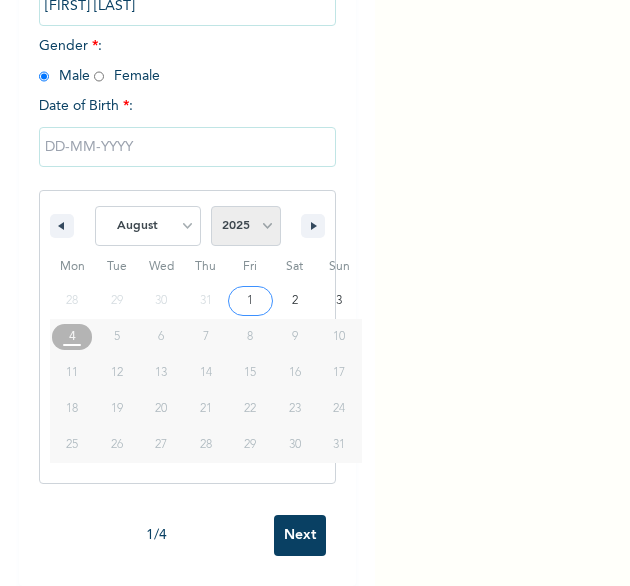 click on "2025 2024 2023 2022 2021 2020 2019 2018 2017 2016 2015 2014 2013 2012 2011 2010 2009 2008 2007 2006 2005 2004 2003 2002 2001 2000 1999 1998 1997 1996 1995 1994 1993 1992 1991 1990 1989 1988 1987 1986 1985 1984 1983 1982 1981 1980 1979 1978 1977 1976 1975 1974 1973 1972 1971 1970 1969 1968 1967 1966 1965 1964 1963 1962 1961 1960" at bounding box center [246, 226] 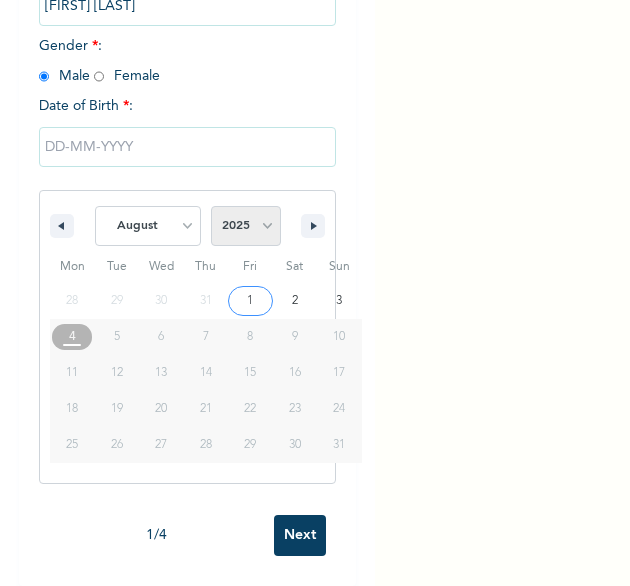 select on "1997" 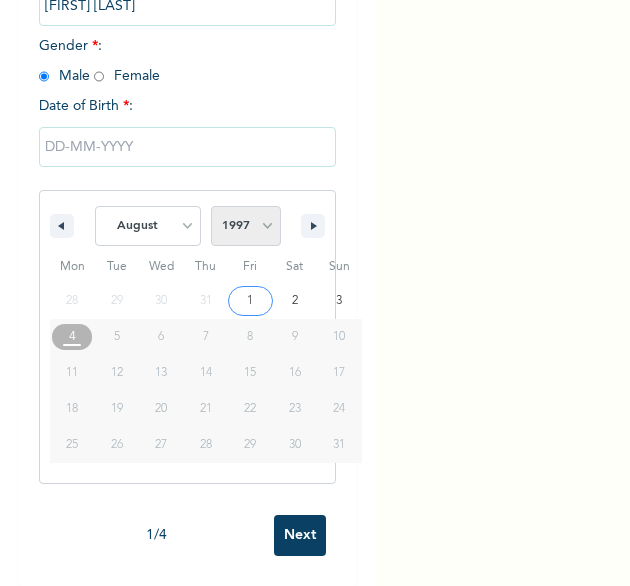 click on "2025 2024 2023 2022 2021 2020 2019 2018 2017 2016 2015 2014 2013 2012 2011 2010 2009 2008 2007 2006 2005 2004 2003 2002 2001 2000 1999 1998 1997 1996 1995 1994 1993 1992 1991 1990 1989 1988 1987 1986 1985 1984 1983 1982 1981 1980 1979 1978 1977 1976 1975 1974 1973 1972 1971 1970 1969 1968 1967 1966 1965 1964 1963 1962 1961 1960" at bounding box center (246, 226) 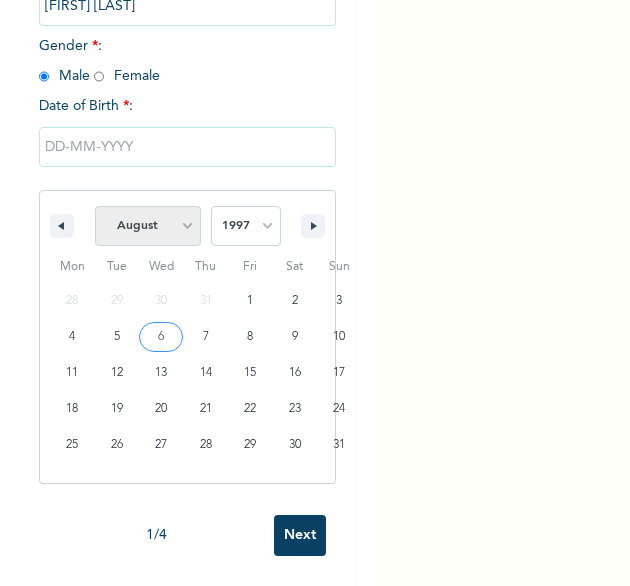click on "January February March April May June July August September October November December" at bounding box center (148, 226) 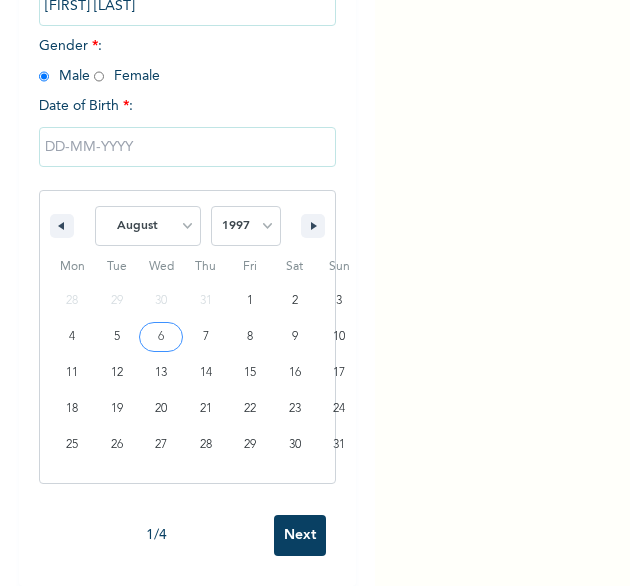 select on "10" 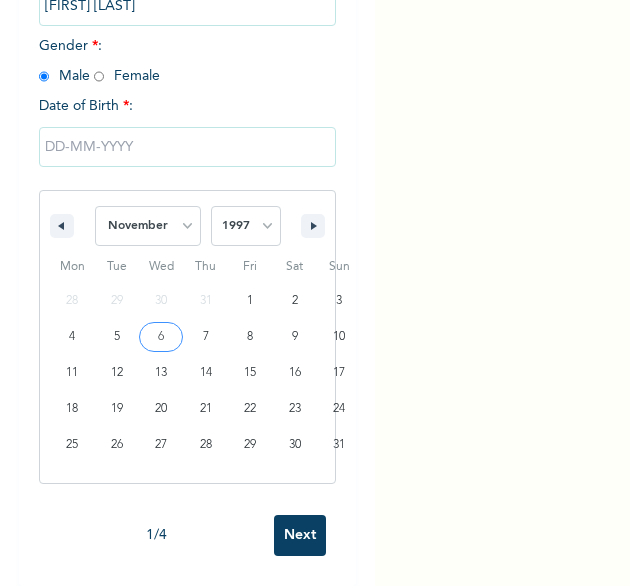 click on "January February March April May June July August September October November December" at bounding box center [148, 226] 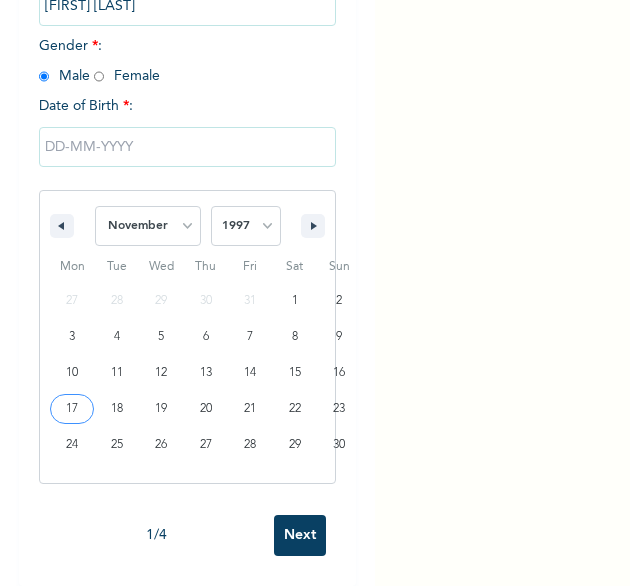 type on "11/17/1997" 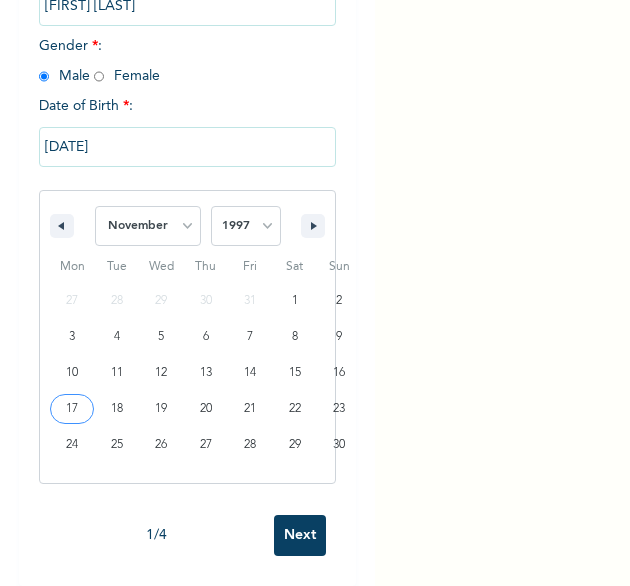 scroll, scrollTop: 76, scrollLeft: 0, axis: vertical 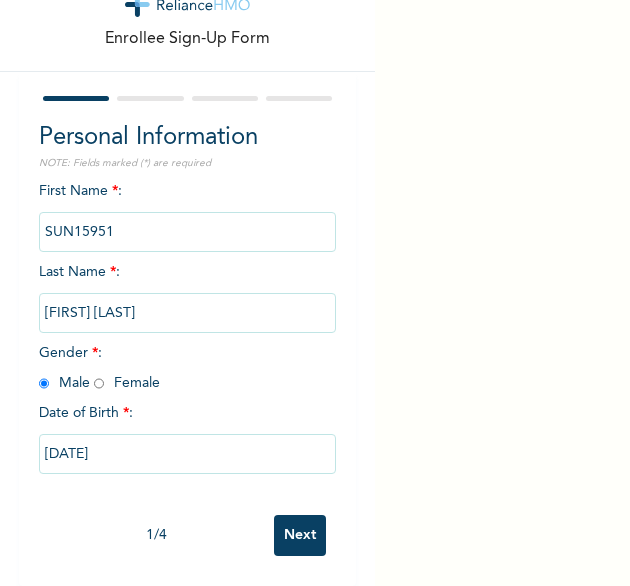 click on "Next" at bounding box center (300, 535) 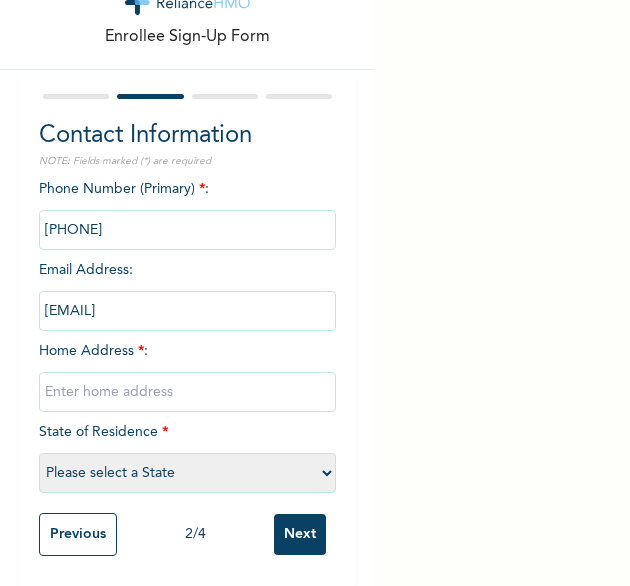 click at bounding box center [188, 392] 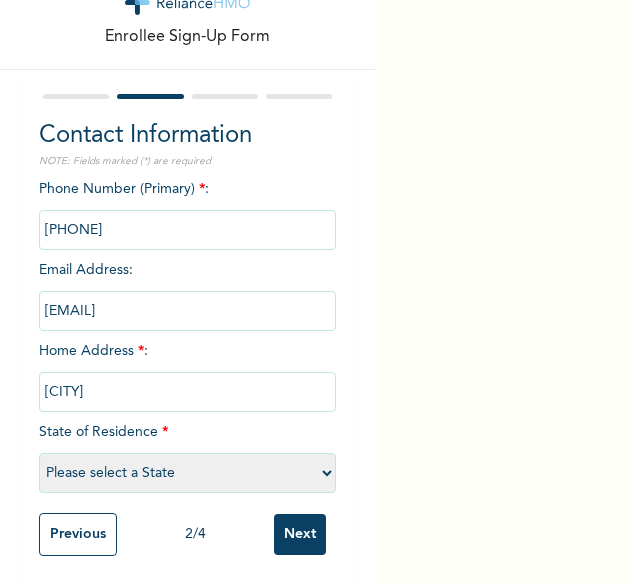 select on "25" 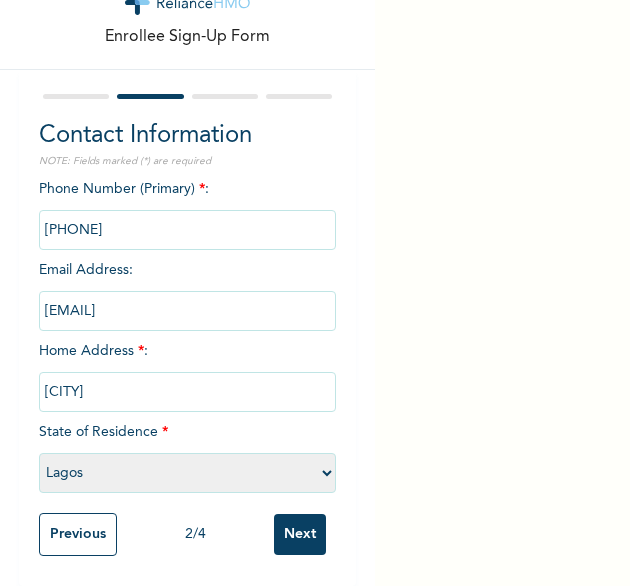 click on "Next" at bounding box center (300, 534) 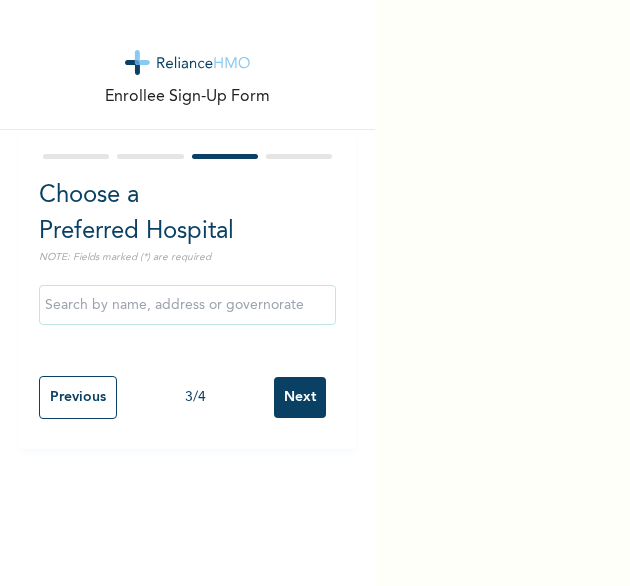 click on "Next" at bounding box center [300, 397] 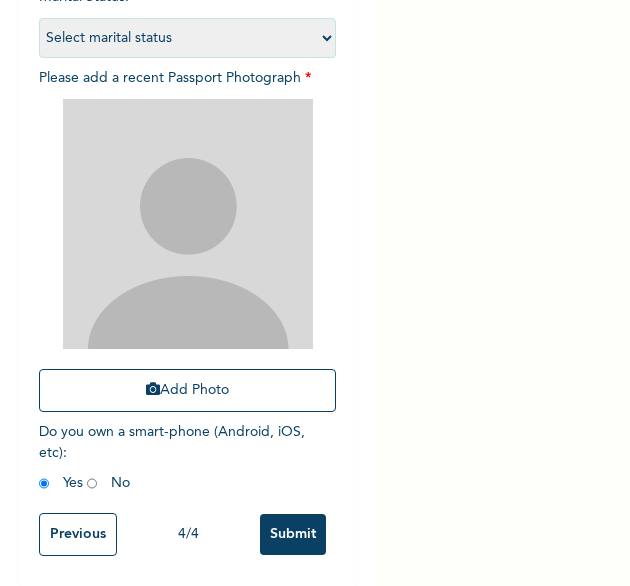 scroll, scrollTop: 269, scrollLeft: 0, axis: vertical 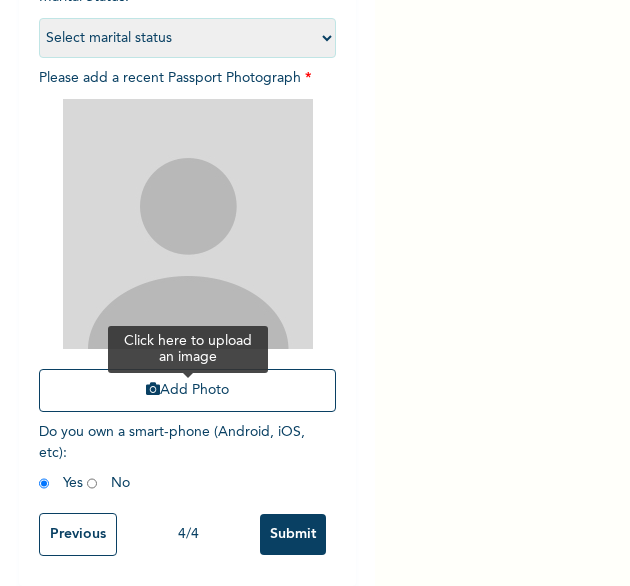 click on "Add Photo" at bounding box center (188, 390) 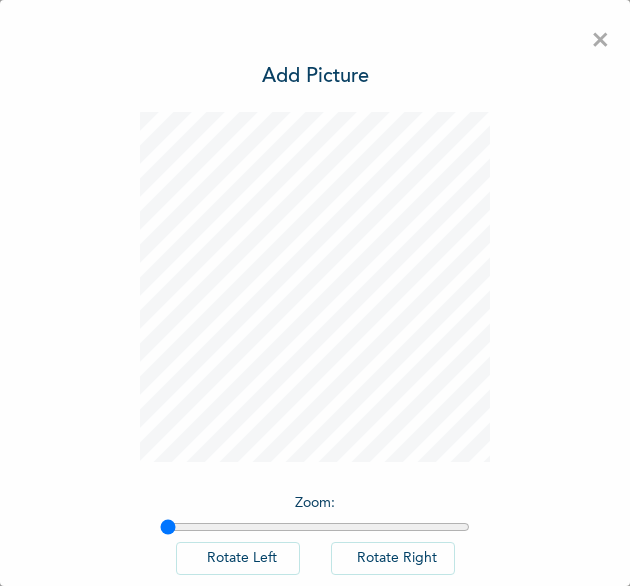 scroll, scrollTop: 0, scrollLeft: 0, axis: both 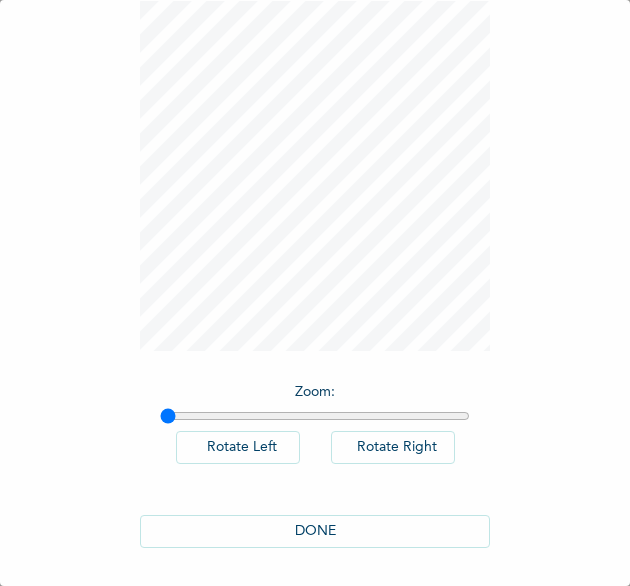 click on "DONE" at bounding box center [315, 531] 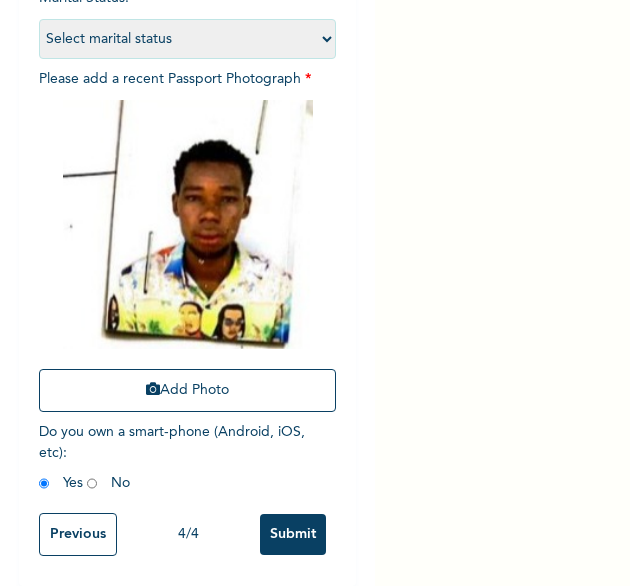 scroll, scrollTop: 268, scrollLeft: 0, axis: vertical 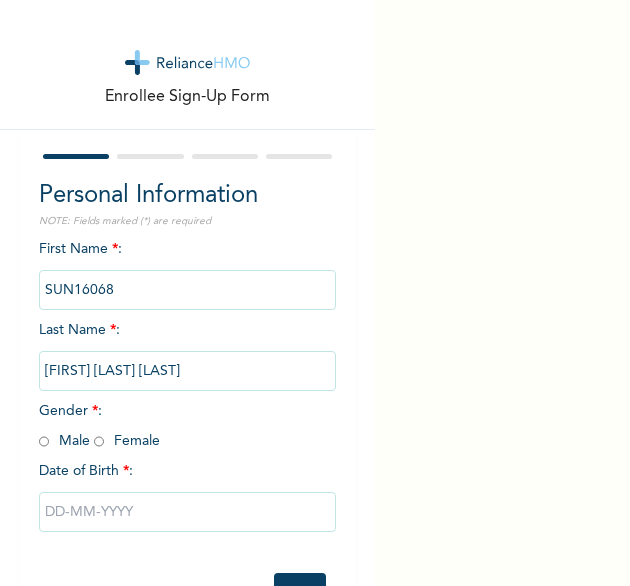 click at bounding box center (188, 512) 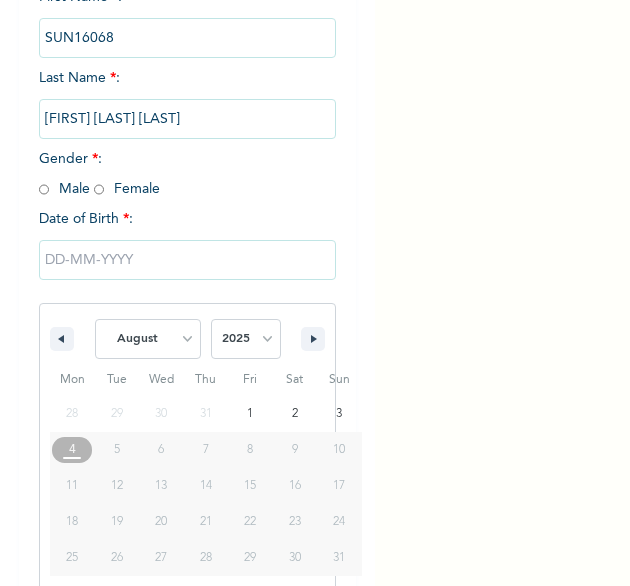 scroll, scrollTop: 280, scrollLeft: 0, axis: vertical 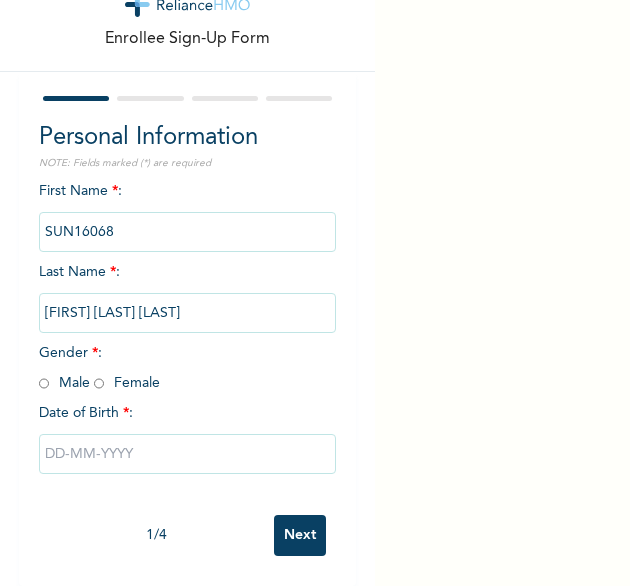 click on "Personal Information NOTE: Fields marked (*) are required First Name   * : [FIRST] [LAST] [LAST] Gender   * : Male   Female Date of Birth   *: [DATE]" at bounding box center [188, 312] 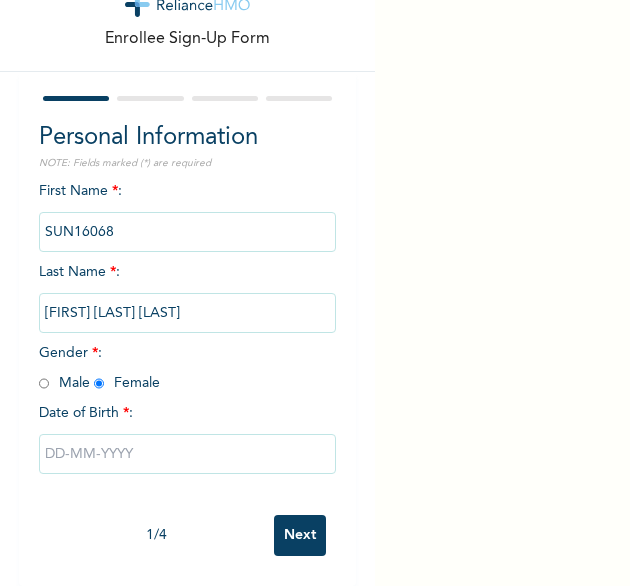 radio on "true" 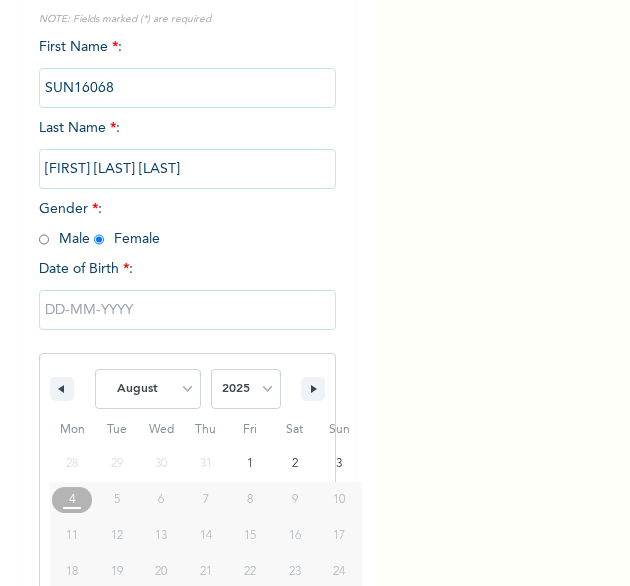 scroll, scrollTop: 280, scrollLeft: 0, axis: vertical 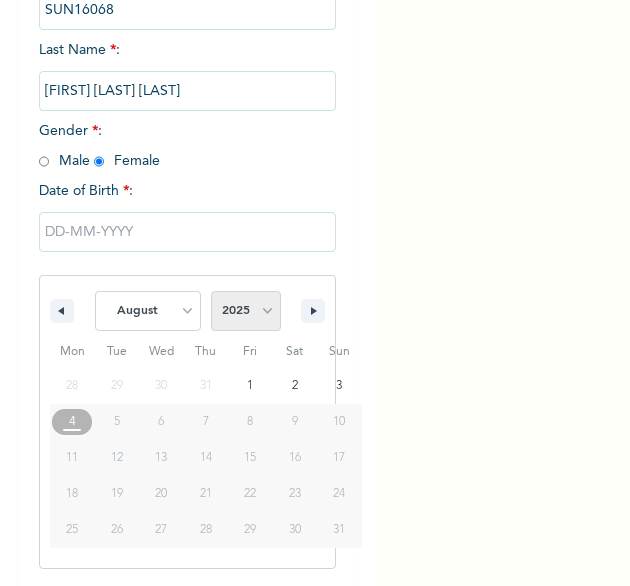 click on "2025 2024 2023 2022 2021 2020 2019 2018 2017 2016 2015 2014 2013 2012 2011 2010 2009 2008 2007 2006 2005 2004 2003 2002 2001 2000 1999 1998 1997 1996 1995 1994 1993 1992 1991 1990 1989 1988 1987 1986 1985 1984 1983 1982 1981 1980 1979 1978 1977 1976 1975 1974 1973 1972 1971 1970 1969 1968 1967 1966 1965 1964 1963 1962 1961 1960" at bounding box center (246, 311) 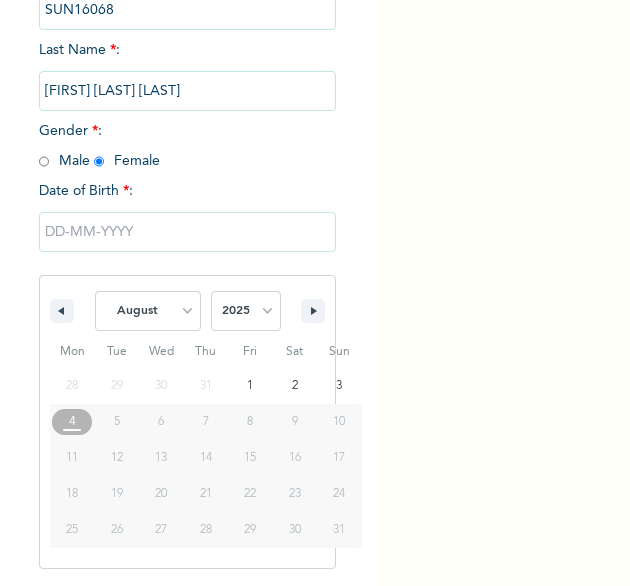 select on "1998" 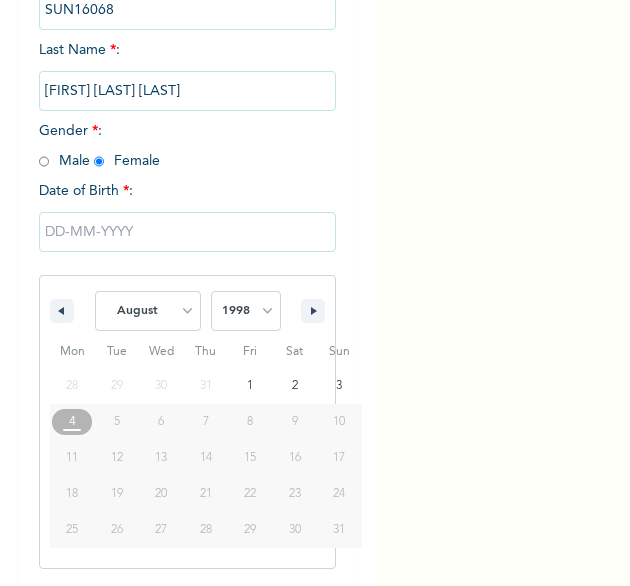 click on "2025 2024 2023 2022 2021 2020 2019 2018 2017 2016 2015 2014 2013 2012 2011 2010 2009 2008 2007 2006 2005 2004 2003 2002 2001 2000 1999 1998 1997 1996 1995 1994 1993 1992 1991 1990 1989 1988 1987 1986 1985 1984 1983 1982 1981 1980 1979 1978 1977 1976 1975 1974 1973 1972 1971 1970 1969 1968 1967 1966 1965 1964 1963 1962 1961 1960" at bounding box center (246, 311) 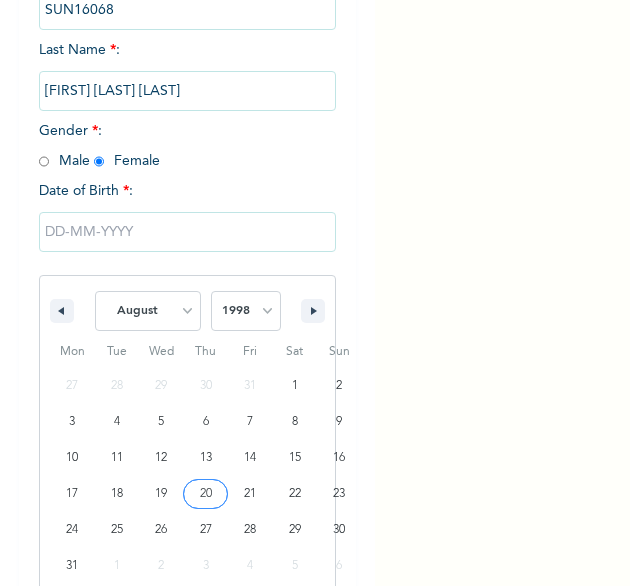 type on "[DATE]" 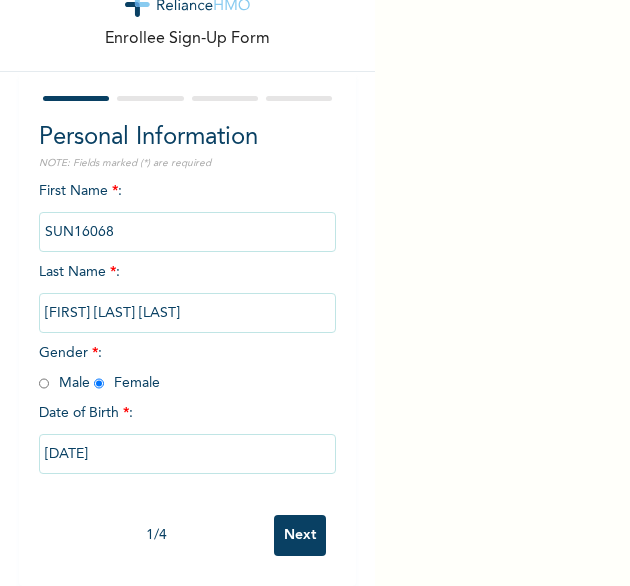 scroll, scrollTop: 76, scrollLeft: 0, axis: vertical 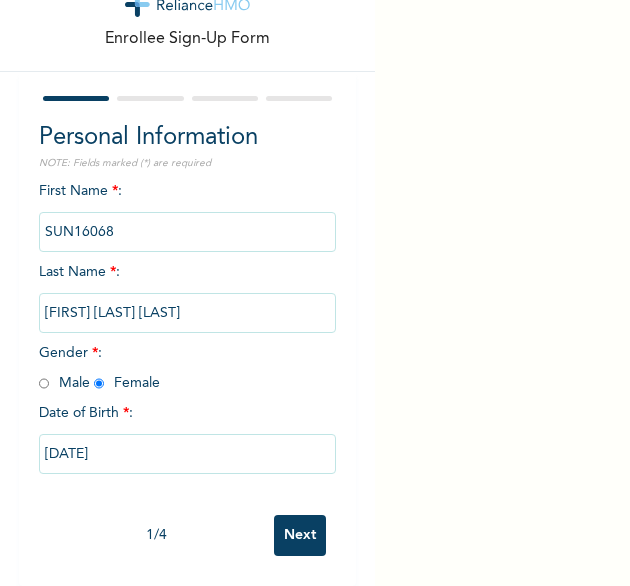 click on "Next" at bounding box center [300, 535] 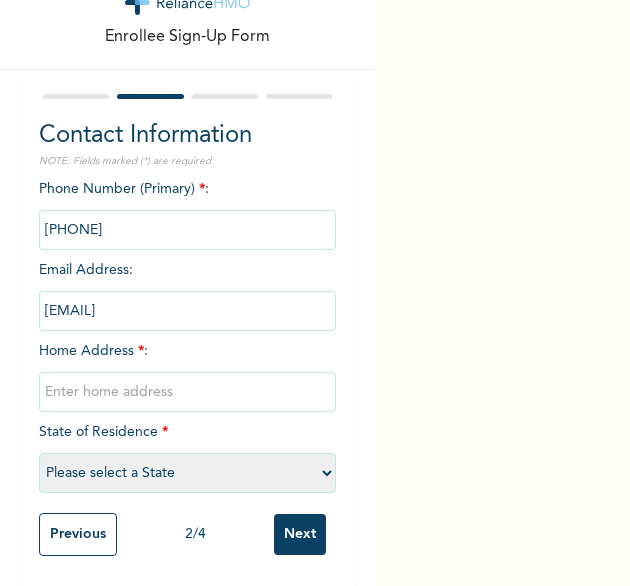 scroll, scrollTop: 78, scrollLeft: 0, axis: vertical 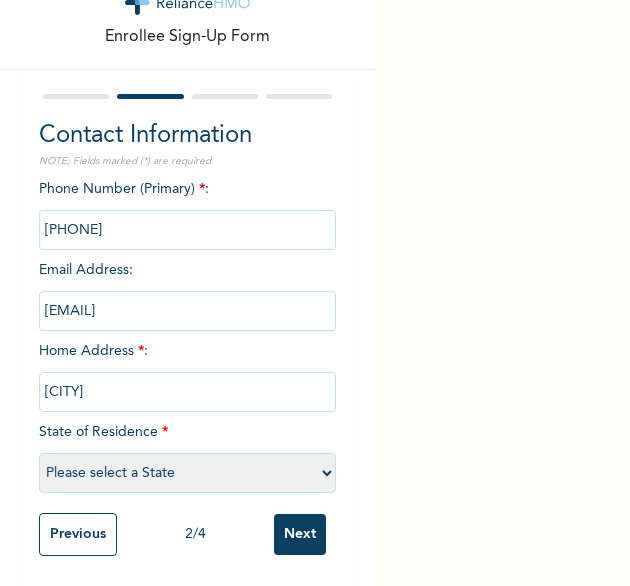 select on "25" 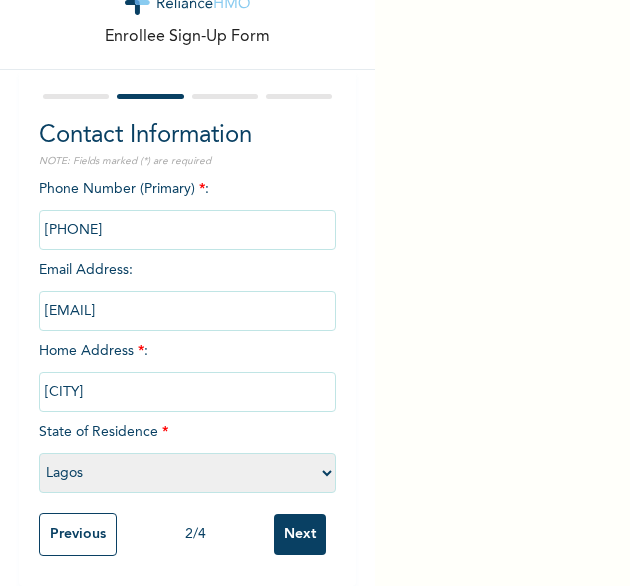 click on "Next" at bounding box center (300, 534) 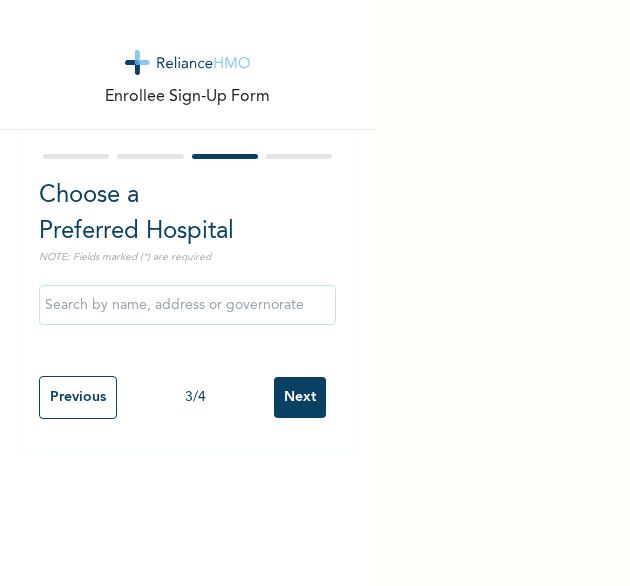scroll, scrollTop: 0, scrollLeft: 0, axis: both 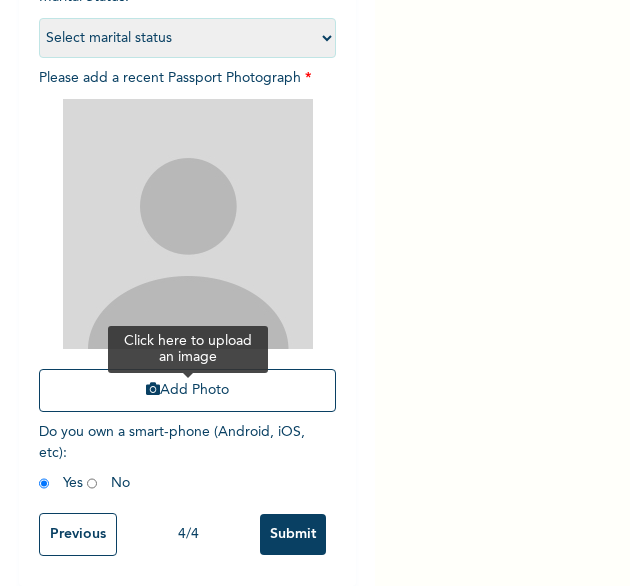 click on "Add Photo" at bounding box center [188, 390] 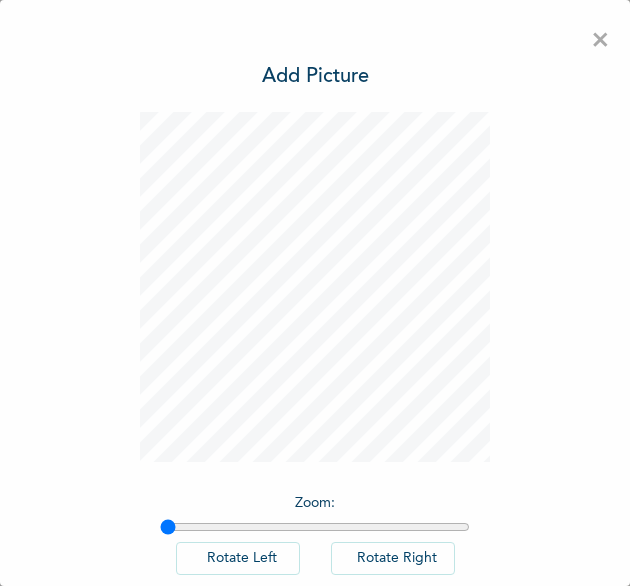 scroll, scrollTop: 0, scrollLeft: 0, axis: both 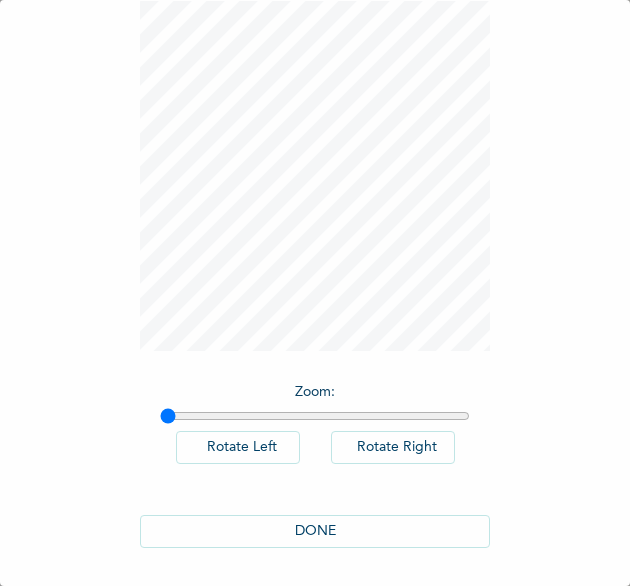 click on "DONE" at bounding box center (315, 531) 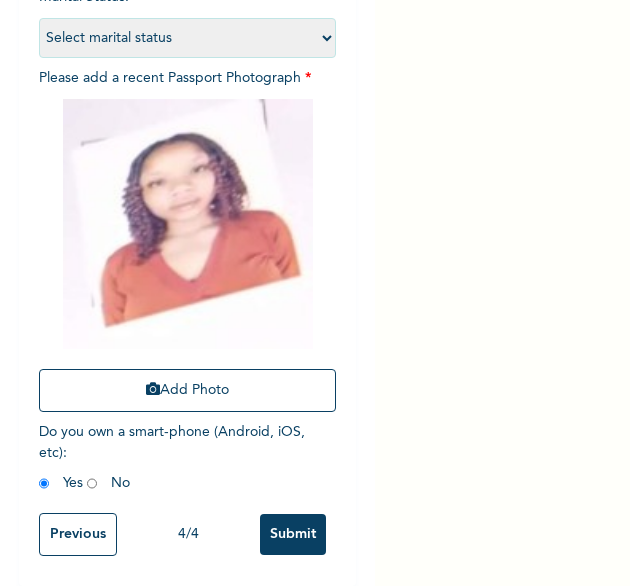 scroll, scrollTop: 269, scrollLeft: 0, axis: vertical 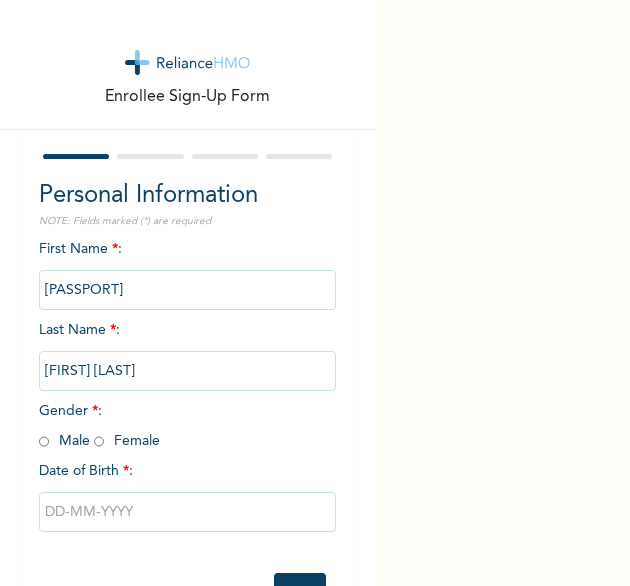 click at bounding box center (44, 441) 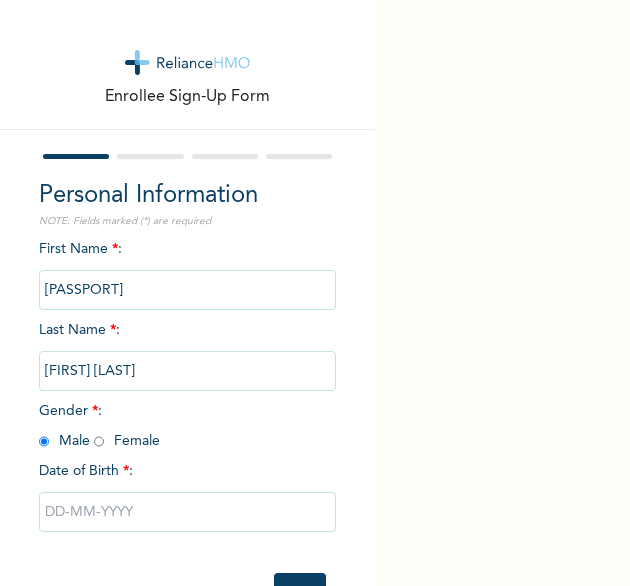 radio on "true" 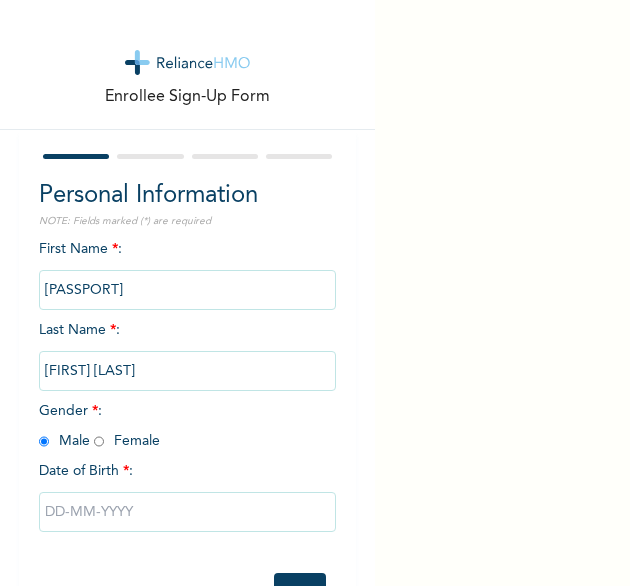 click at bounding box center [188, 512] 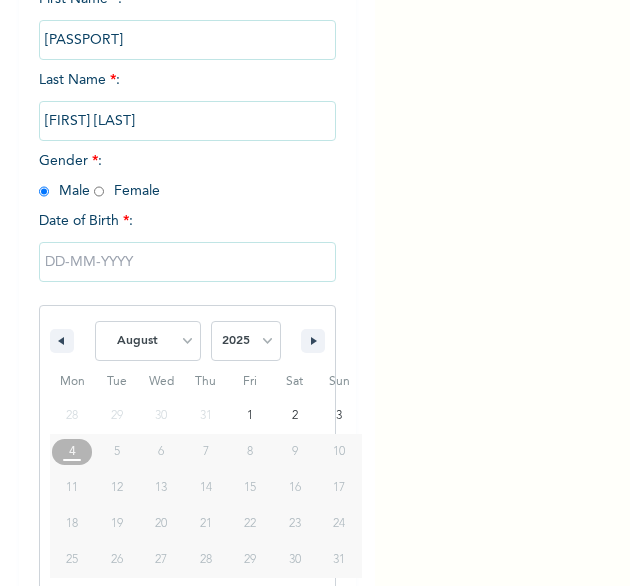 scroll, scrollTop: 280, scrollLeft: 0, axis: vertical 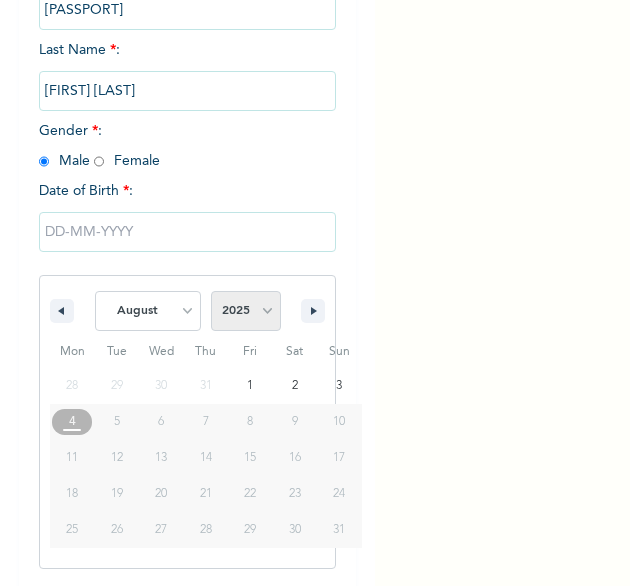 click on "2025 2024 2023 2022 2021 2020 2019 2018 2017 2016 2015 2014 2013 2012 2011 2010 2009 2008 2007 2006 2005 2004 2003 2002 2001 2000 1999 1998 1997 1996 1995 1994 1993 1992 1991 1990 1989 1988 1987 1986 1985 1984 1983 1982 1981 1980 1979 1978 1977 1976 1975 1974 1973 1972 1971 1970 1969 1968 1967 1966 1965 1964 1963 1962 1961 1960" at bounding box center [246, 311] 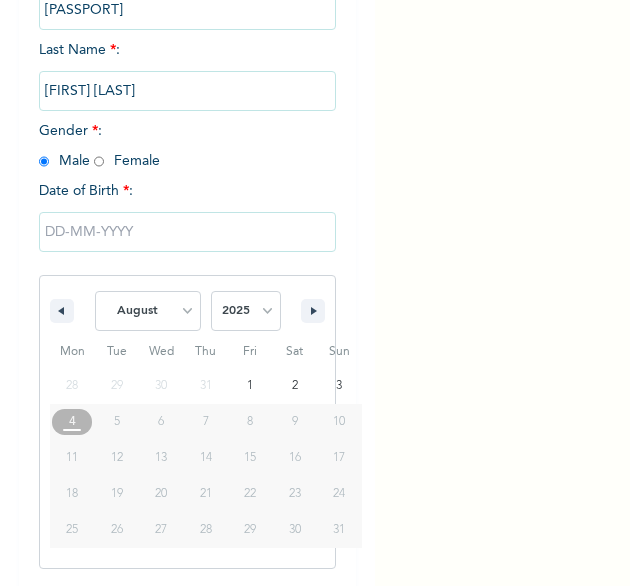 select on "1999" 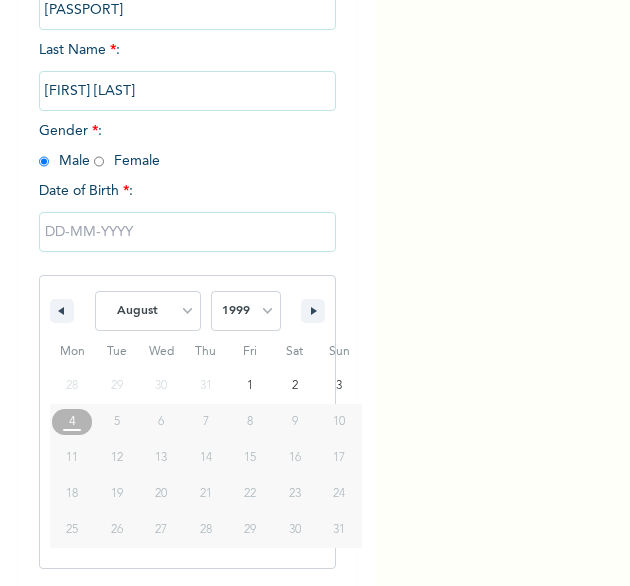 click on "2025 2024 2023 2022 2021 2020 2019 2018 2017 2016 2015 2014 2013 2012 2011 2010 2009 2008 2007 2006 2005 2004 2003 2002 2001 2000 1999 1998 1997 1996 1995 1994 1993 1992 1991 1990 1989 1988 1987 1986 1985 1984 1983 1982 1981 1980 1979 1978 1977 1976 1975 1974 1973 1972 1971 1970 1969 1968 1967 1966 1965 1964 1963 1962 1961 1960" at bounding box center (246, 311) 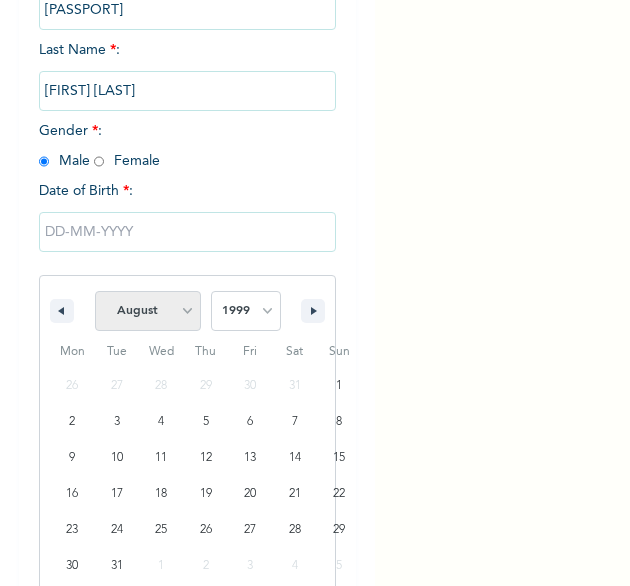 click on "January February March April May June July August September October November December" at bounding box center [148, 311] 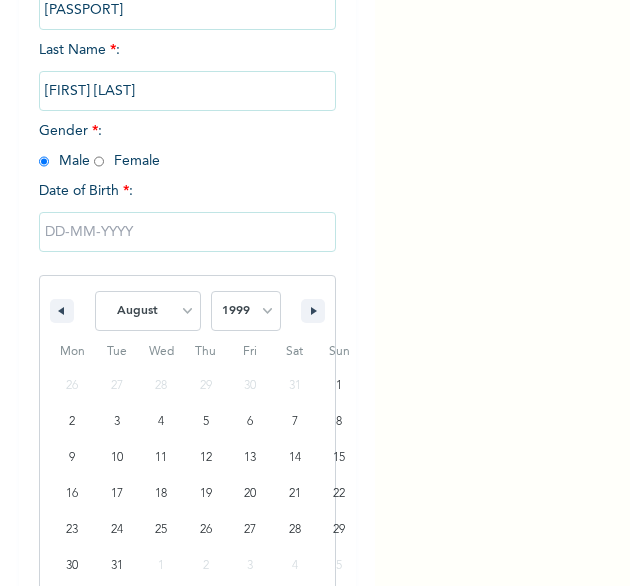 select on "10" 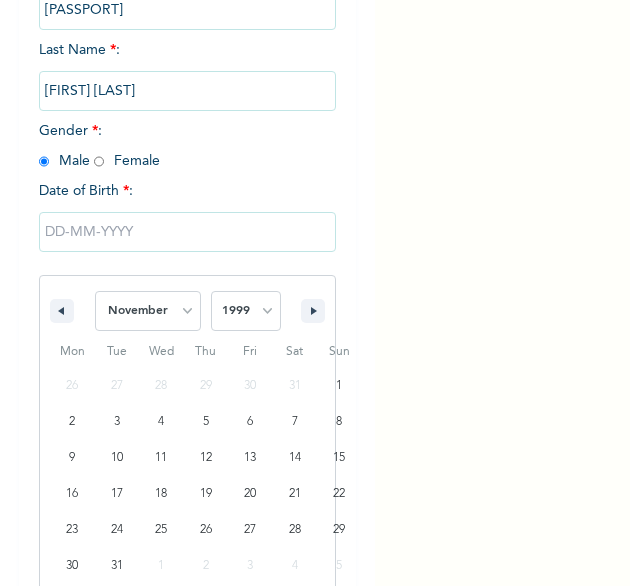 click on "January February March April May June July August September October November December" at bounding box center [148, 311] 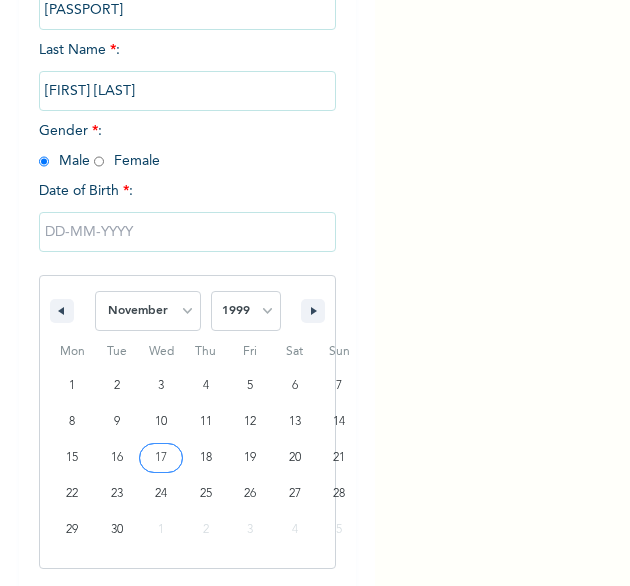 type on "11/17/1999" 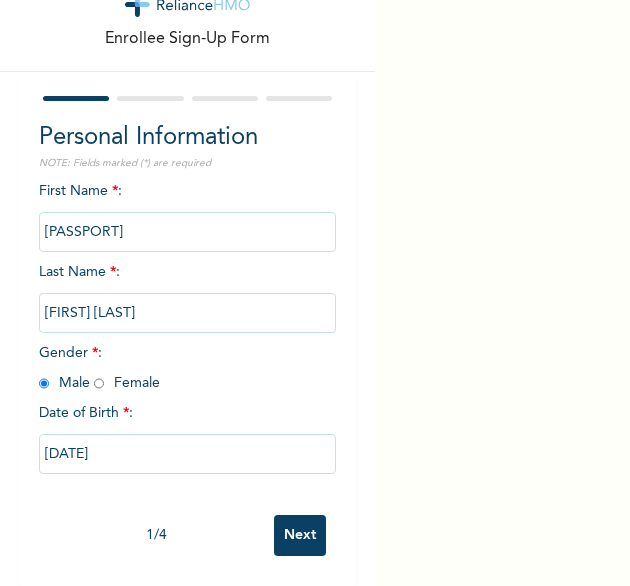 scroll, scrollTop: 76, scrollLeft: 0, axis: vertical 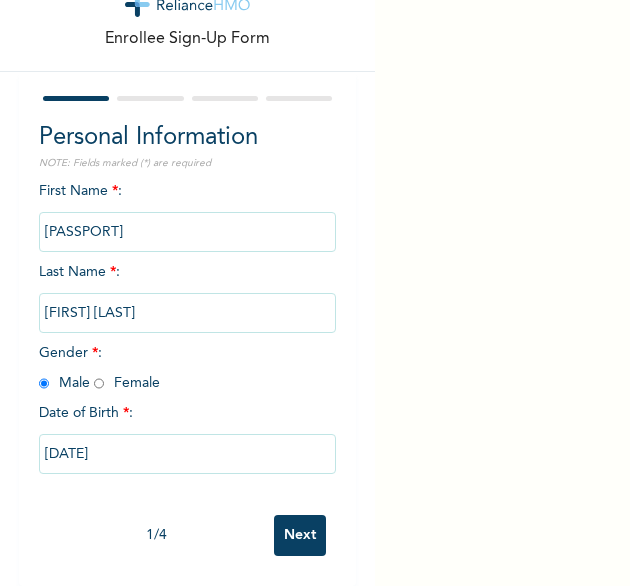 click on "Next" at bounding box center [300, 535] 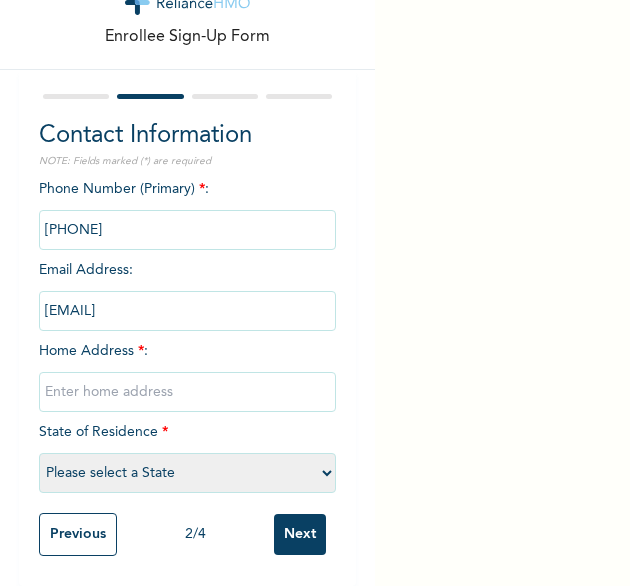 click at bounding box center (188, 392) 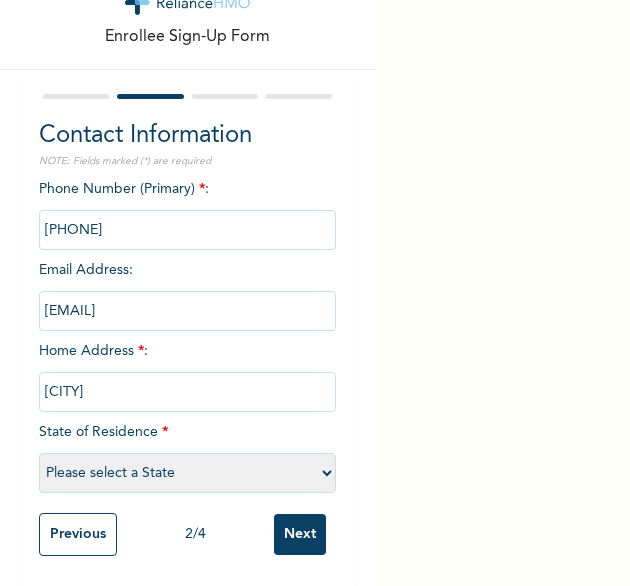 select on "25" 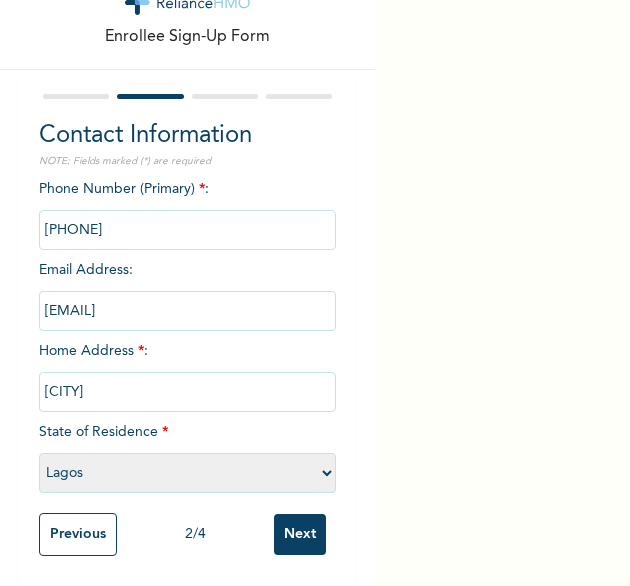 click on "Next" at bounding box center [300, 534] 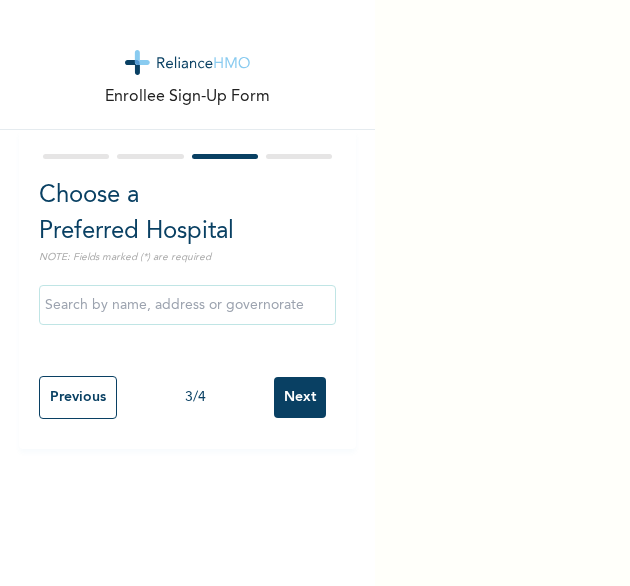 scroll, scrollTop: 0, scrollLeft: 0, axis: both 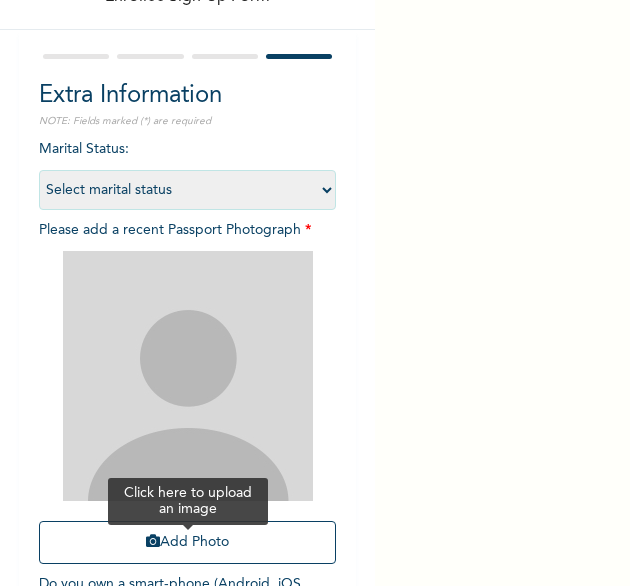 click on "Add Photo" at bounding box center [188, 542] 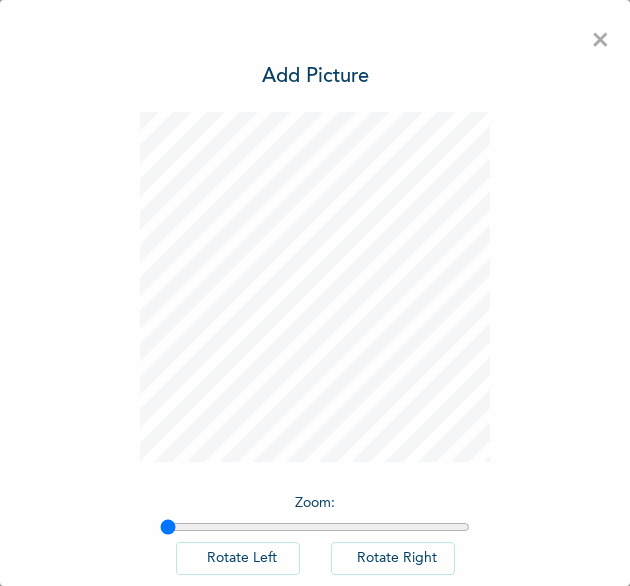 scroll, scrollTop: 0, scrollLeft: 0, axis: both 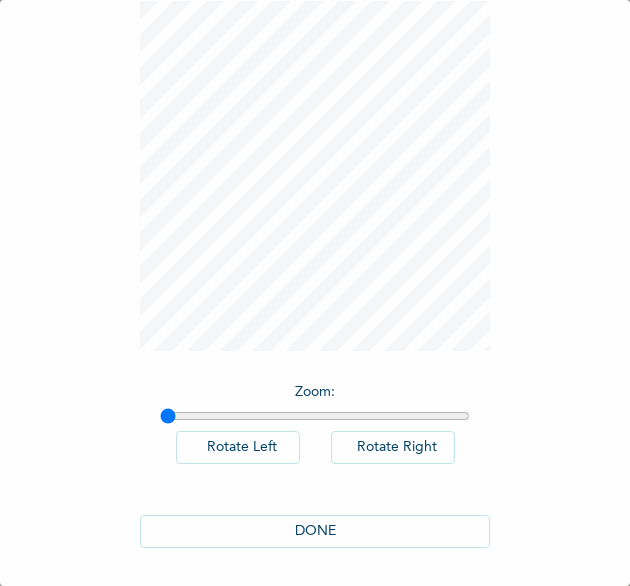 click on "DONE" at bounding box center [315, 531] 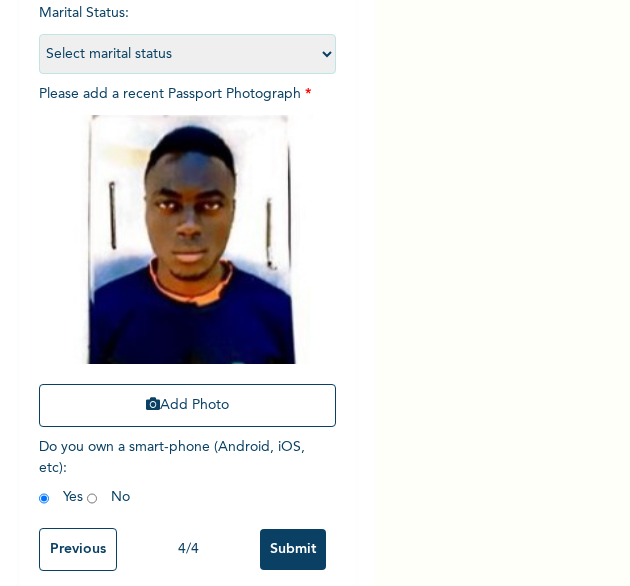 scroll, scrollTop: 268, scrollLeft: 0, axis: vertical 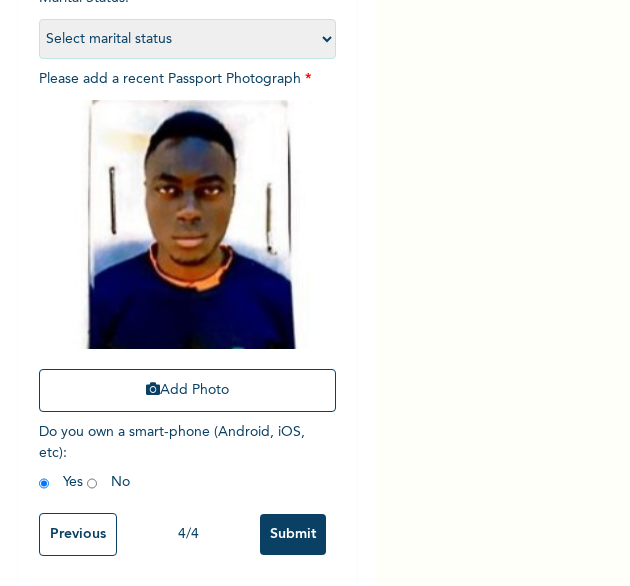 click on "Submit" at bounding box center (293, 534) 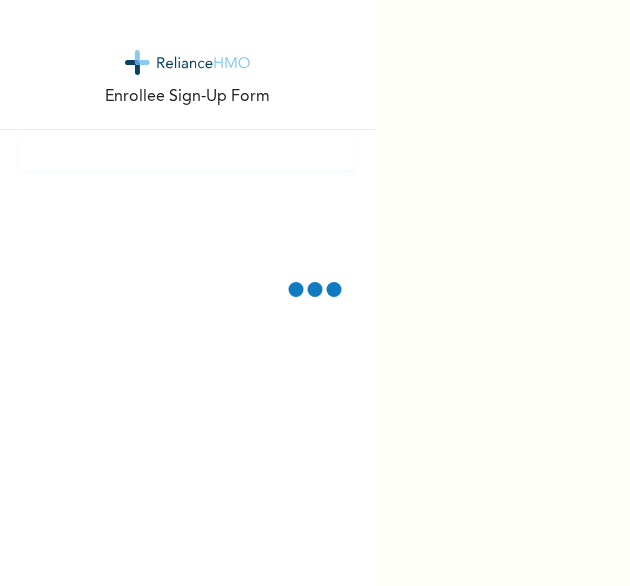 scroll, scrollTop: 0, scrollLeft: 0, axis: both 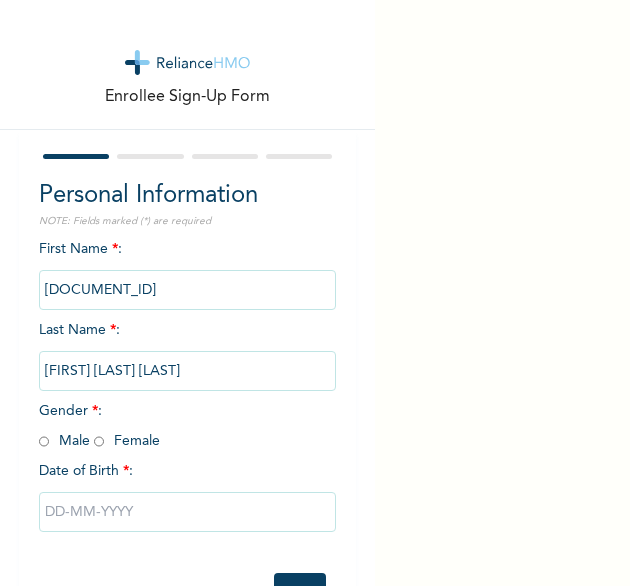 click on "Enrollee Sign-Up Form" at bounding box center [187, 65] 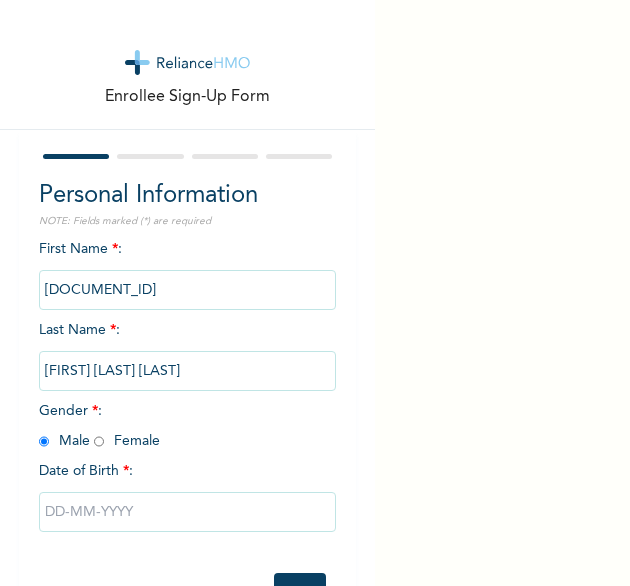 radio on "true" 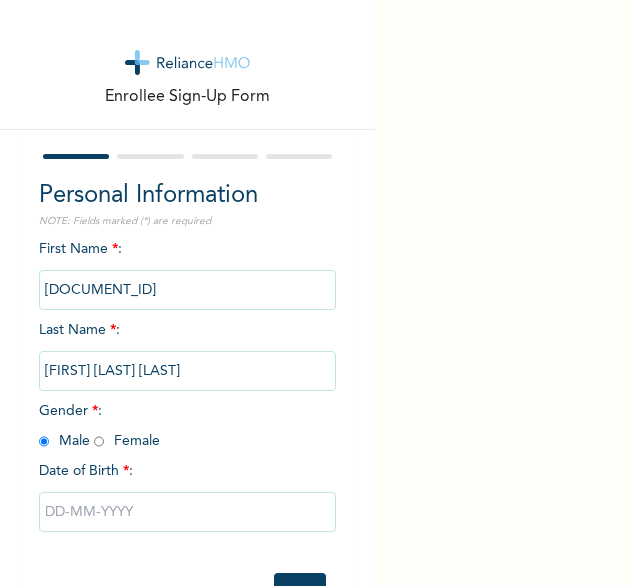 click at bounding box center [188, 512] 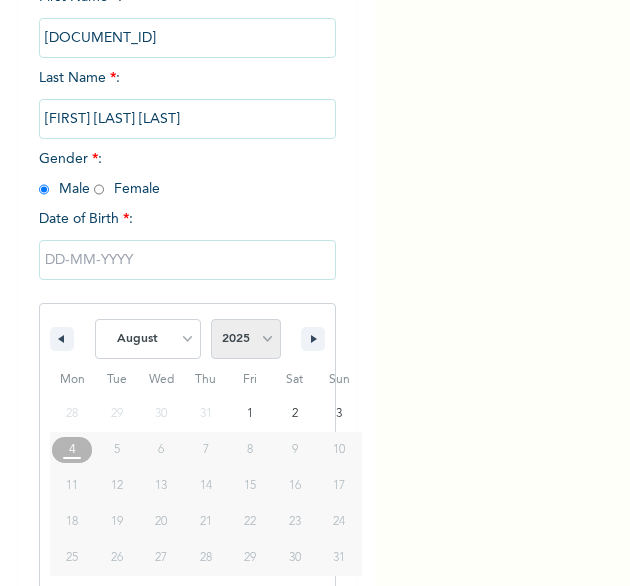scroll, scrollTop: 280, scrollLeft: 0, axis: vertical 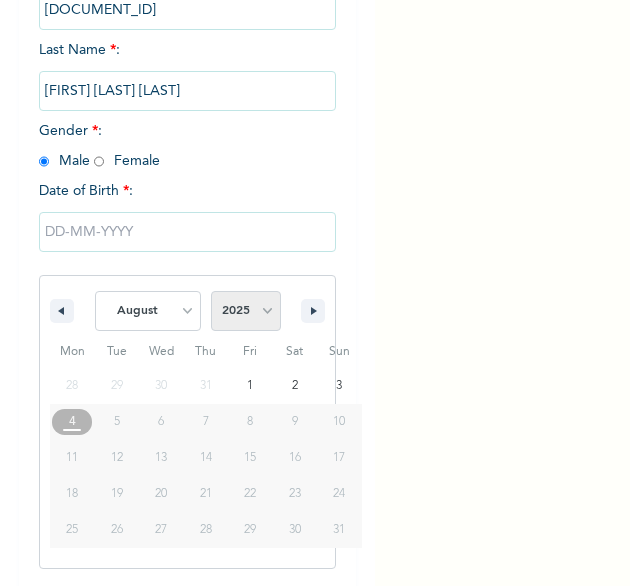 click on "2025 2024 2023 2022 2021 2020 2019 2018 2017 2016 2015 2014 2013 2012 2011 2010 2009 2008 2007 2006 2005 2004 2003 2002 2001 2000 1999 1998 1997 1996 1995 1994 1993 1992 1991 1990 1989 1988 1987 1986 1985 1984 1983 1982 1981 1980 1979 1978 1977 1976 1975 1974 1973 1972 1971 1970 1969 1968 1967 1966 1965 1964 1963 1962 1961 1960" at bounding box center (246, 311) 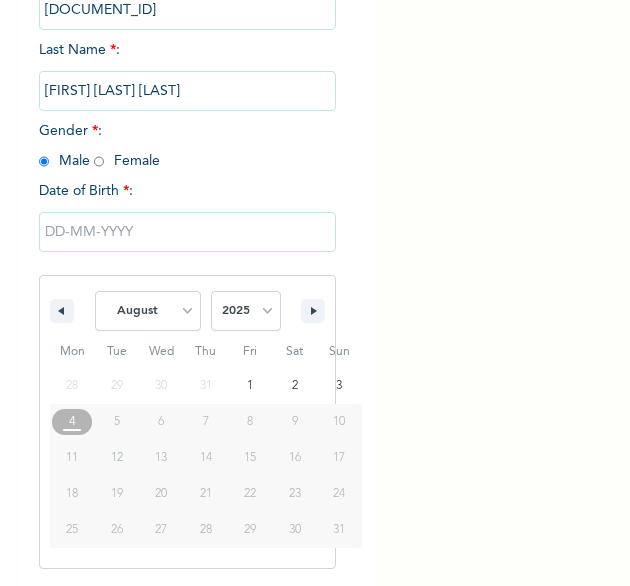 select on "1995" 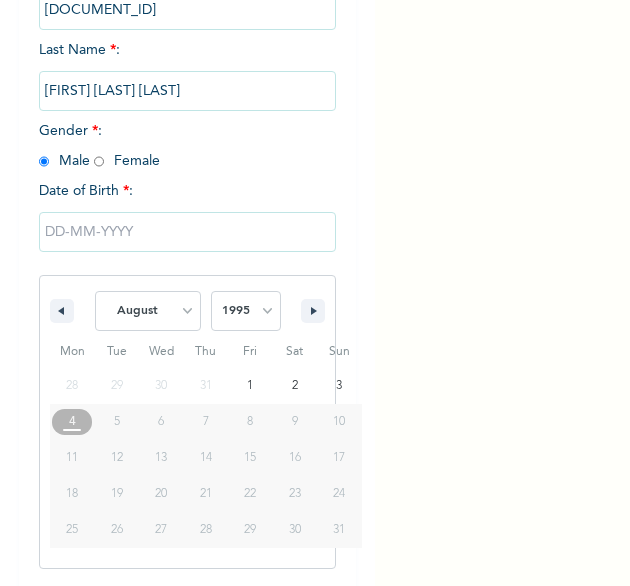 click on "2025 2024 2023 2022 2021 2020 2019 2018 2017 2016 2015 2014 2013 2012 2011 2010 2009 2008 2007 2006 2005 2004 2003 2002 2001 2000 1999 1998 1997 1996 1995 1994 1993 1992 1991 1990 1989 1988 1987 1986 1985 1984 1983 1982 1981 1980 1979 1978 1977 1976 1975 1974 1973 1972 1971 1970 1969 1968 1967 1966 1965 1964 1963 1962 1961 1960" at bounding box center [246, 311] 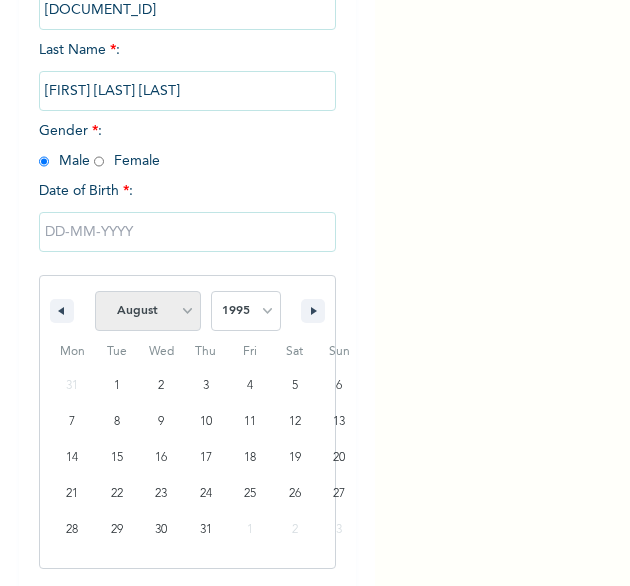 click on "January February March April May June July August September October November December" at bounding box center [148, 311] 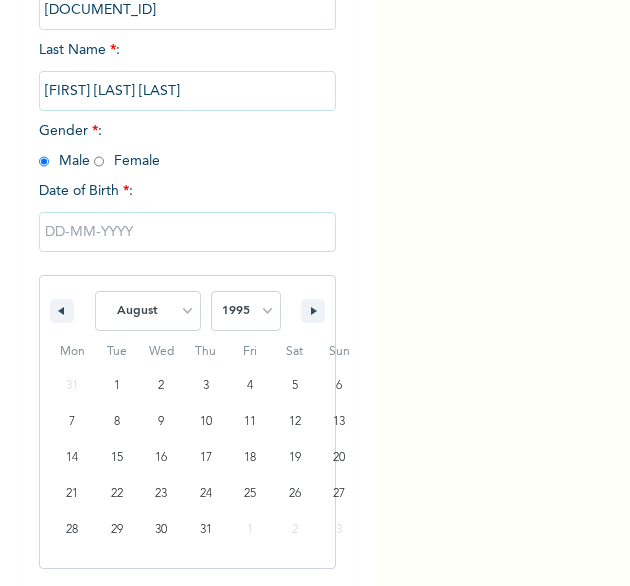 select on "8" 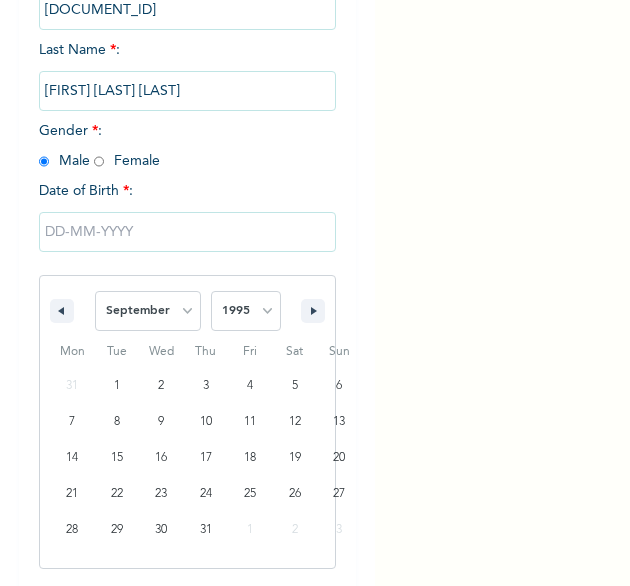 click on "January February March April May June July August September October November December" at bounding box center [148, 311] 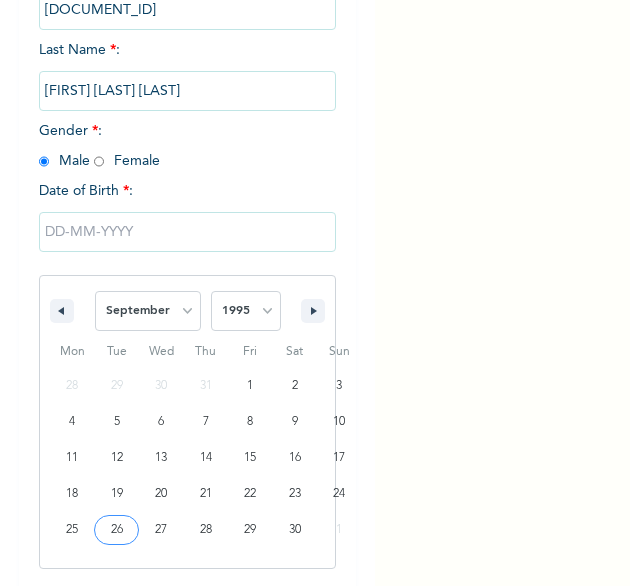 type on "09/26/1995" 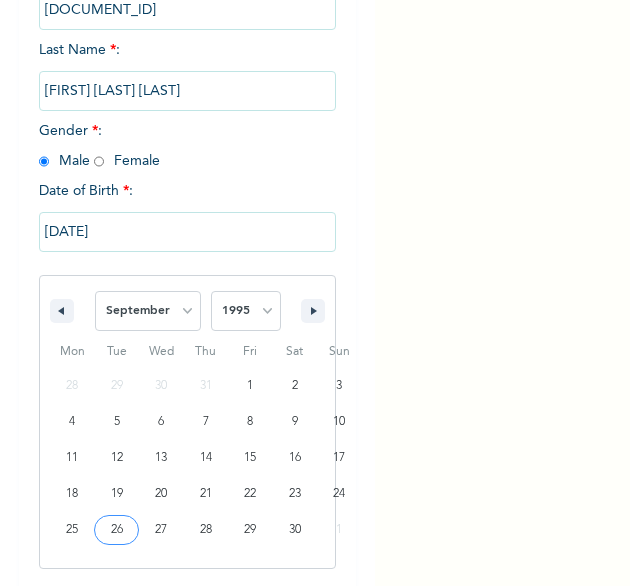 scroll, scrollTop: 76, scrollLeft: 0, axis: vertical 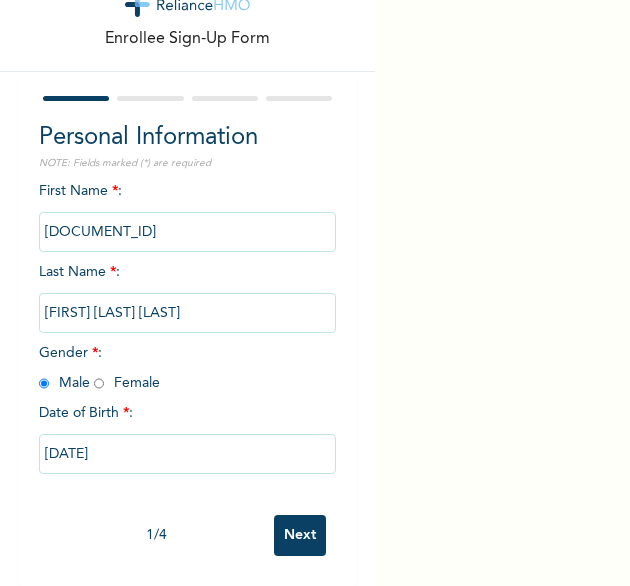 click on "Next" at bounding box center (300, 535) 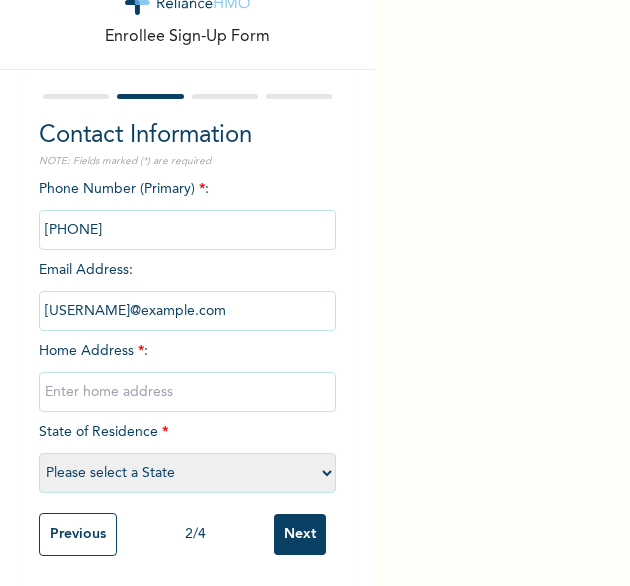click at bounding box center [188, 392] 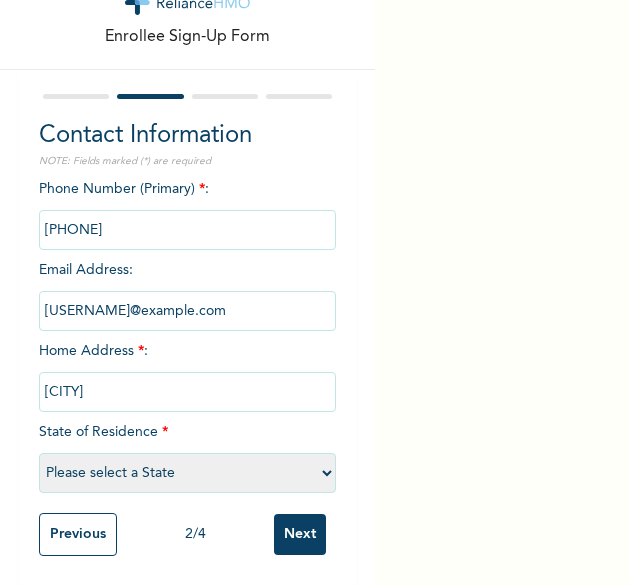 select on "25" 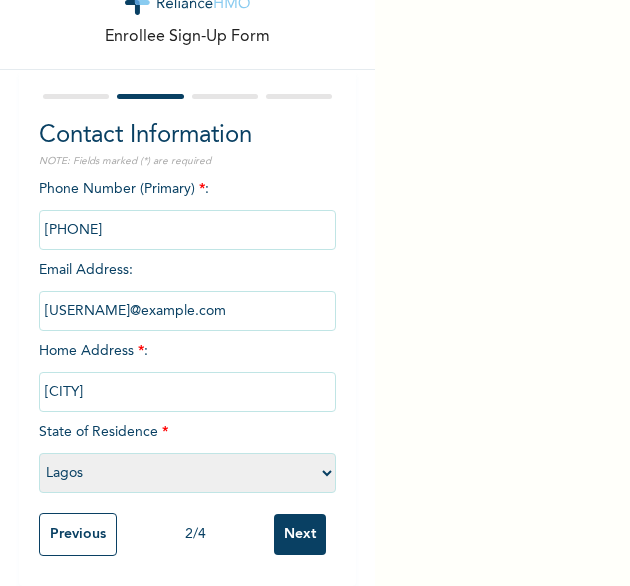 click on "Next" at bounding box center (300, 534) 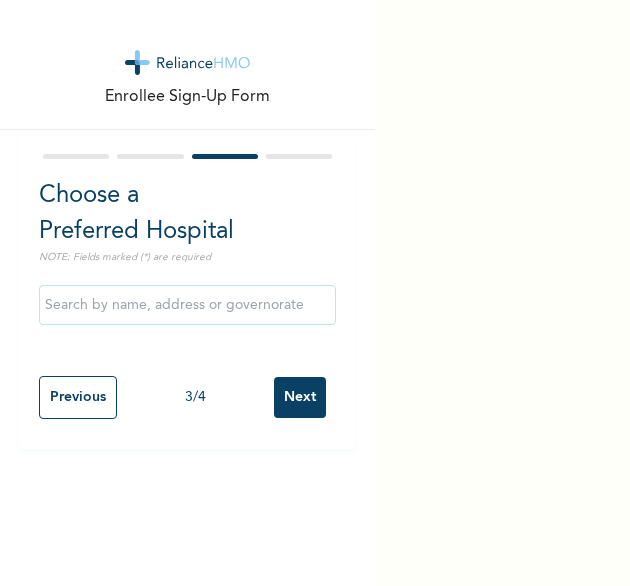 click on "Next" at bounding box center (300, 397) 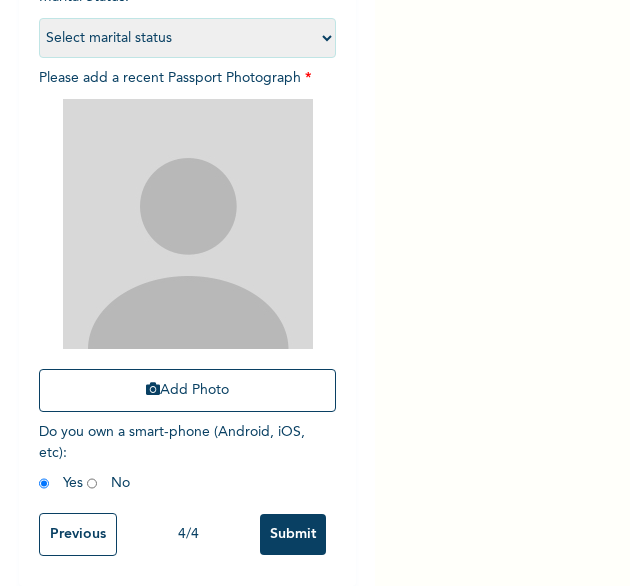 scroll, scrollTop: 269, scrollLeft: 0, axis: vertical 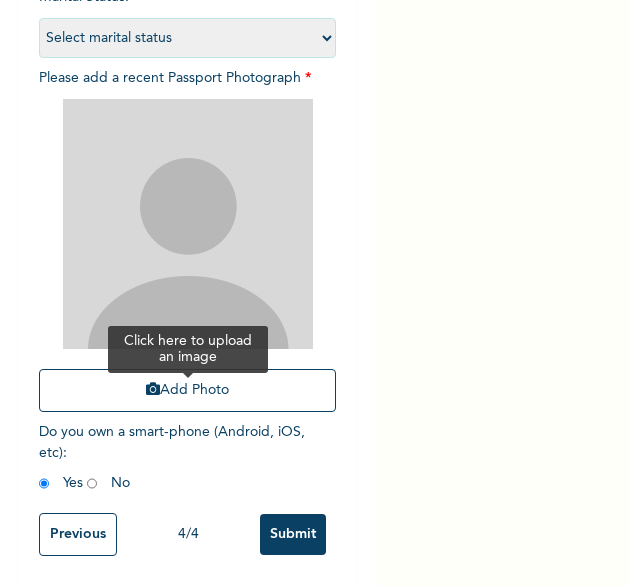 click at bounding box center [153, 389] 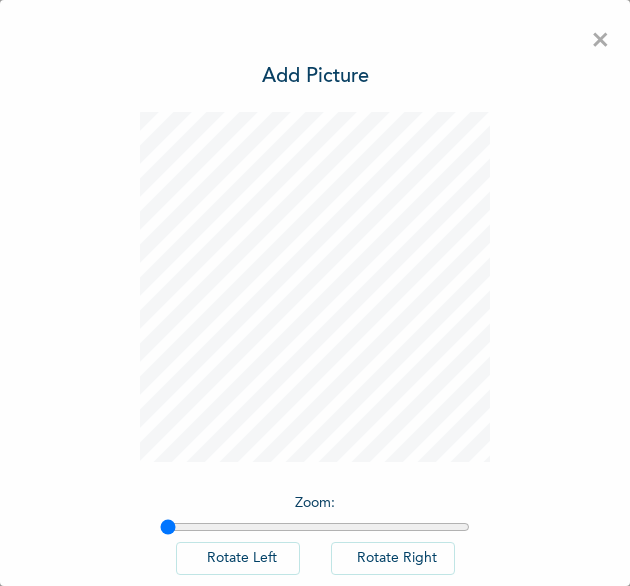 scroll, scrollTop: 111, scrollLeft: 0, axis: vertical 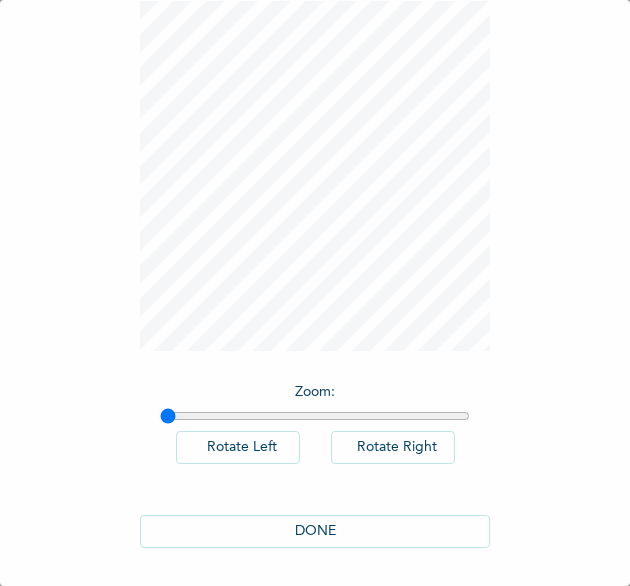 click on "DONE" at bounding box center [315, 531] 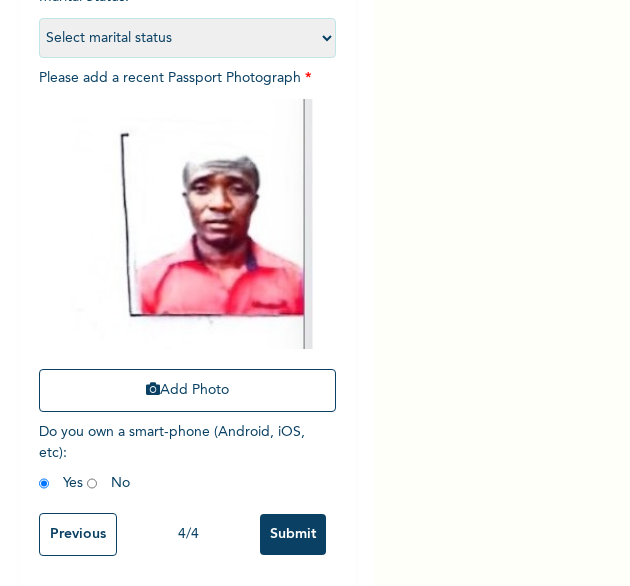 scroll, scrollTop: 269, scrollLeft: 0, axis: vertical 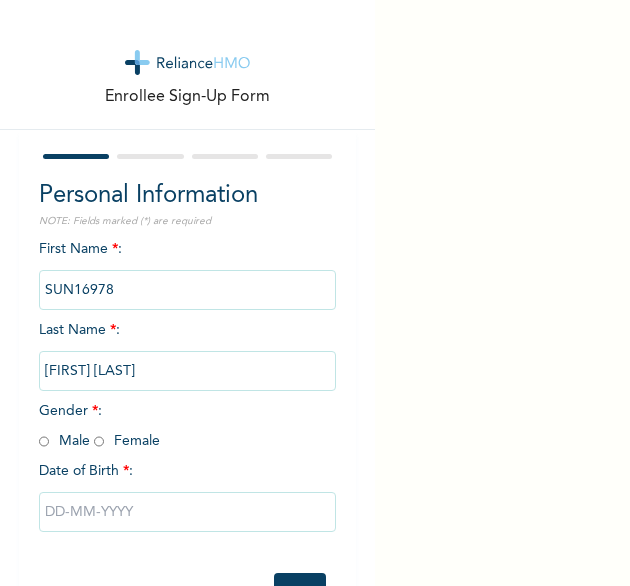 click at bounding box center (44, 441) 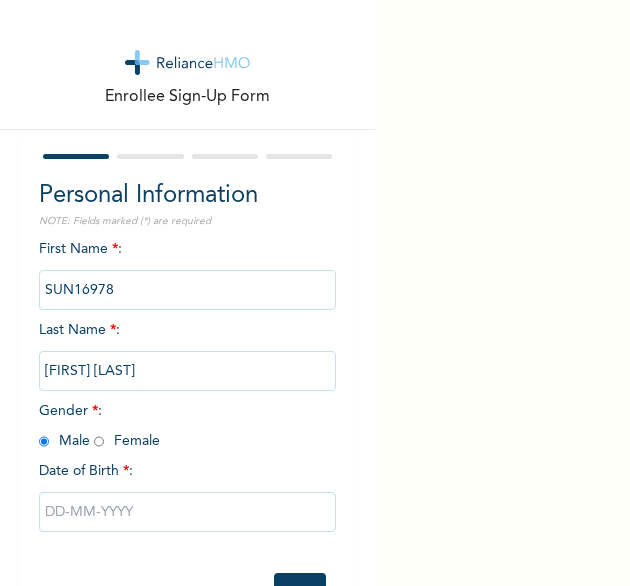 radio on "true" 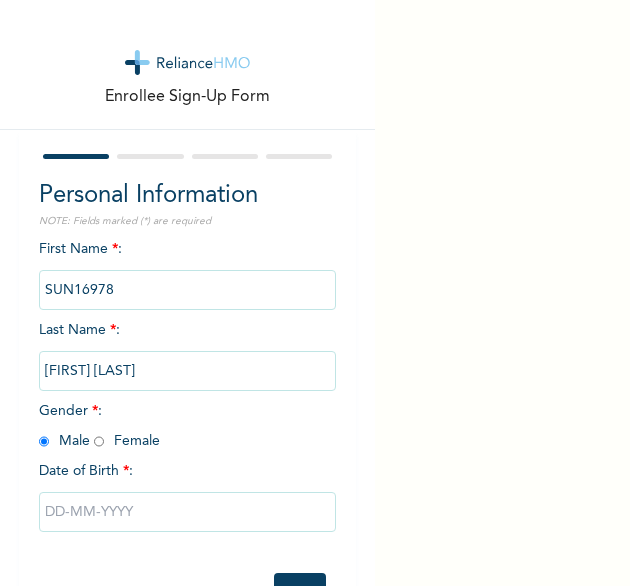 click at bounding box center (188, 512) 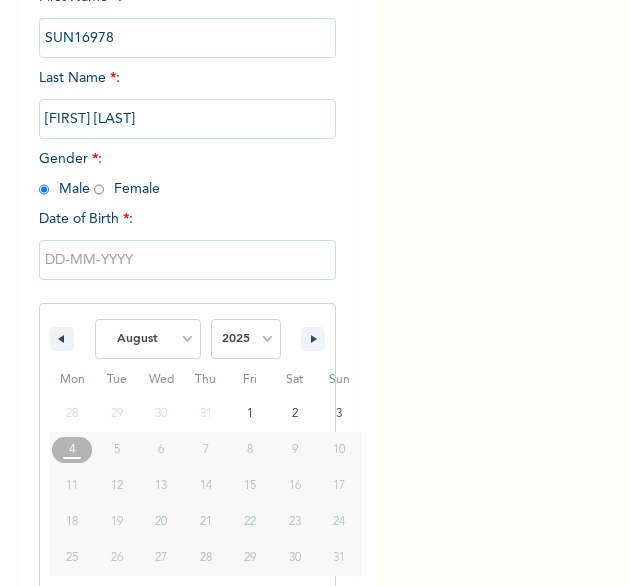 scroll, scrollTop: 280, scrollLeft: 0, axis: vertical 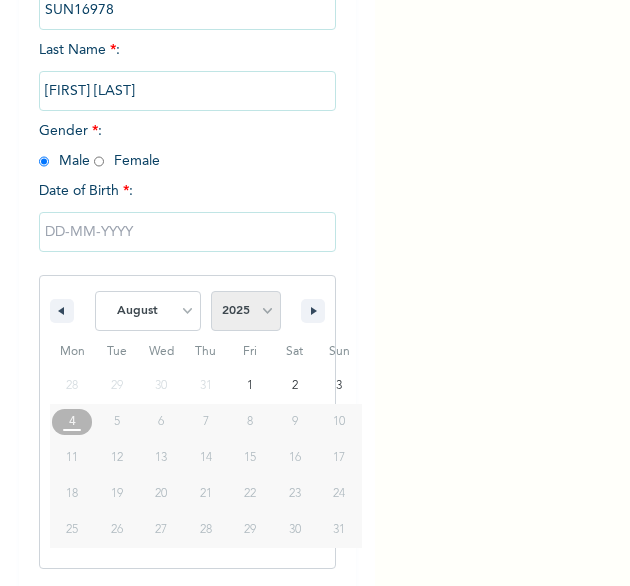 click on "2025 2024 2023 2022 2021 2020 2019 2018 2017 2016 2015 2014 2013 2012 2011 2010 2009 2008 2007 2006 2005 2004 2003 2002 2001 2000 1999 1998 1997 1996 1995 1994 1993 1992 1991 1990 1989 1988 1987 1986 1985 1984 1983 1982 1981 1980 1979 1978 1977 1976 1975 1974 1973 1972 1971 1970 1969 1968 1967 1966 1965 1964 1963 1962 1961 1960" at bounding box center (246, 311) 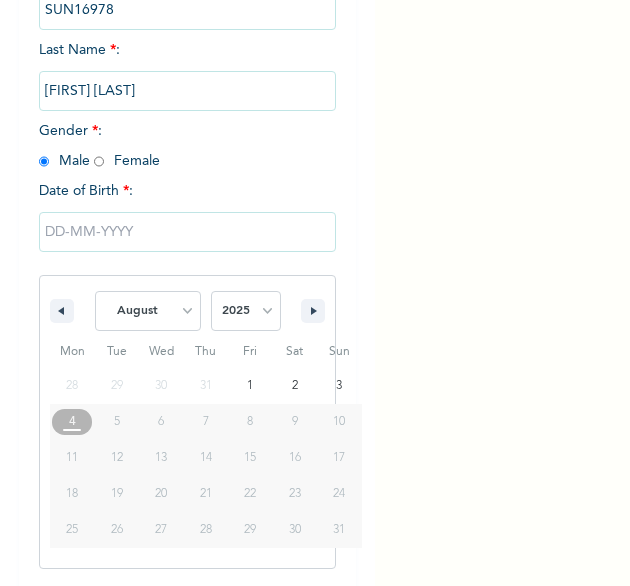 select on "2003" 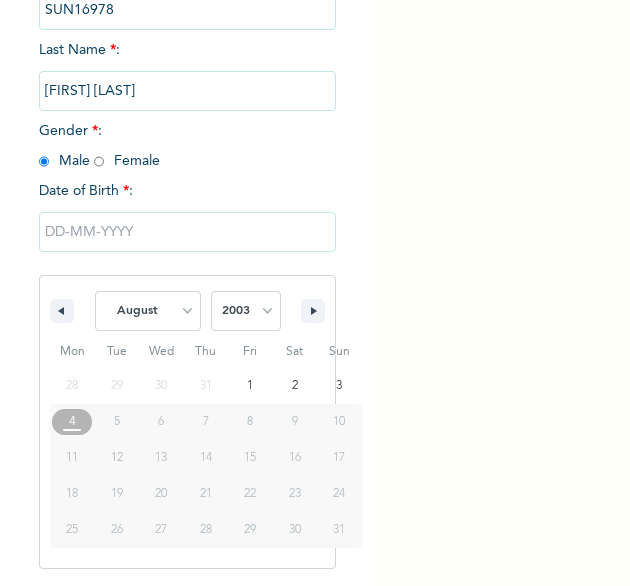 click on "2025 2024 2023 2022 2021 2020 2019 2018 2017 2016 2015 2014 2013 2012 2011 2010 2009 2008 2007 2006 2005 2004 2003 2002 2001 2000 1999 1998 1997 1996 1995 1994 1993 1992 1991 1990 1989 1988 1987 1986 1985 1984 1983 1982 1981 1980 1979 1978 1977 1976 1975 1974 1973 1972 1971 1970 1969 1968 1967 1966 1965 1964 1963 1962 1961 1960" at bounding box center (246, 311) 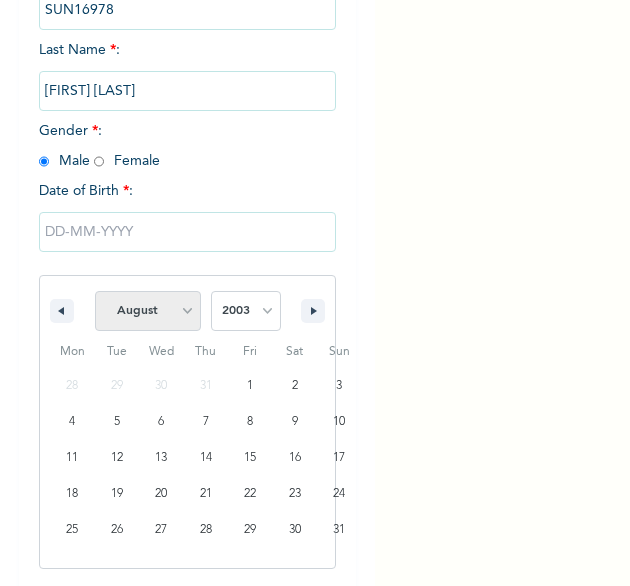 click on "January February March April May June July August September October November December" at bounding box center (148, 311) 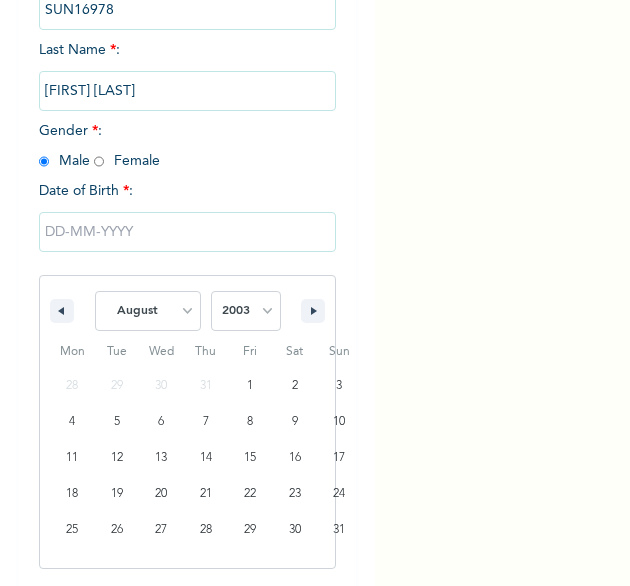 select on "5" 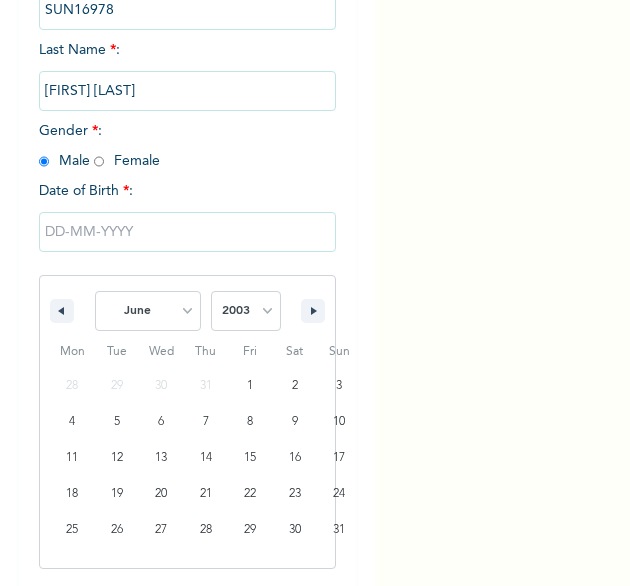 click on "January February March April May June July August September October November December" at bounding box center [148, 311] 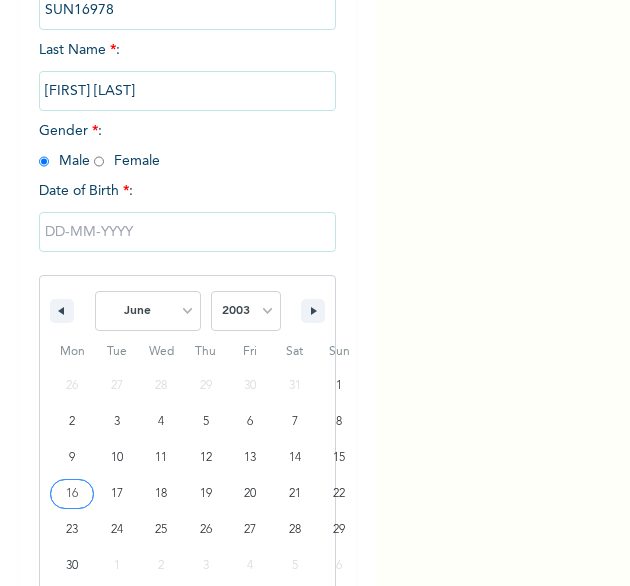 type on "[DATE]" 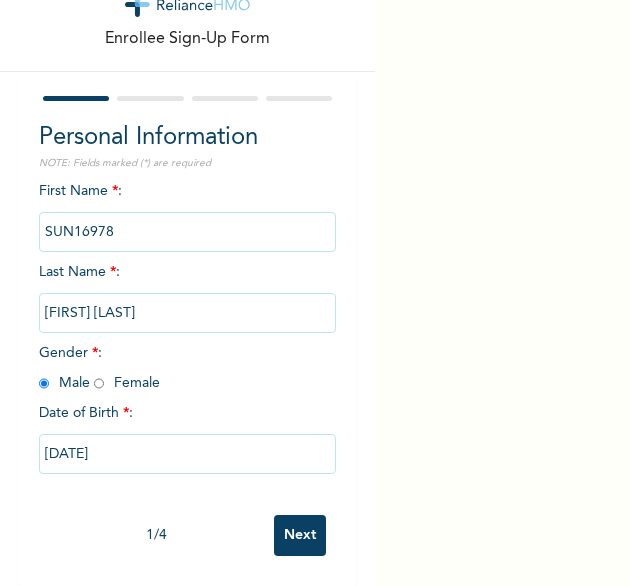 scroll, scrollTop: 76, scrollLeft: 0, axis: vertical 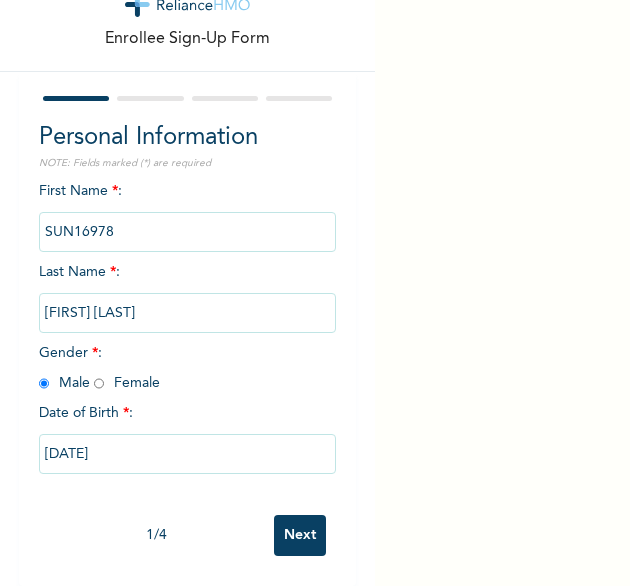 click on "Next" at bounding box center [300, 535] 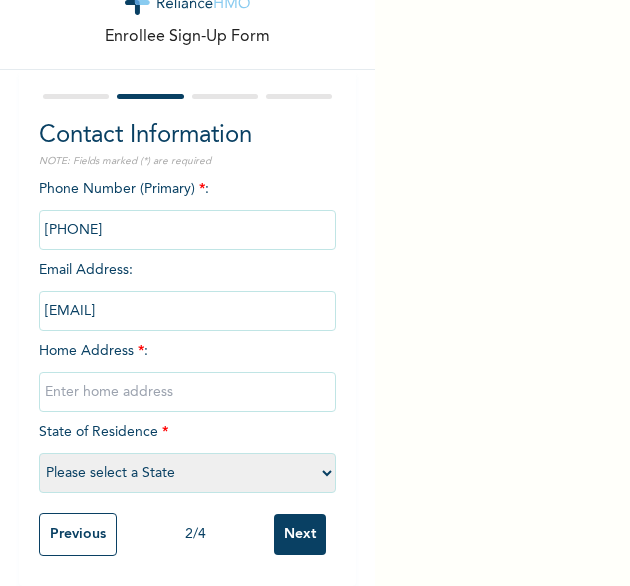 click at bounding box center (188, 392) 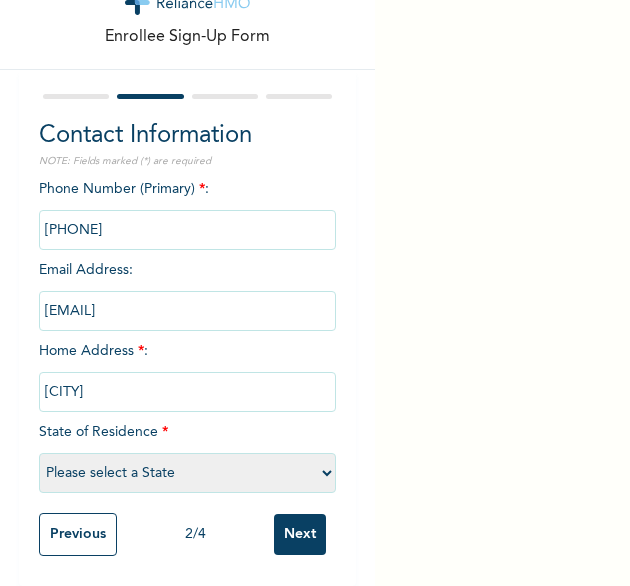 select on "25" 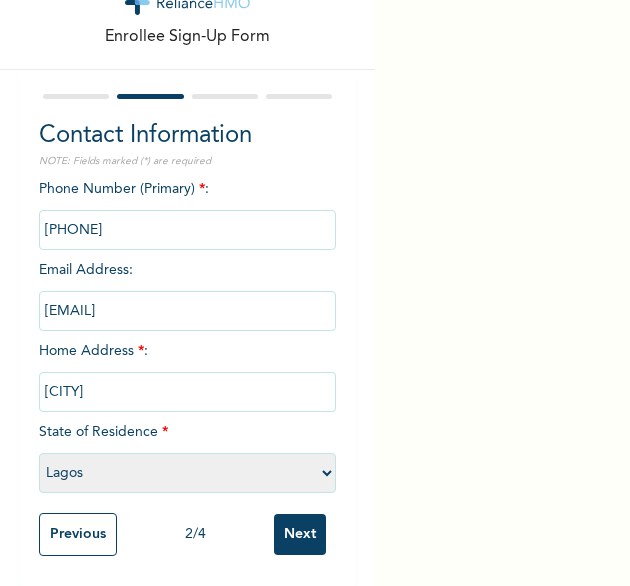 click on "Previous 2  / 4 Next" at bounding box center [188, 534] 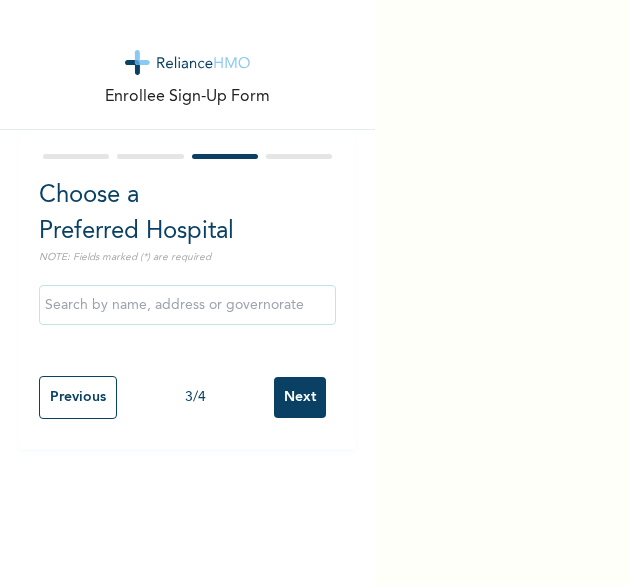 scroll, scrollTop: 0, scrollLeft: 0, axis: both 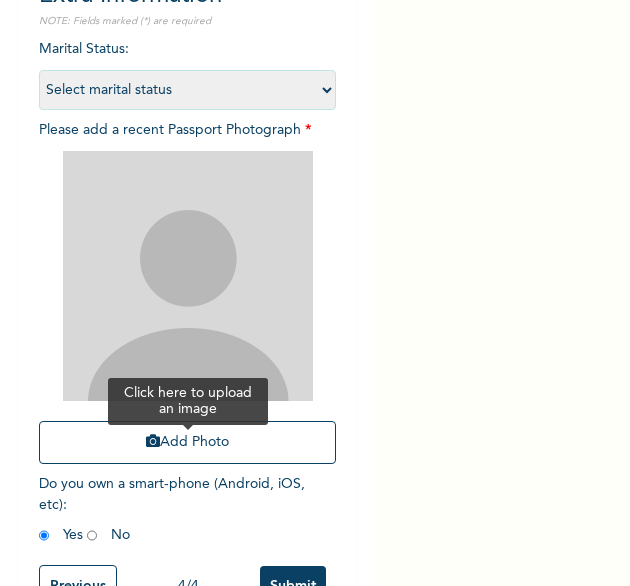 click on "Add Photo" at bounding box center [188, 442] 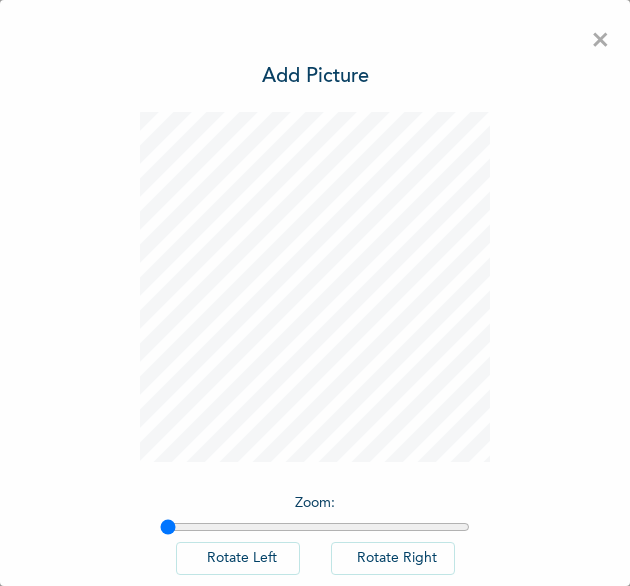 scroll, scrollTop: 0, scrollLeft: 0, axis: both 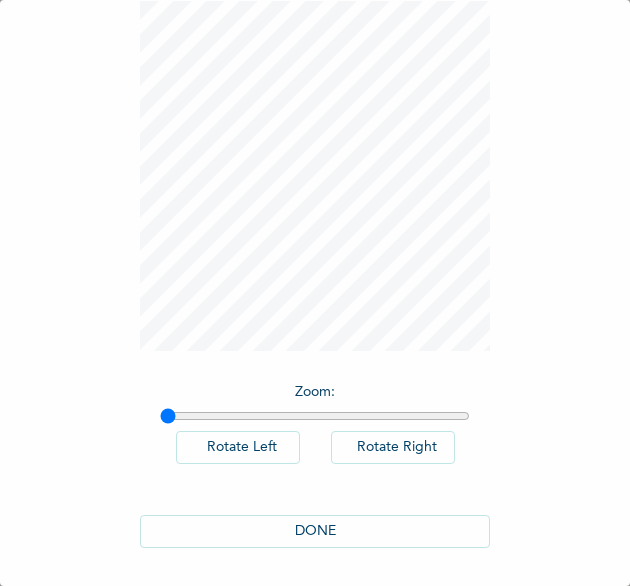 click on "DONE" at bounding box center [315, 531] 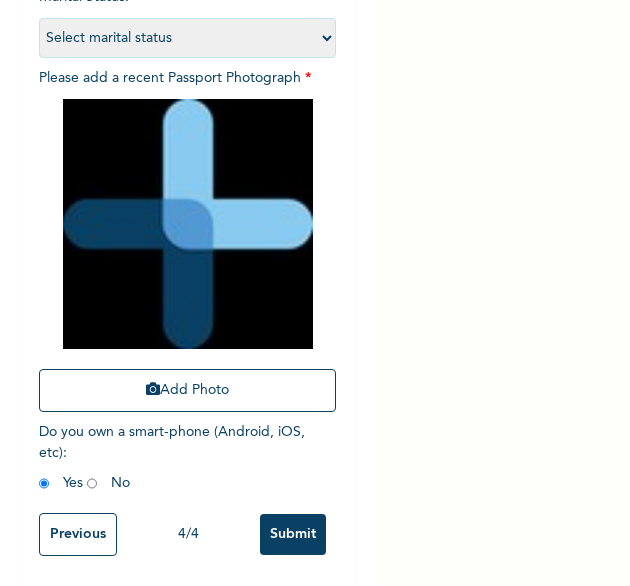 scroll, scrollTop: 269, scrollLeft: 0, axis: vertical 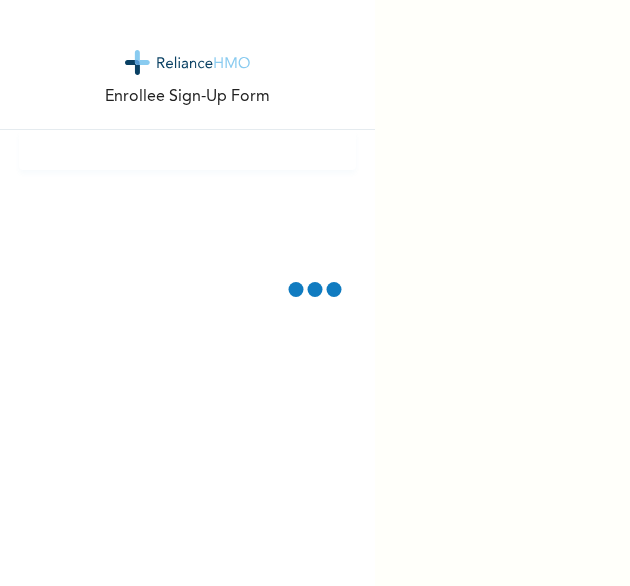 click on "Enrollee Sign-Up Form" at bounding box center (187, 293) 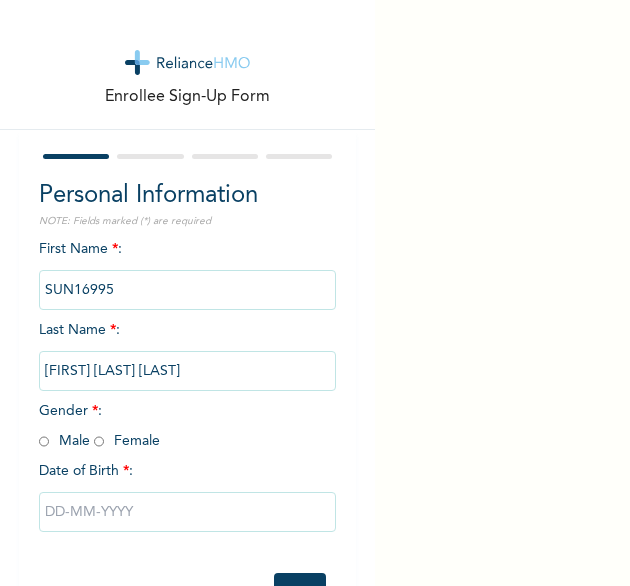 click at bounding box center [99, 441] 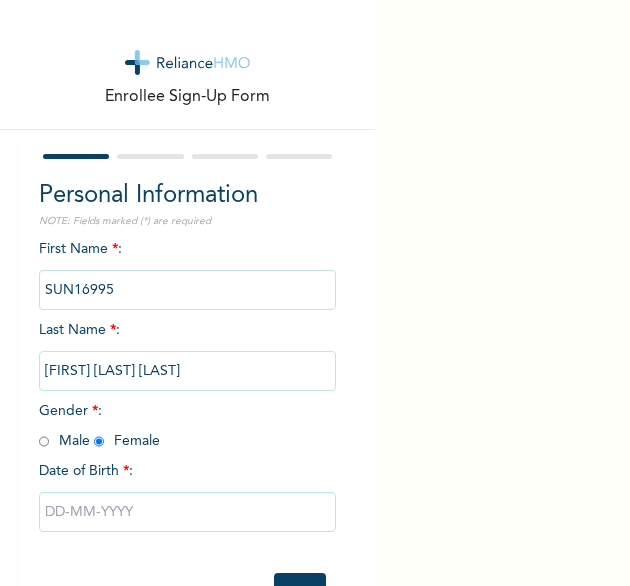 radio on "true" 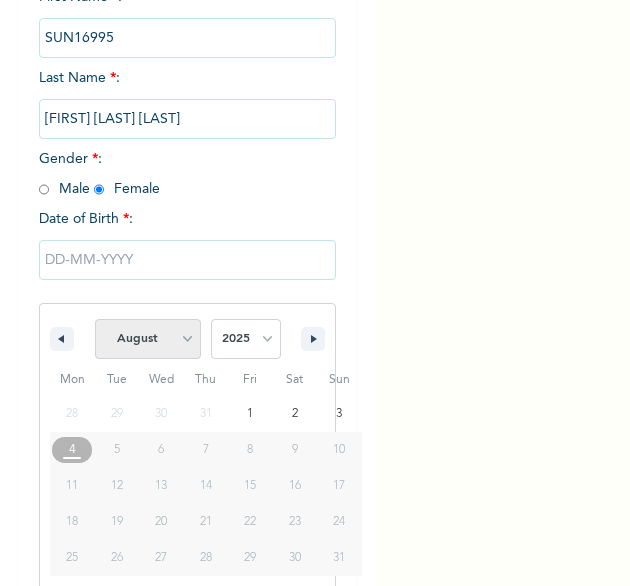 scroll, scrollTop: 280, scrollLeft: 0, axis: vertical 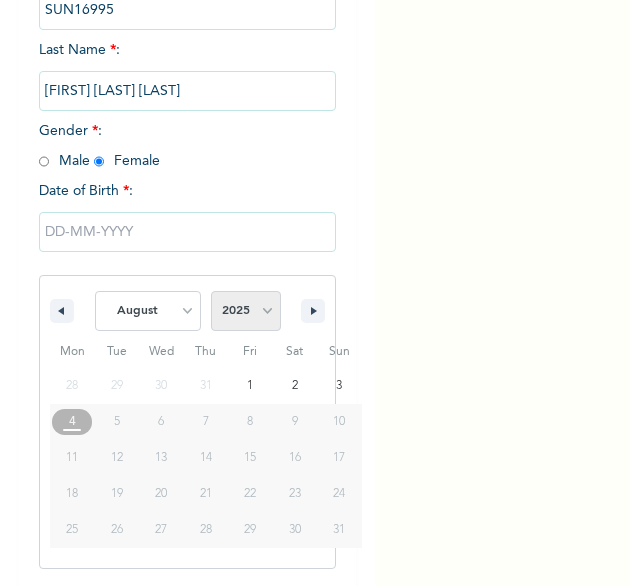 click on "2025 2024 2023 2022 2021 2020 2019 2018 2017 2016 2015 2014 2013 2012 2011 2010 2009 2008 2007 2006 2005 2004 2003 2002 2001 2000 1999 1998 1997 1996 1995 1994 1993 1992 1991 1990 1989 1988 1987 1986 1985 1984 1983 1982 1981 1980 1979 1978 1977 1976 1975 1974 1973 1972 1971 1970 1969 1968 1967 1966 1965 1964 1963 1962 1961 1960" at bounding box center [246, 311] 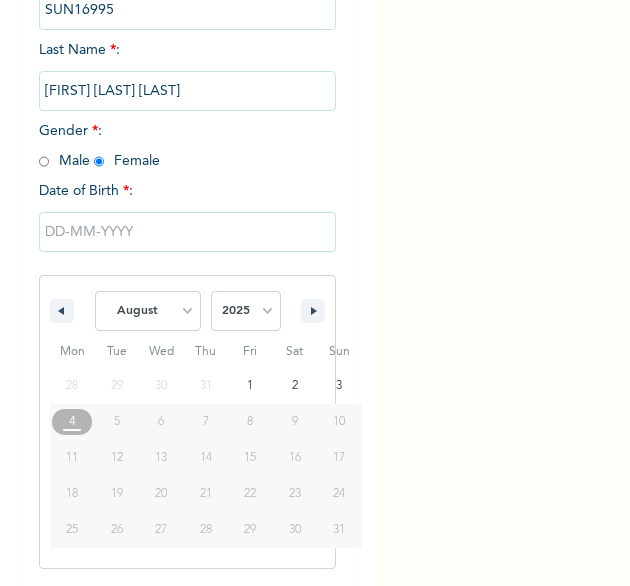 select on "1995" 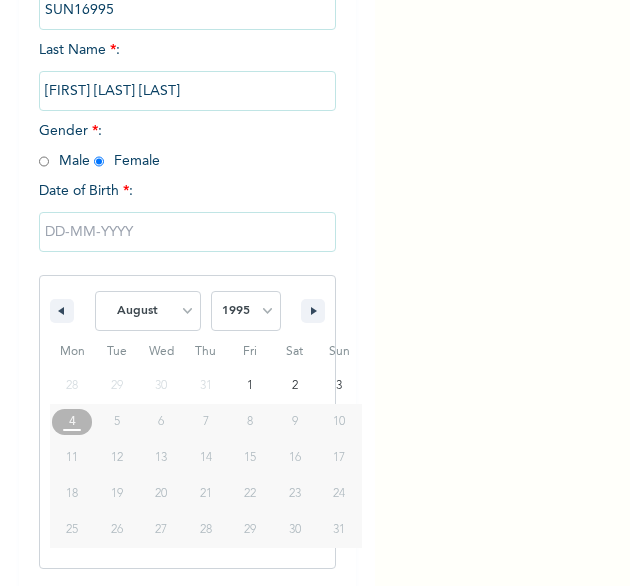 click on "2025 2024 2023 2022 2021 2020 2019 2018 2017 2016 2015 2014 2013 2012 2011 2010 2009 2008 2007 2006 2005 2004 2003 2002 2001 2000 1999 1998 1997 1996 1995 1994 1993 1992 1991 1990 1989 1988 1987 1986 1985 1984 1983 1982 1981 1980 1979 1978 1977 1976 1975 1974 1973 1972 1971 1970 1969 1968 1967 1966 1965 1964 1963 1962 1961 1960" at bounding box center [246, 311] 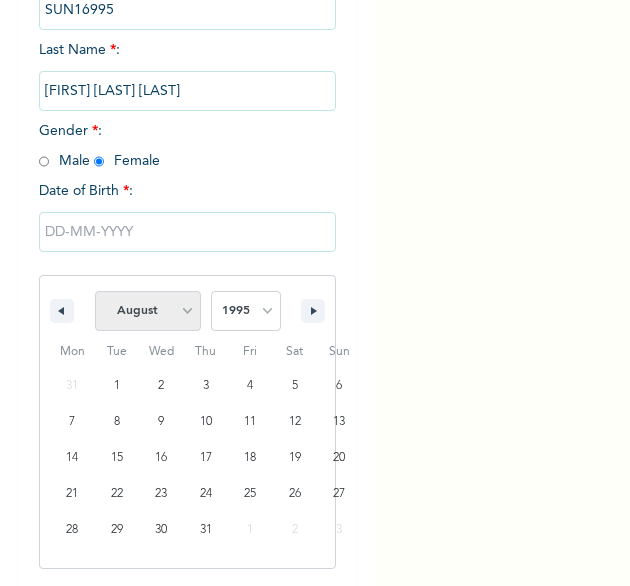 click on "January February March April May June July August September October November December" at bounding box center (148, 311) 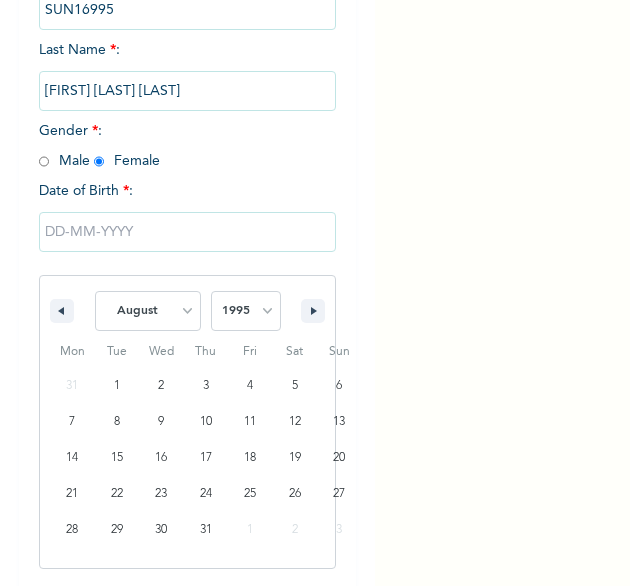 select on "9" 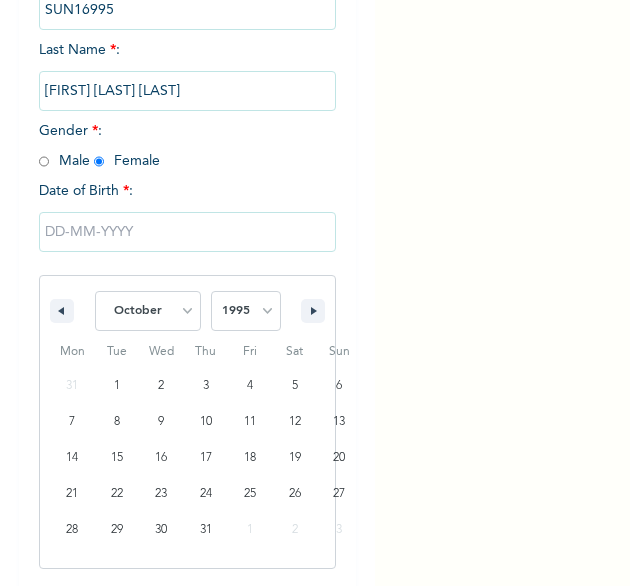 click on "January February March April May June July August September October November December" at bounding box center [148, 311] 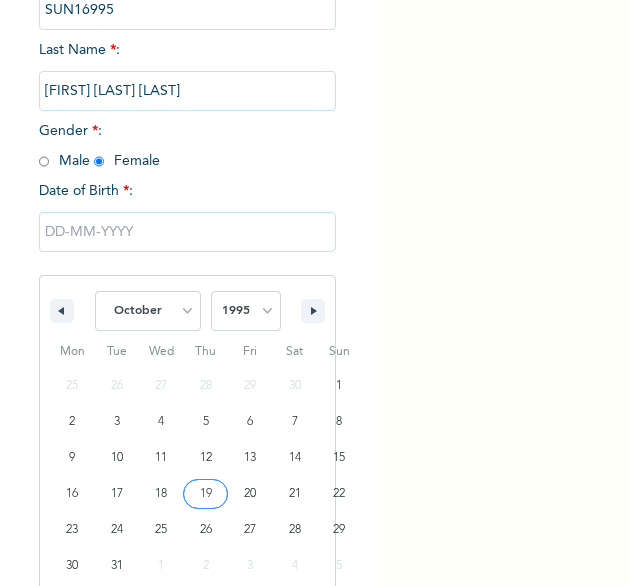 type on "[DATE]" 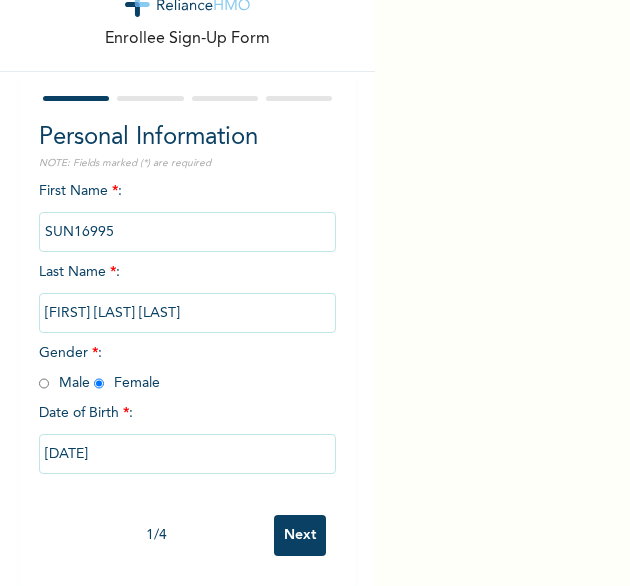scroll, scrollTop: 76, scrollLeft: 0, axis: vertical 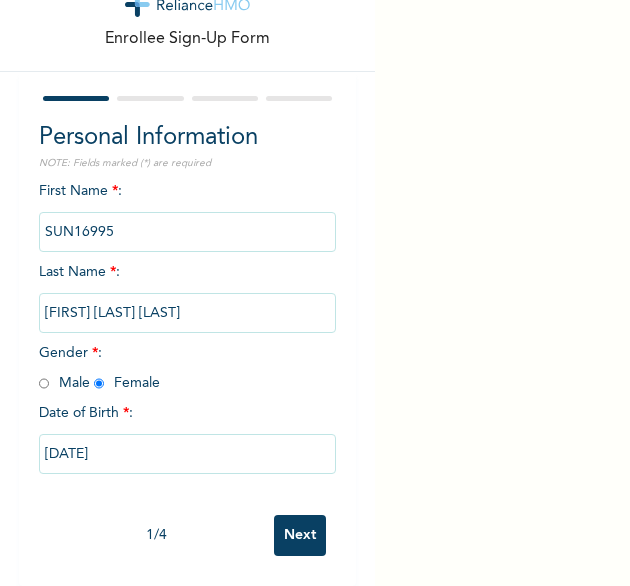 click on "[DATE]" at bounding box center (188, 454) 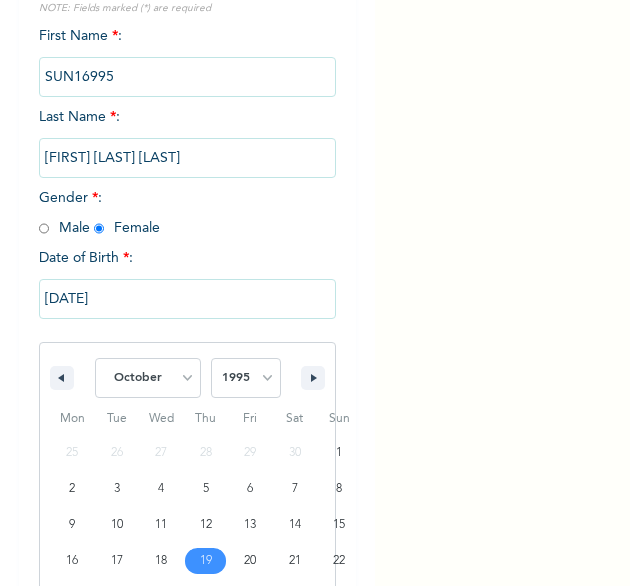 scroll, scrollTop: 316, scrollLeft: 0, axis: vertical 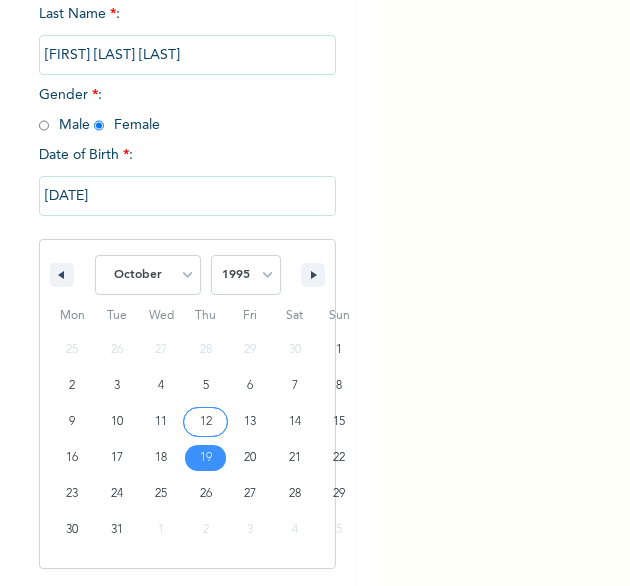 type on "[DATE]" 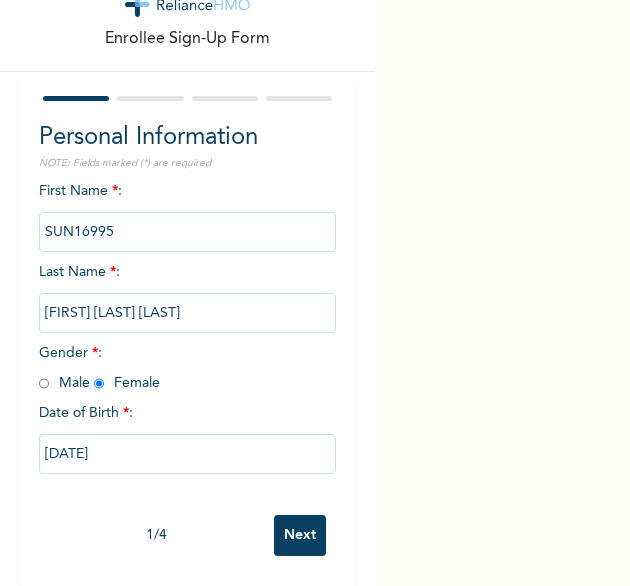 scroll, scrollTop: 76, scrollLeft: 0, axis: vertical 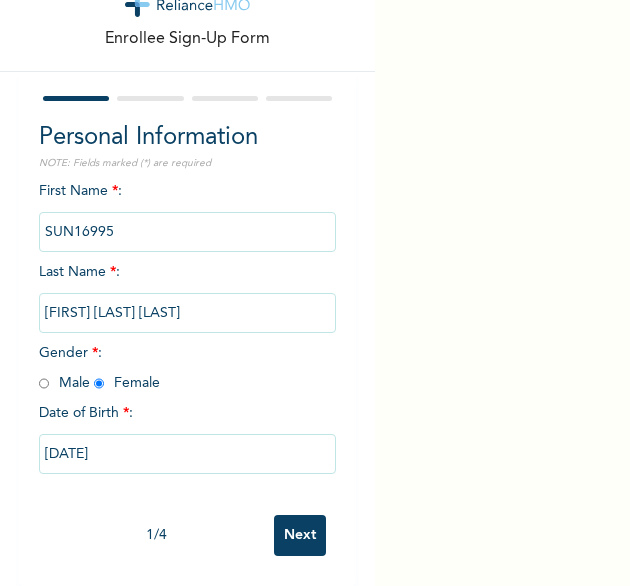 click on "Next" at bounding box center [300, 535] 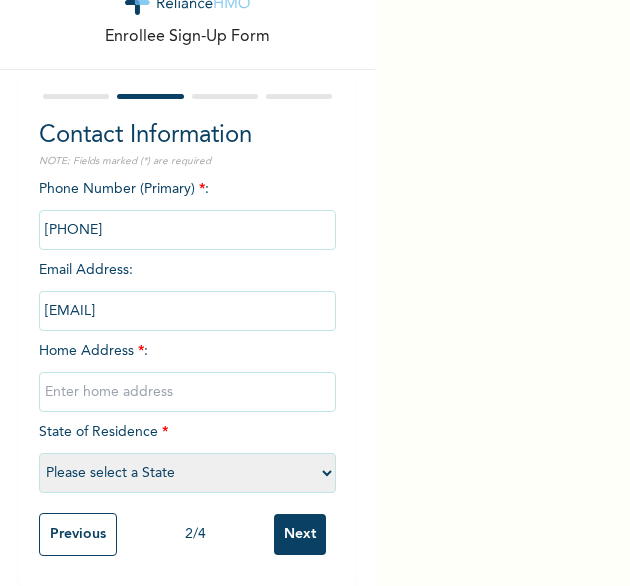 click on "Next" at bounding box center [300, 534] 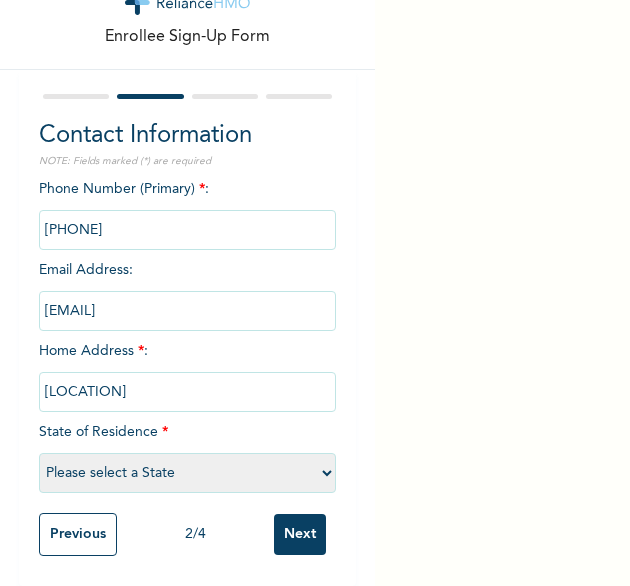 select on "25" 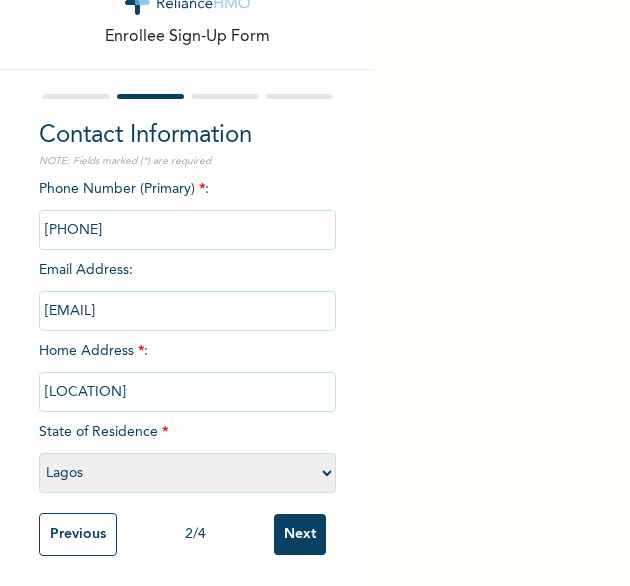 click on "Next" at bounding box center (300, 534) 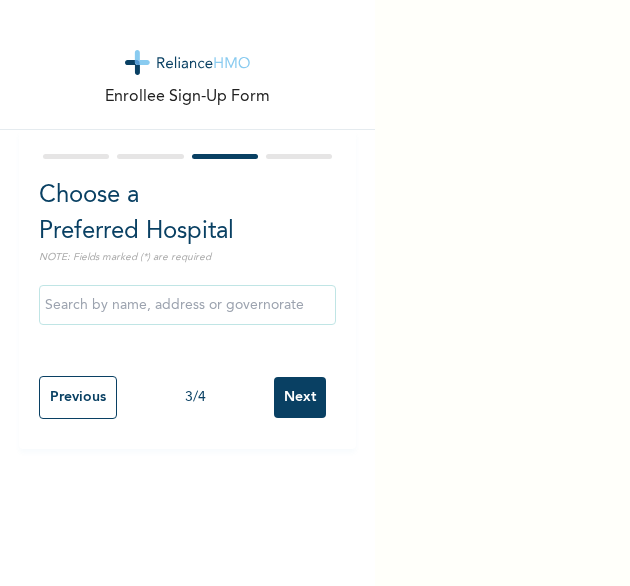 click on "Next" at bounding box center (300, 397) 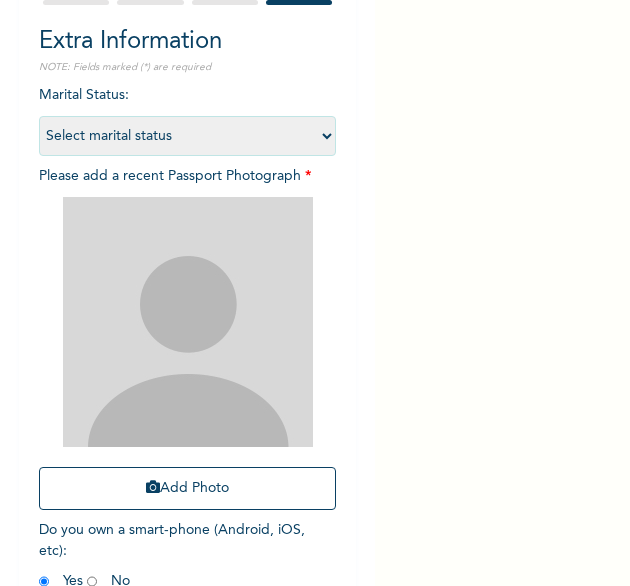 scroll, scrollTop: 269, scrollLeft: 0, axis: vertical 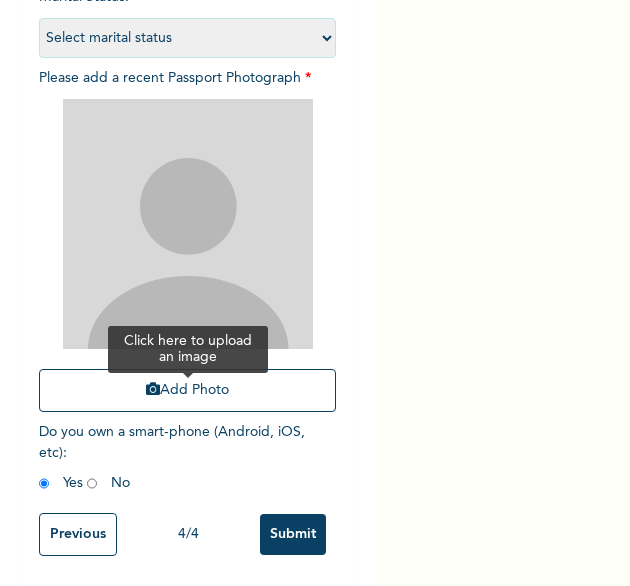 click on "Add Photo" at bounding box center [188, 390] 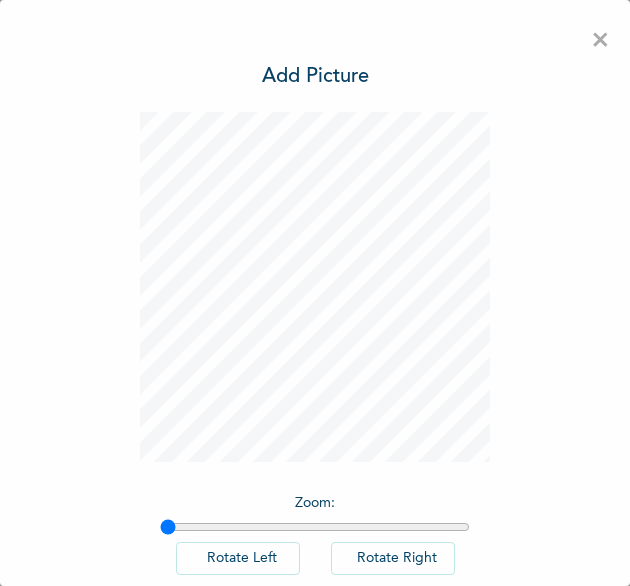 scroll, scrollTop: 0, scrollLeft: 0, axis: both 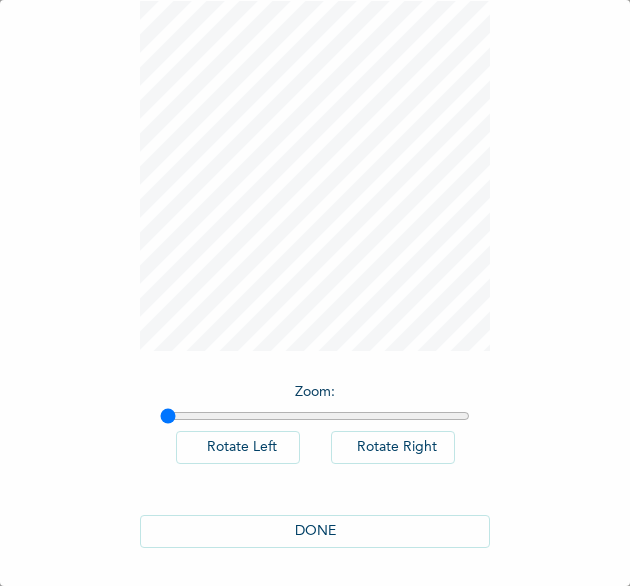 click on "DONE" at bounding box center [315, 531] 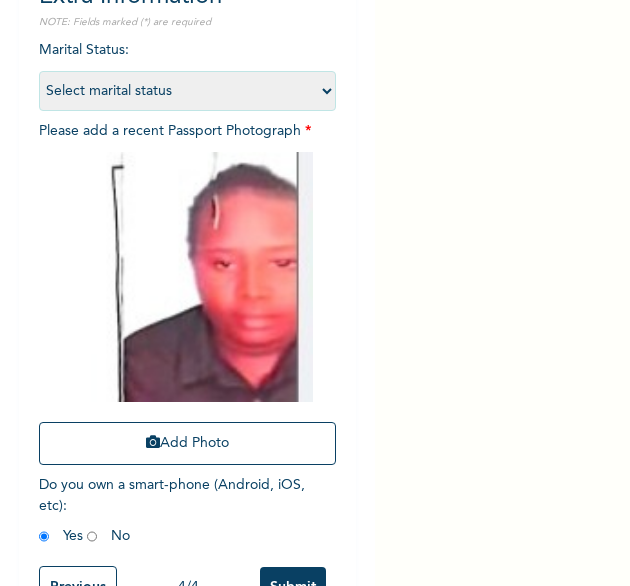 scroll, scrollTop: 269, scrollLeft: 0, axis: vertical 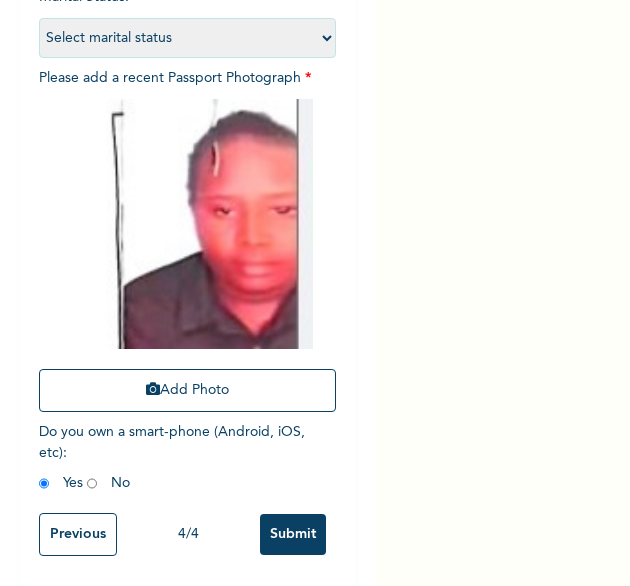 click on "Submit" at bounding box center (293, 534) 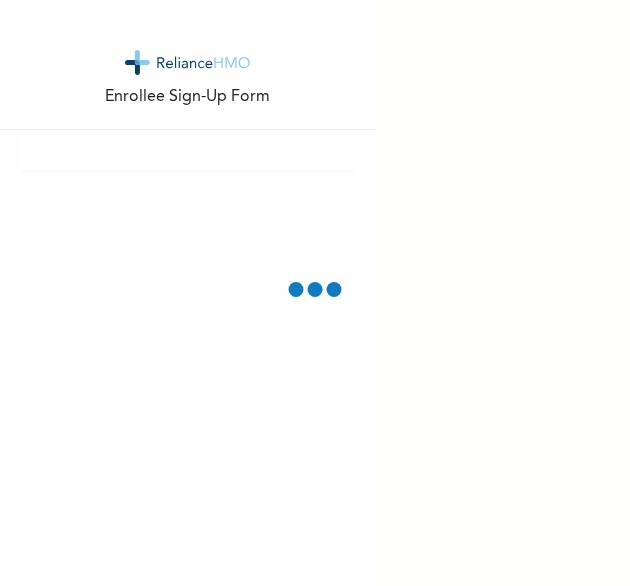 scroll, scrollTop: 0, scrollLeft: 0, axis: both 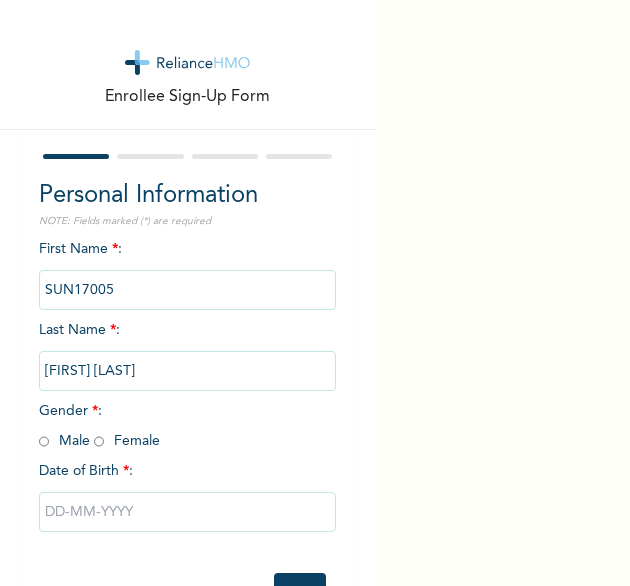 click at bounding box center (99, 441) 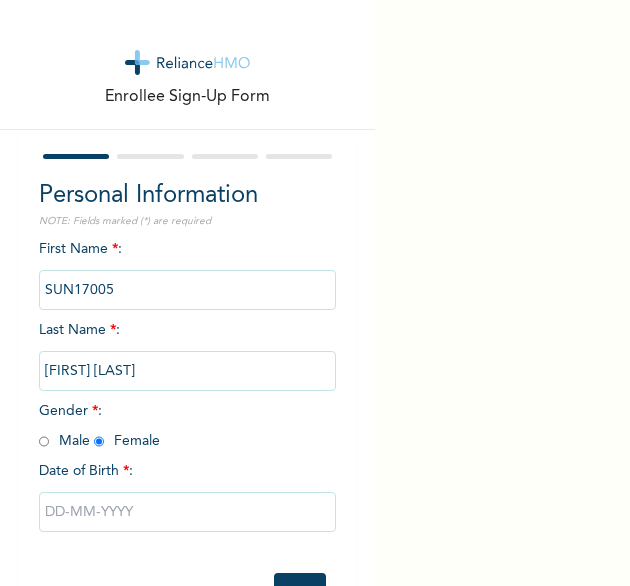 click at bounding box center (188, 512) 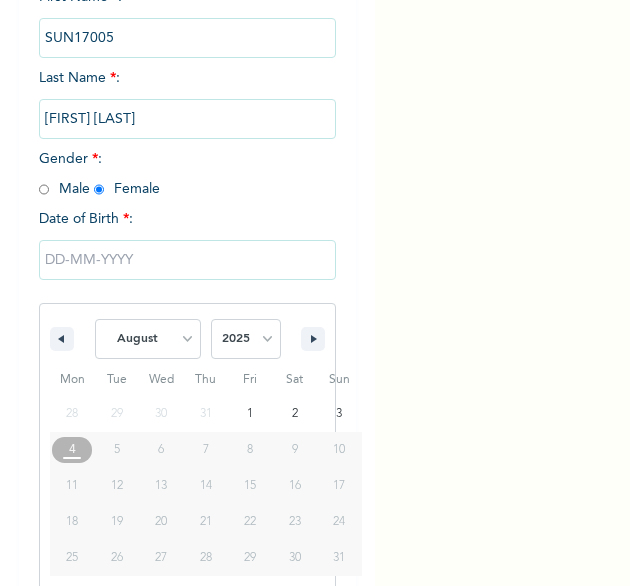 scroll, scrollTop: 280, scrollLeft: 0, axis: vertical 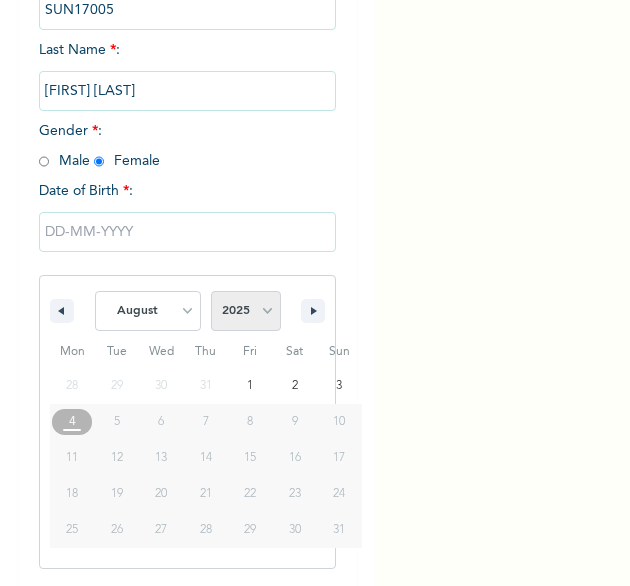 click on "2025 2024 2023 2022 2021 2020 2019 2018 2017 2016 2015 2014 2013 2012 2011 2010 2009 2008 2007 2006 2005 2004 2003 2002 2001 2000 1999 1998 1997 1996 1995 1994 1993 1992 1991 1990 1989 1988 1987 1986 1985 1984 1983 1982 1981 1980 1979 1978 1977 1976 1975 1974 1973 1972 1971 1970 1969 1968 1967 1966 1965 1964 1963 1962 1961 1960" at bounding box center [246, 311] 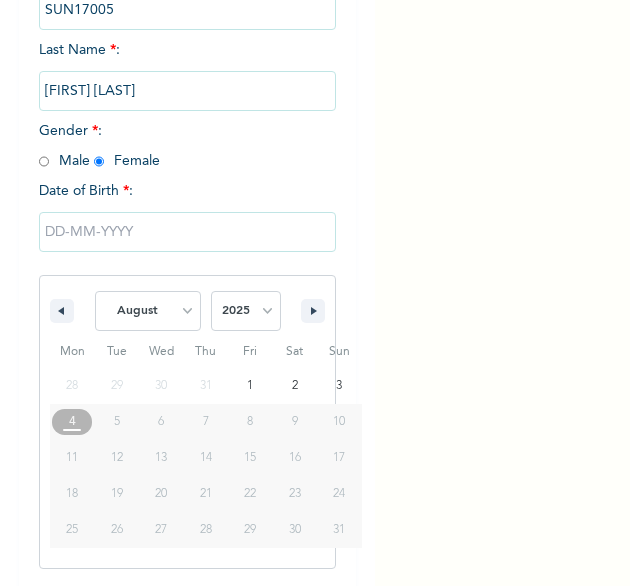 select on "2002" 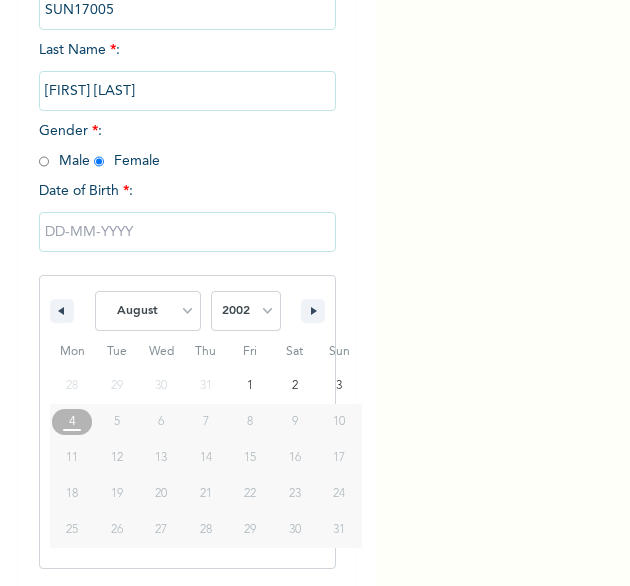 click on "2025 2024 2023 2022 2021 2020 2019 2018 2017 2016 2015 2014 2013 2012 2011 2010 2009 2008 2007 2006 2005 2004 2003 2002 2001 2000 1999 1998 1997 1996 1995 1994 1993 1992 1991 1990 1989 1988 1987 1986 1985 1984 1983 1982 1981 1980 1979 1978 1977 1976 1975 1974 1973 1972 1971 1970 1969 1968 1967 1966 1965 1964 1963 1962 1961 1960" at bounding box center (246, 311) 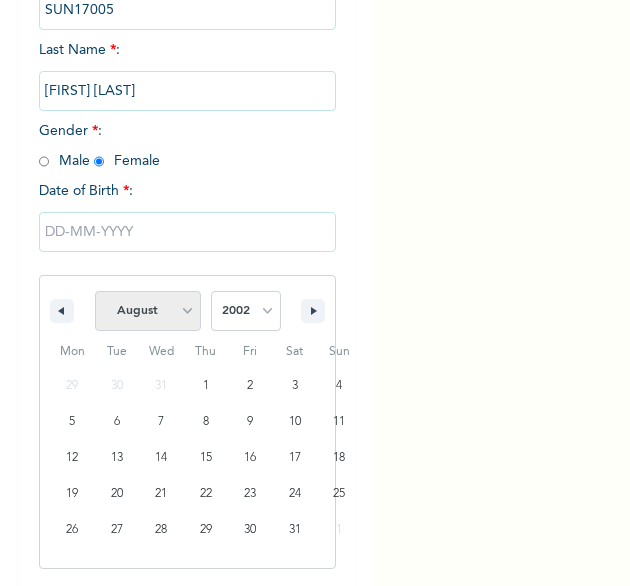 click on "January February March April May June July August September October November December" at bounding box center [148, 311] 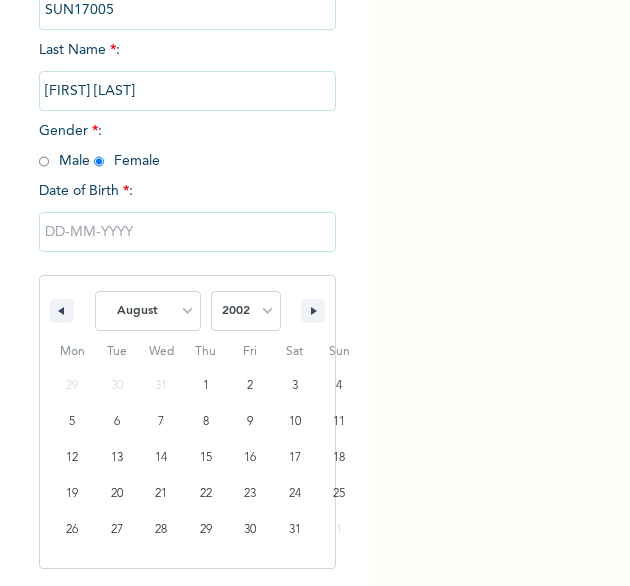 click on "January February March April May June July August September October November December" at bounding box center (148, 311) 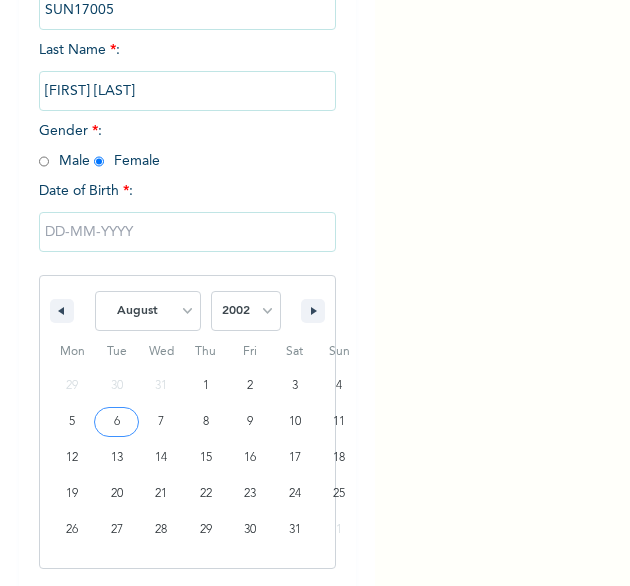 type on "08/06/2002" 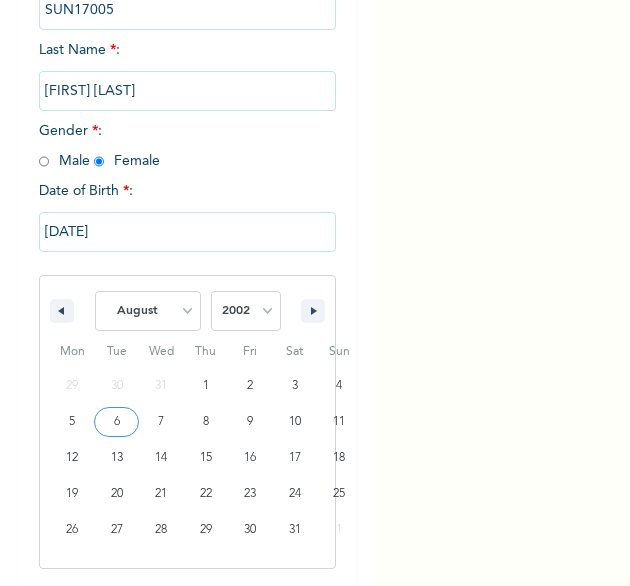 scroll, scrollTop: 76, scrollLeft: 0, axis: vertical 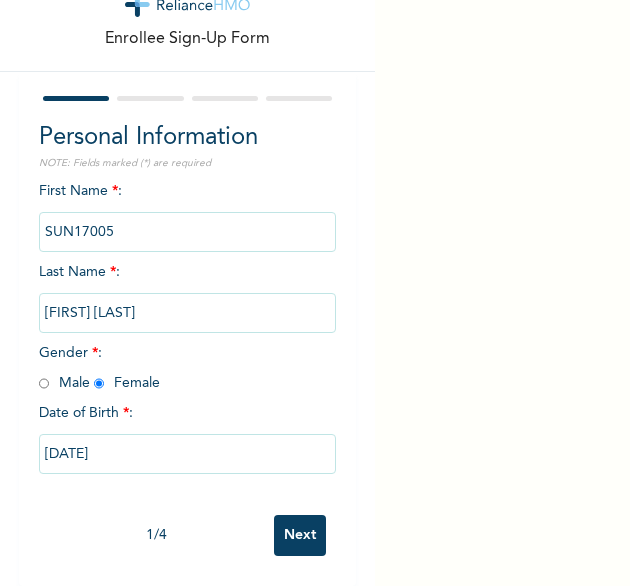 click on "Next" at bounding box center (300, 535) 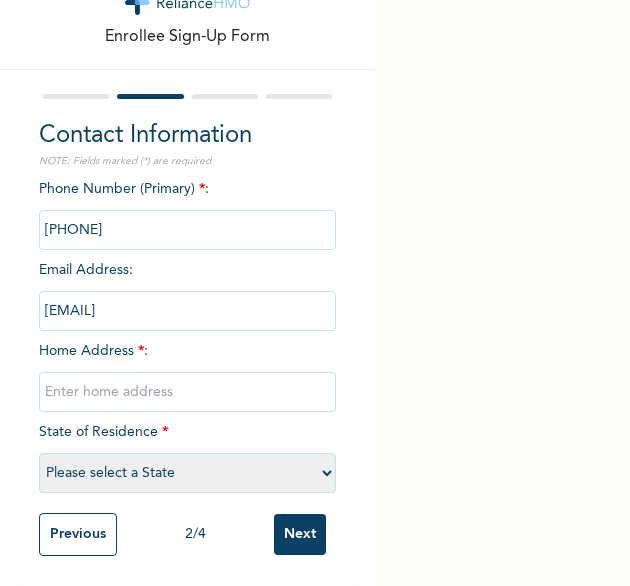 scroll, scrollTop: 78, scrollLeft: 0, axis: vertical 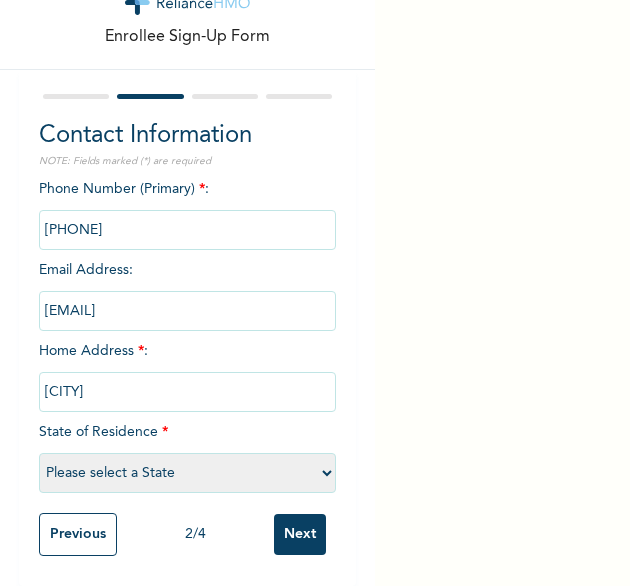 select on "25" 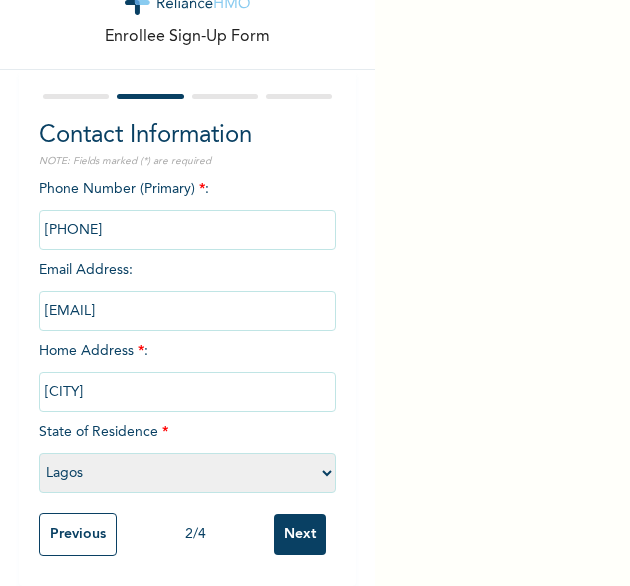 click on "Next" at bounding box center [300, 534] 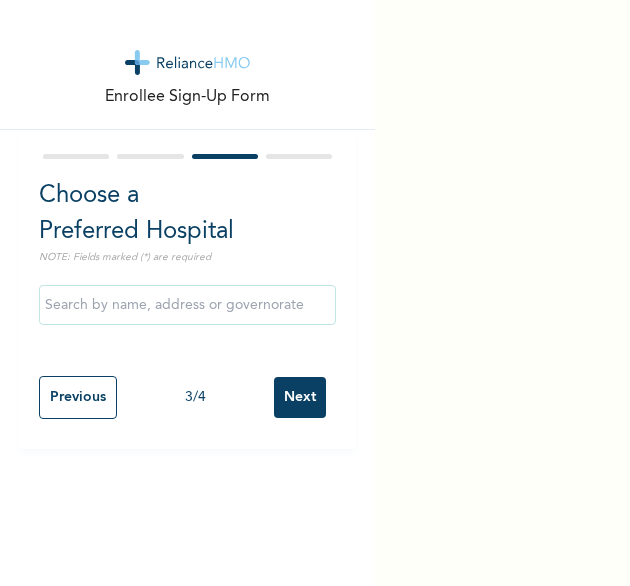scroll, scrollTop: 0, scrollLeft: 0, axis: both 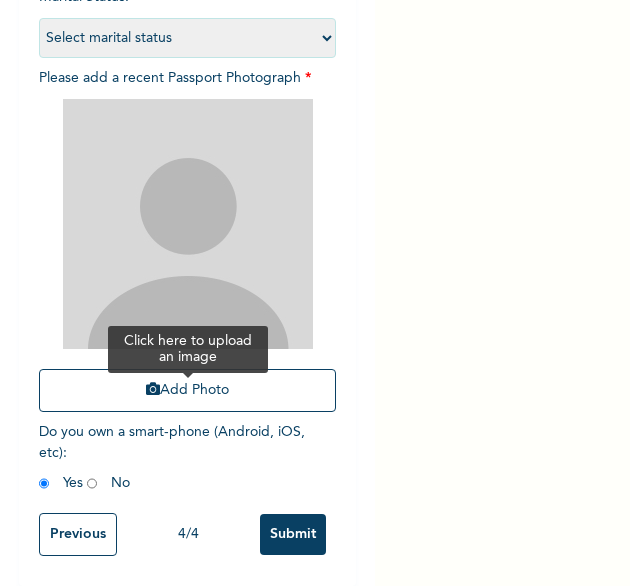 click on "Add Photo" at bounding box center (188, 390) 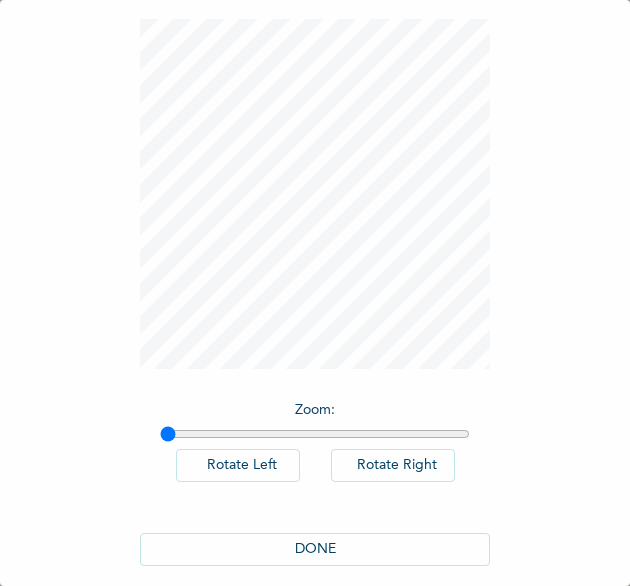 scroll, scrollTop: 111, scrollLeft: 0, axis: vertical 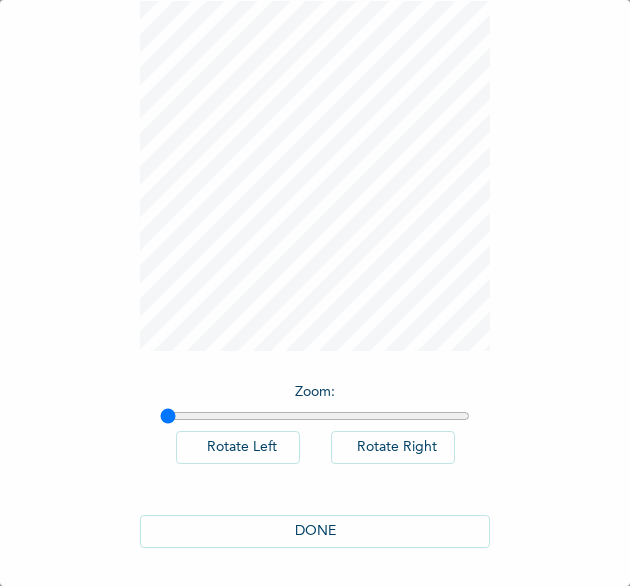 click on "DONE" at bounding box center (315, 531) 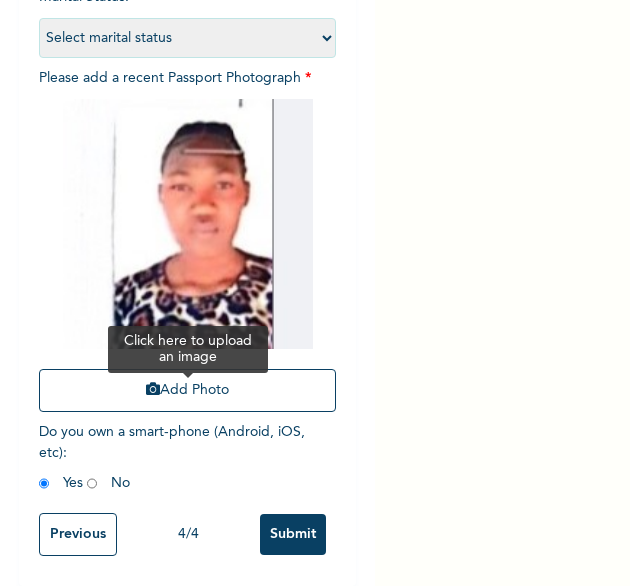 scroll, scrollTop: 269, scrollLeft: 0, axis: vertical 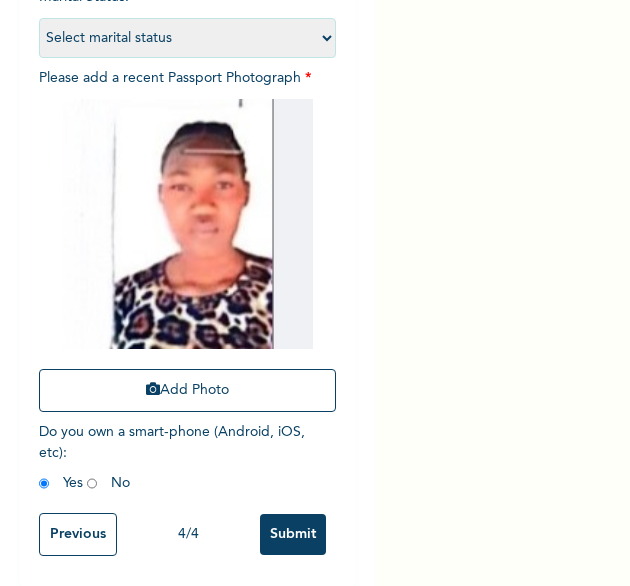 click on "Submit" at bounding box center [293, 534] 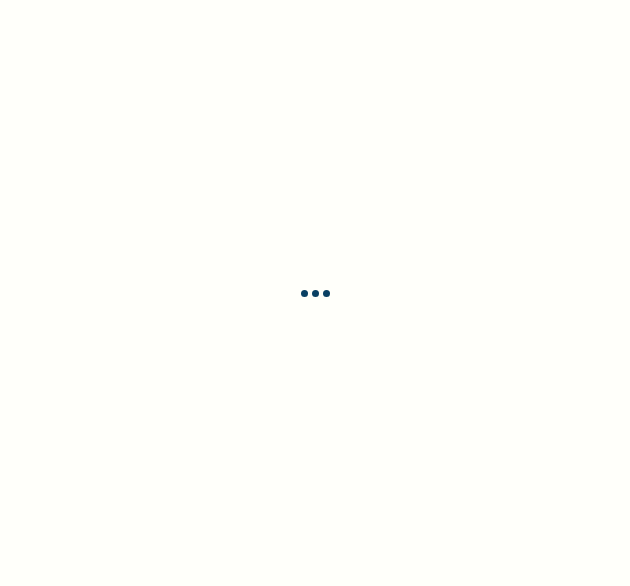 scroll, scrollTop: 0, scrollLeft: 0, axis: both 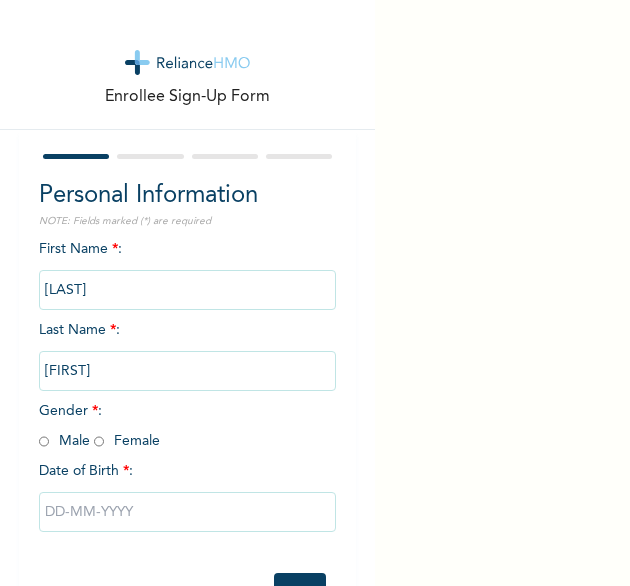 click at bounding box center (99, 441) 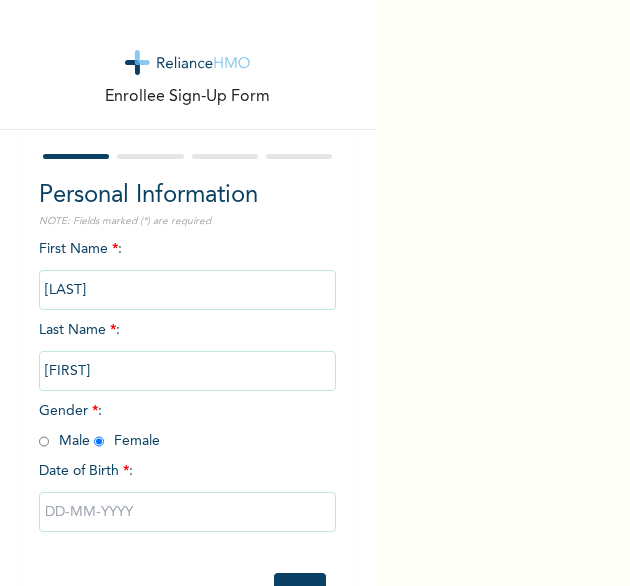 radio on "true" 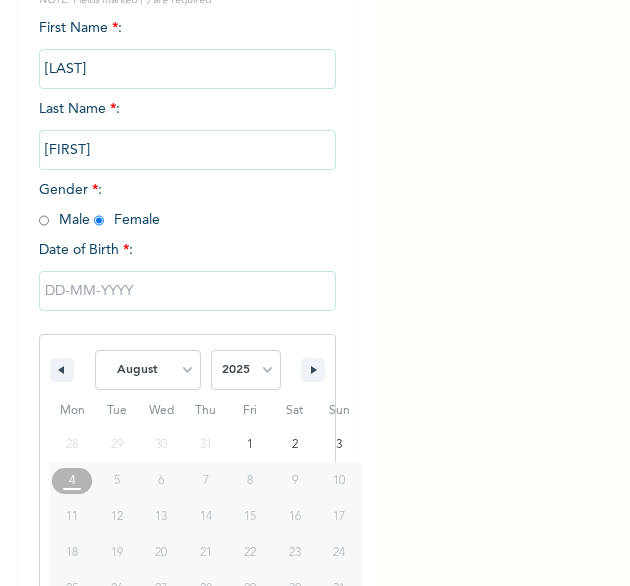 scroll, scrollTop: 280, scrollLeft: 0, axis: vertical 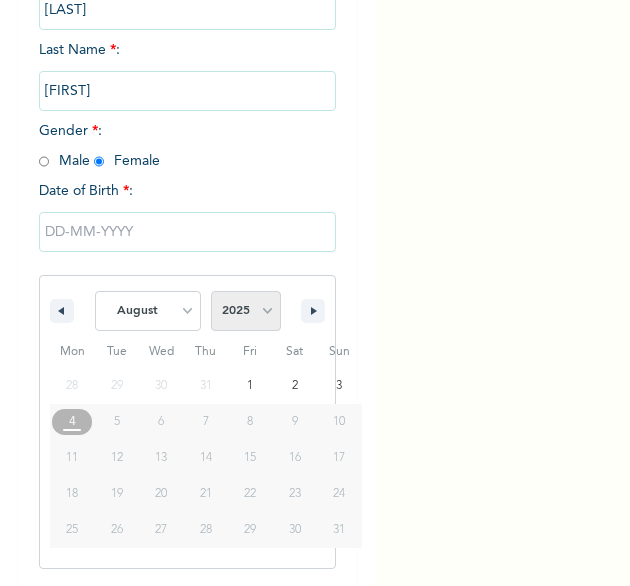 click on "2025 2024 2023 2022 2021 2020 2019 2018 2017 2016 2015 2014 2013 2012 2011 2010 2009 2008 2007 2006 2005 2004 2003 2002 2001 2000 1999 1998 1997 1996 1995 1994 1993 1992 1991 1990 1989 1988 1987 1986 1985 1984 1983 1982 1981 1980 1979 1978 1977 1976 1975 1974 1973 1972 1971 1970 1969 1968 1967 1966 1965 1964 1963 1962 1961 1960" at bounding box center [246, 311] 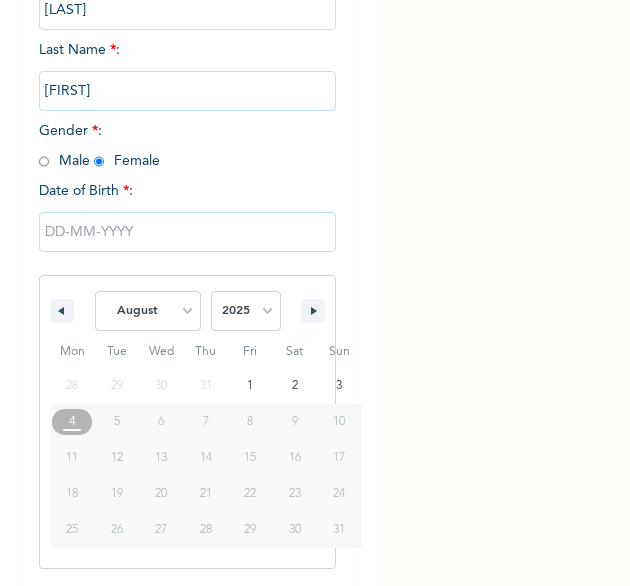 select on "1996" 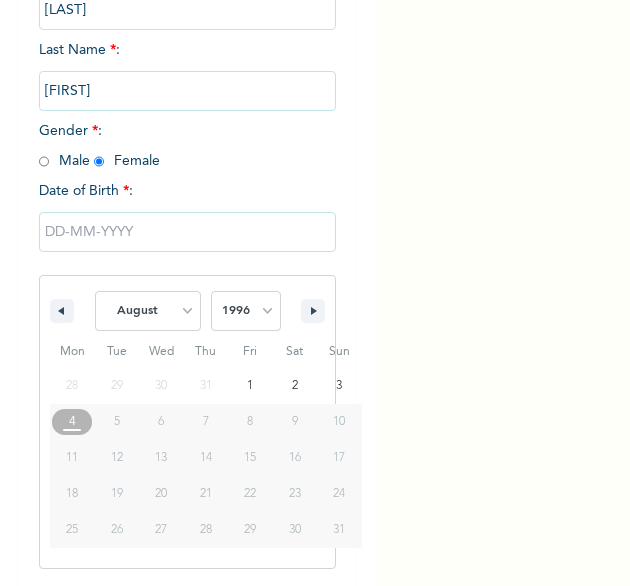 click on "2025 2024 2023 2022 2021 2020 2019 2018 2017 2016 2015 2014 2013 2012 2011 2010 2009 2008 2007 2006 2005 2004 2003 2002 2001 2000 1999 1998 1997 1996 1995 1994 1993 1992 1991 1990 1989 1988 1987 1986 1985 1984 1983 1982 1981 1980 1979 1978 1977 1976 1975 1974 1973 1972 1971 1970 1969 1968 1967 1966 1965 1964 1963 1962 1961 1960" at bounding box center [246, 311] 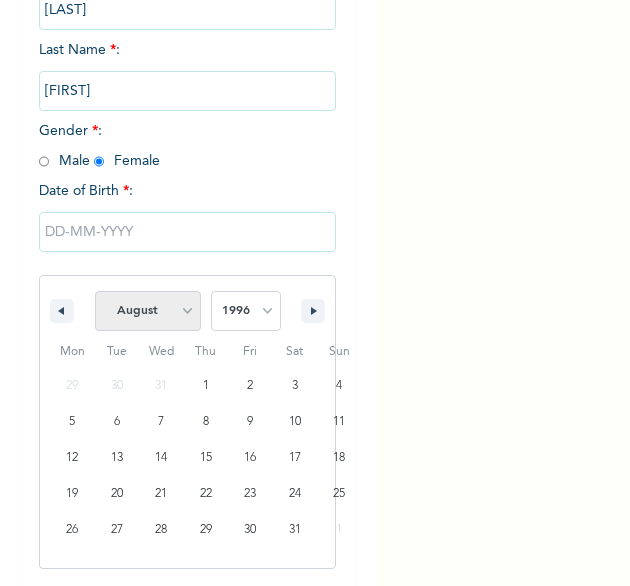 click on "January February March April May June July August September October November December" at bounding box center [148, 311] 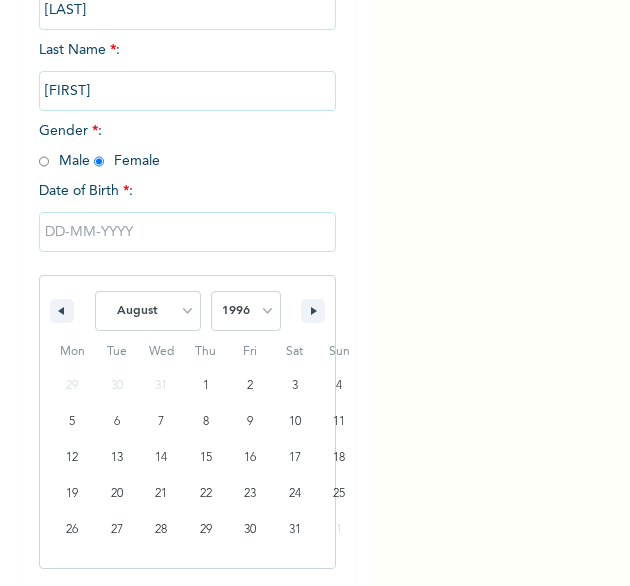 select on "10" 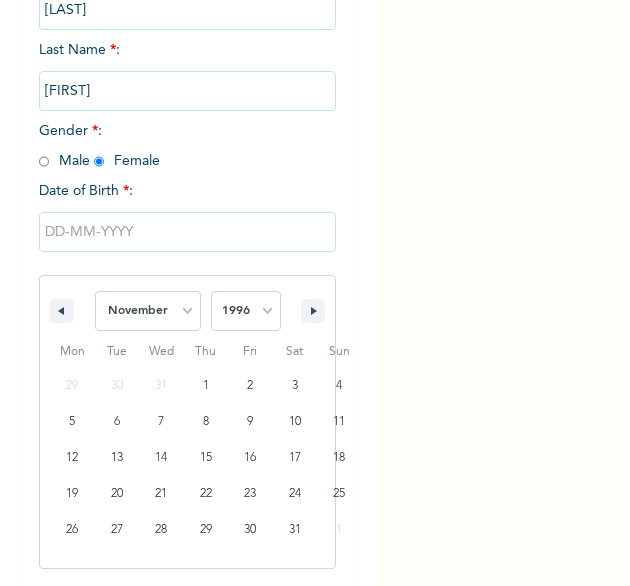 click on "January February March April May June July August September October November December" at bounding box center [148, 311] 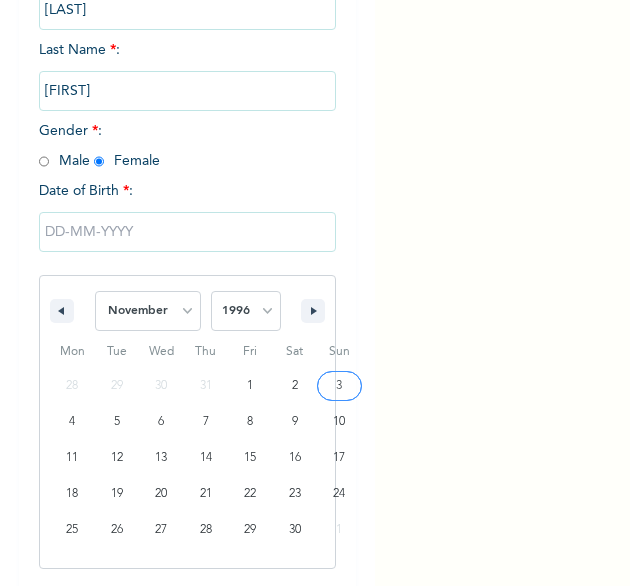 type on "[DATE]" 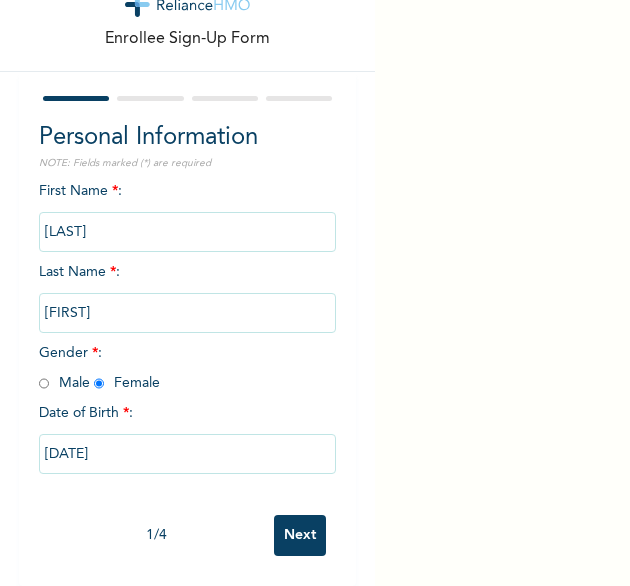 scroll, scrollTop: 76, scrollLeft: 0, axis: vertical 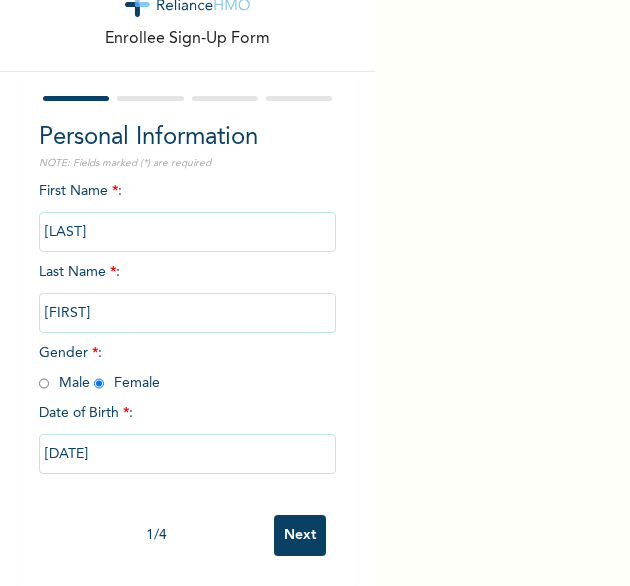 click on "Next" at bounding box center (300, 535) 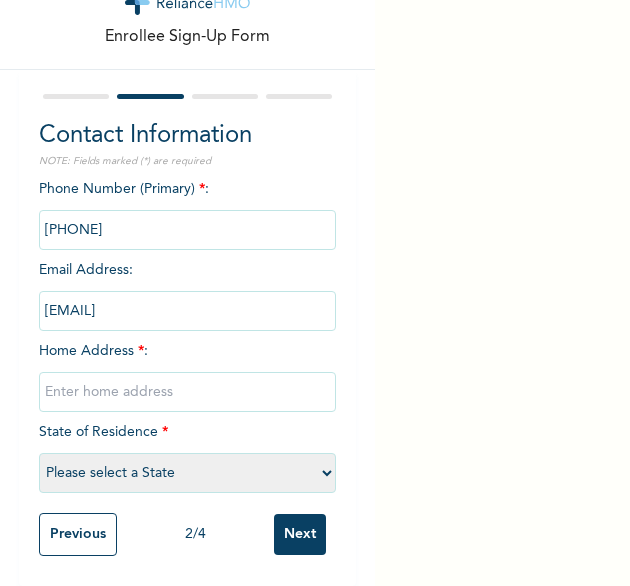 click at bounding box center (188, 392) 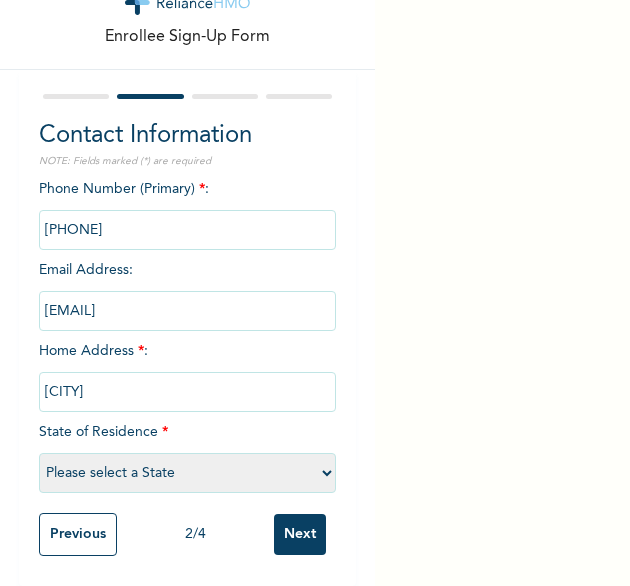 select on "25" 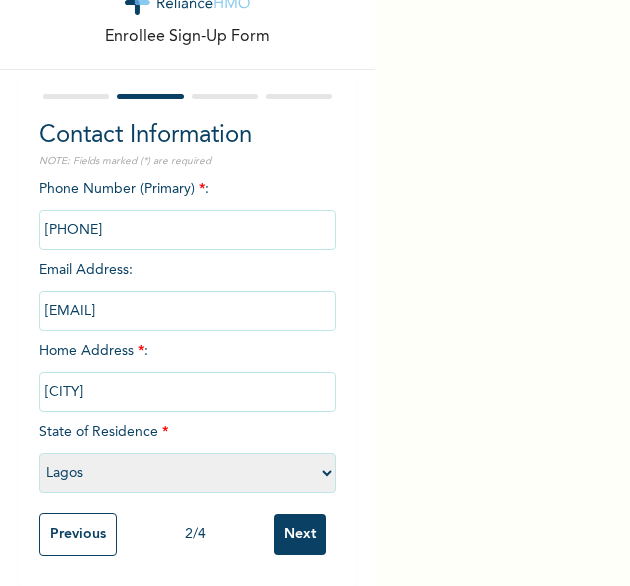 click on "Next" at bounding box center [300, 534] 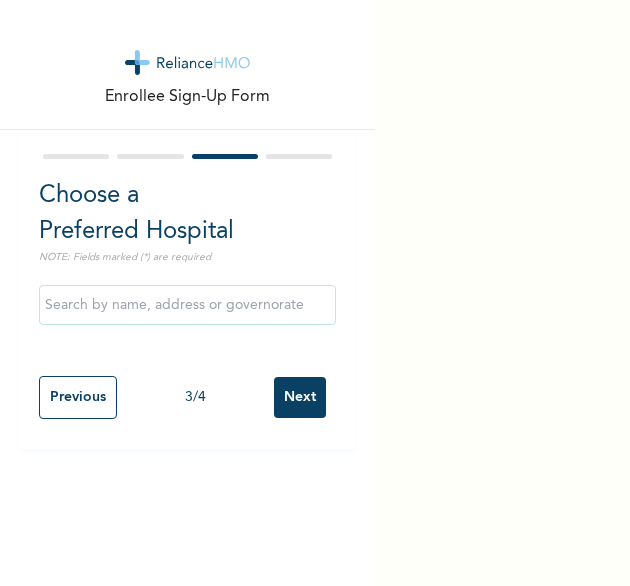 scroll, scrollTop: 0, scrollLeft: 0, axis: both 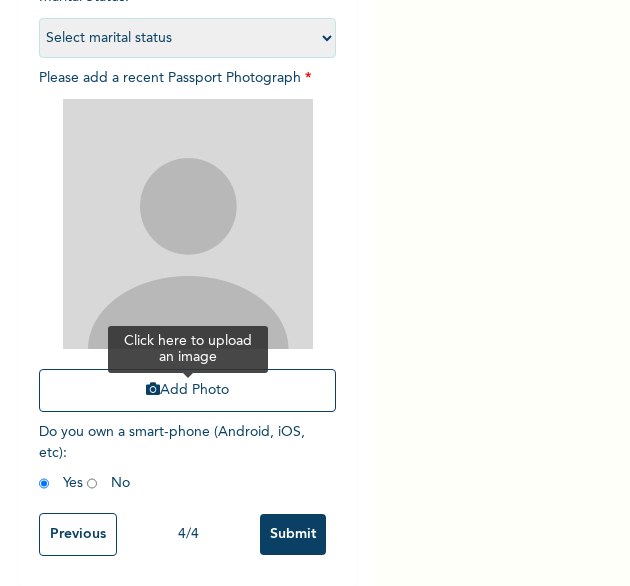 click on "Add Photo" at bounding box center [188, 390] 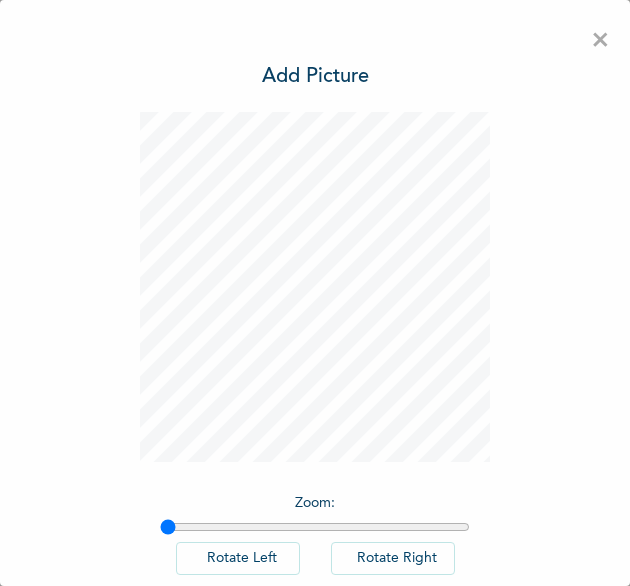 scroll, scrollTop: 111, scrollLeft: 0, axis: vertical 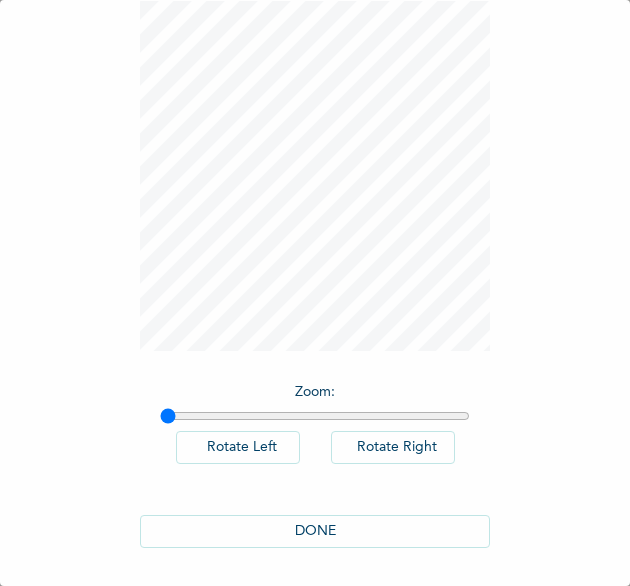 type 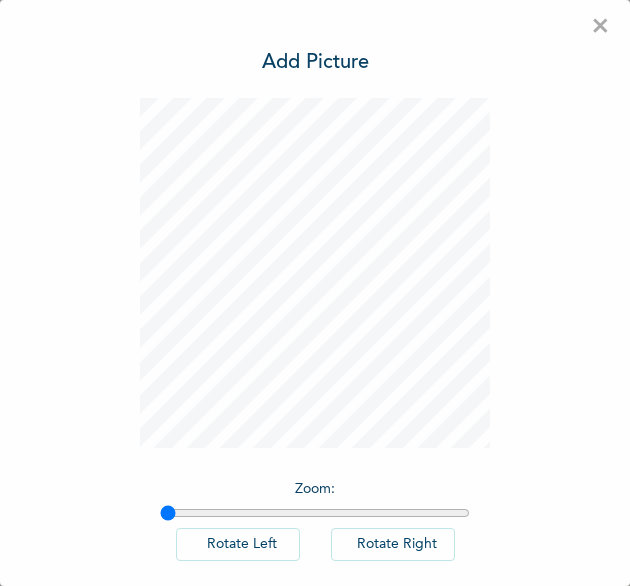 scroll, scrollTop: 0, scrollLeft: 0, axis: both 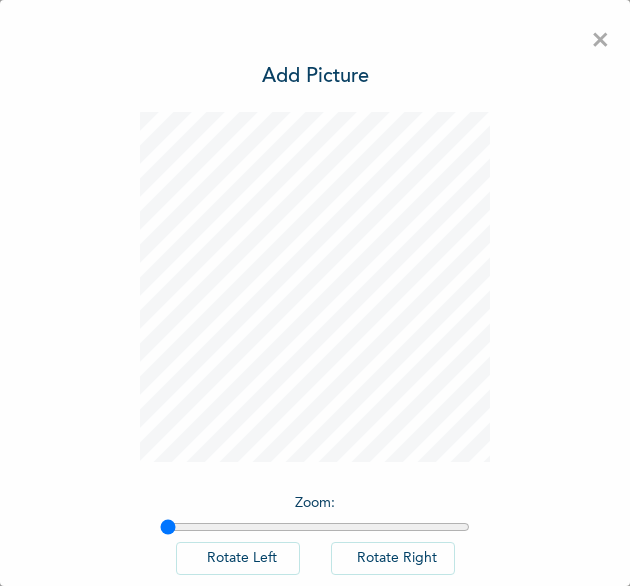 click on "×" at bounding box center (600, 41) 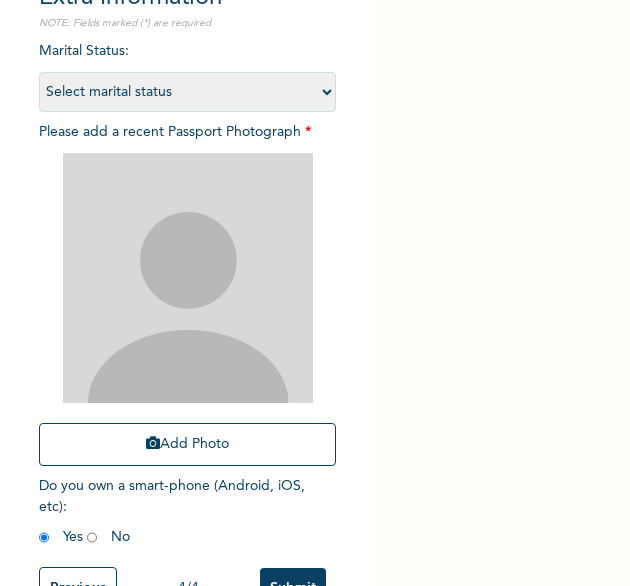 scroll, scrollTop: 269, scrollLeft: 0, axis: vertical 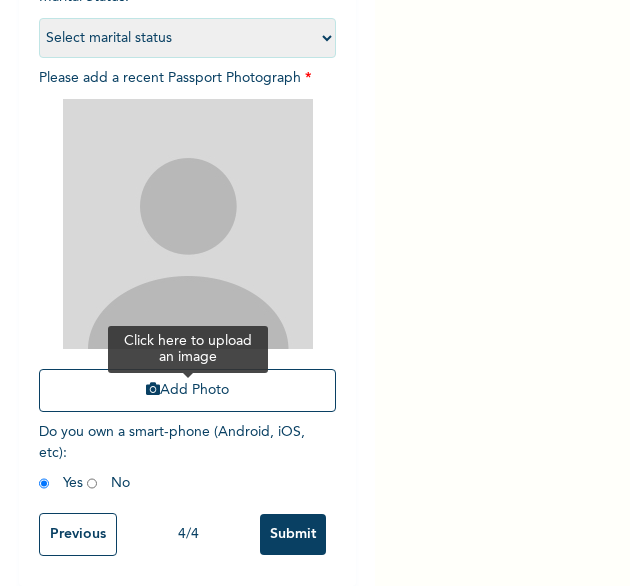 click on "Add Photo" at bounding box center [188, 390] 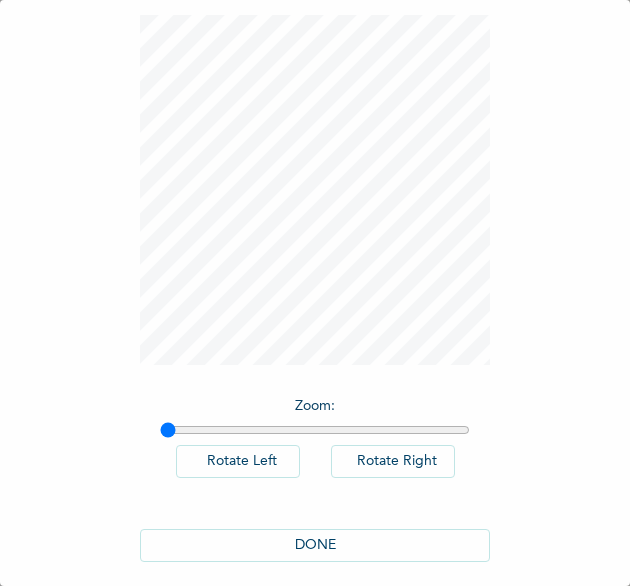 scroll, scrollTop: 111, scrollLeft: 0, axis: vertical 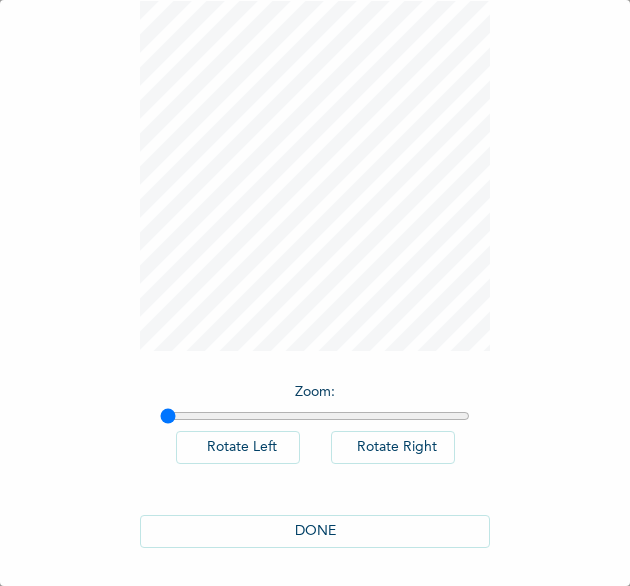 click on "DONE" at bounding box center (315, 531) 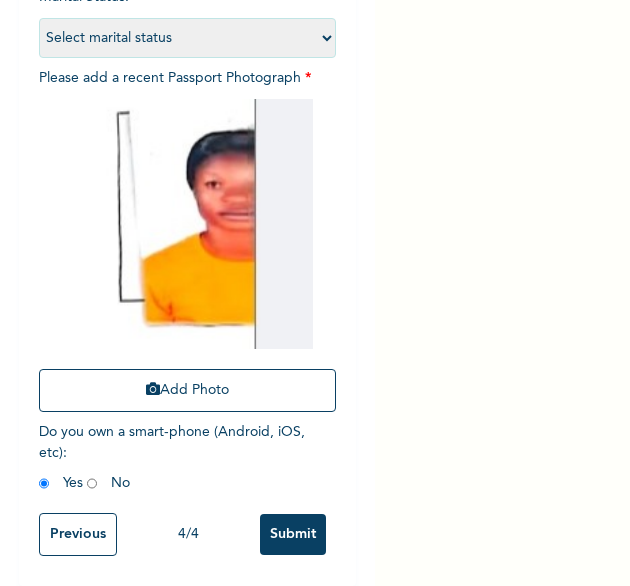 scroll, scrollTop: 269, scrollLeft: 0, axis: vertical 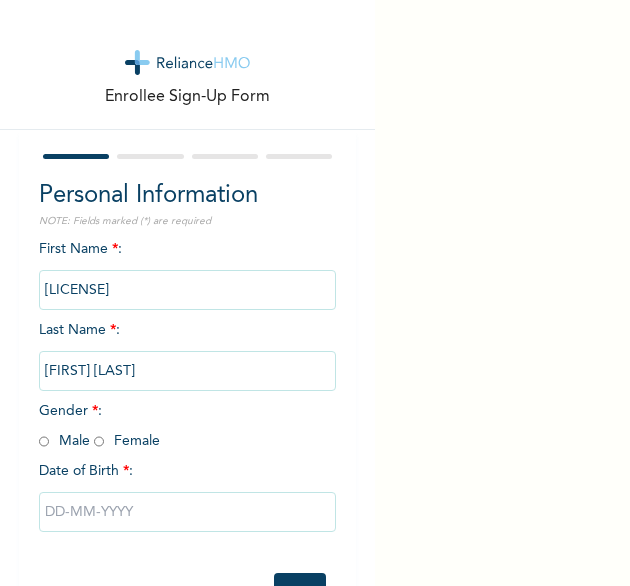 click at bounding box center (99, 441) 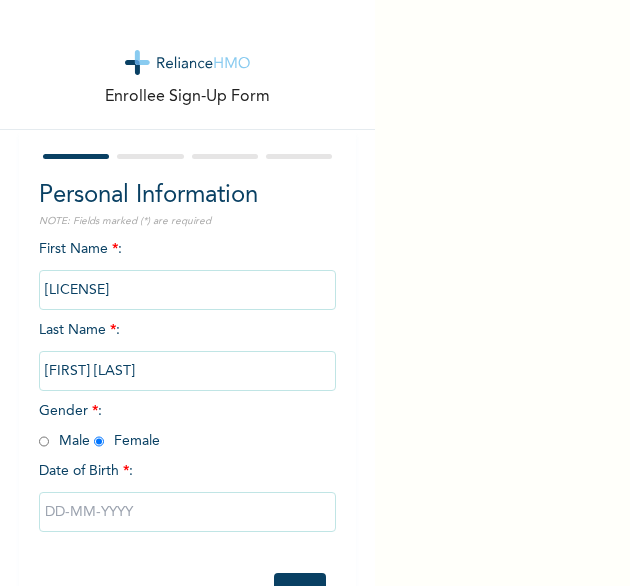 radio on "true" 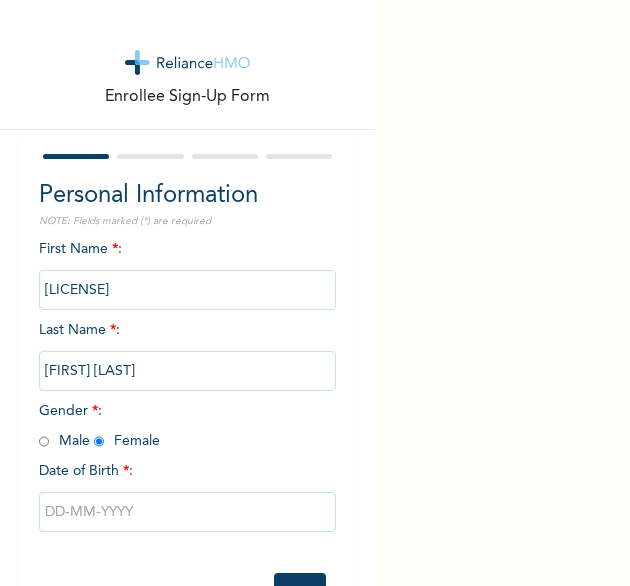 click at bounding box center (188, 512) 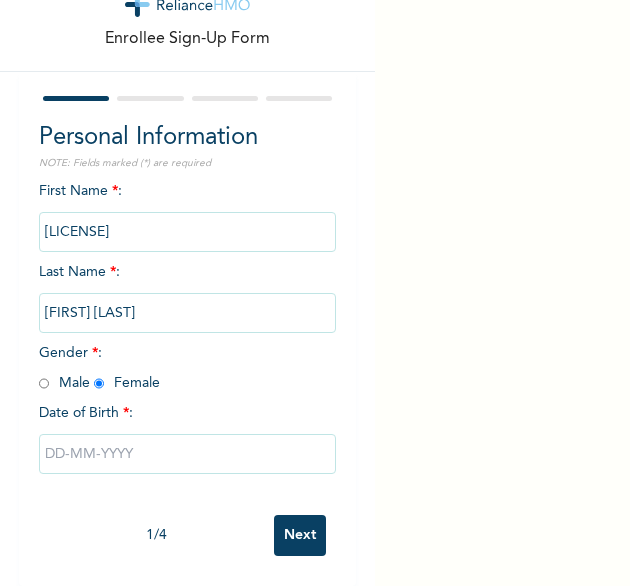 select on "7" 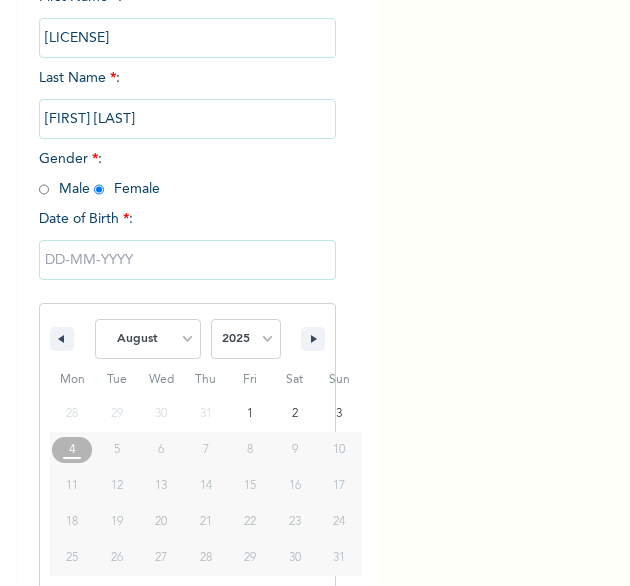 scroll, scrollTop: 280, scrollLeft: 0, axis: vertical 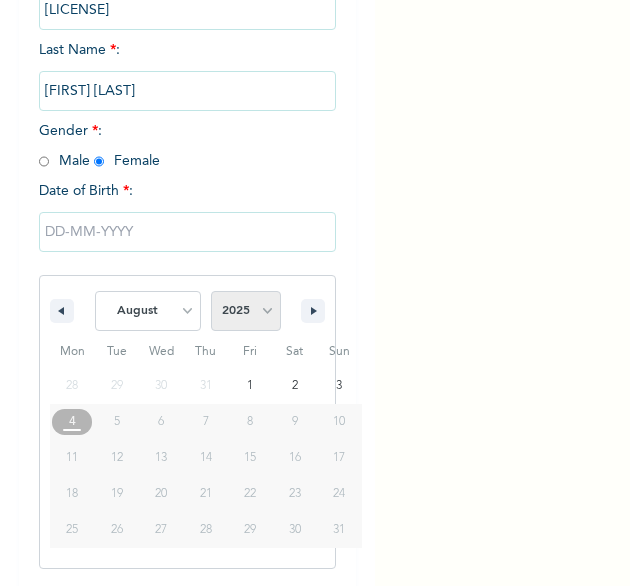 click on "2025 2024 2023 2022 2021 2020 2019 2018 2017 2016 2015 2014 2013 2012 2011 2010 2009 2008 2007 2006 2005 2004 2003 2002 2001 2000 1999 1998 1997 1996 1995 1994 1993 1992 1991 1990 1989 1988 1987 1986 1985 1984 1983 1982 1981 1980 1979 1978 1977 1976 1975 1974 1973 1972 1971 1970 1969 1968 1967 1966 1965 1964 1963 1962 1961 1960" at bounding box center (246, 311) 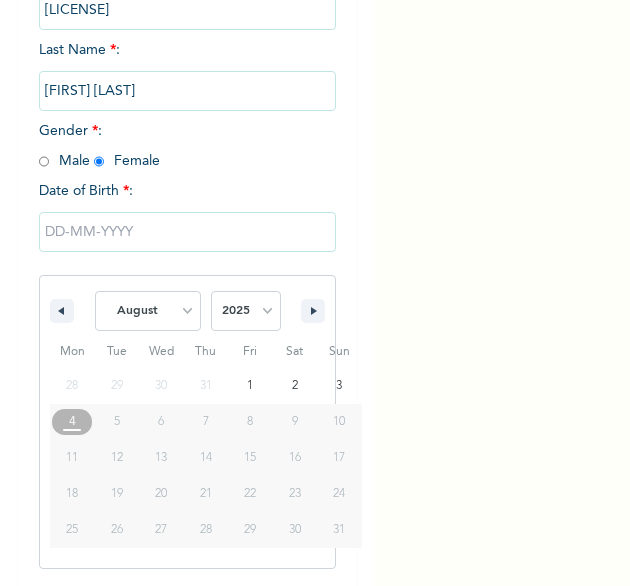select on "2003" 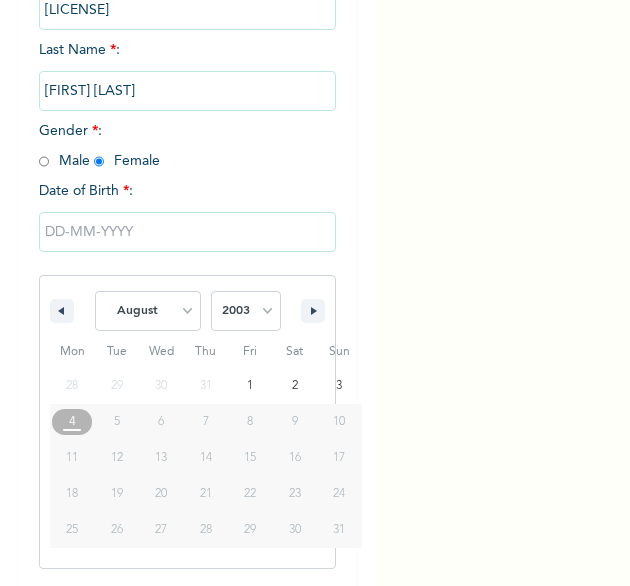 click on "2025 2024 2023 2022 2021 2020 2019 2018 2017 2016 2015 2014 2013 2012 2011 2010 2009 2008 2007 2006 2005 2004 2003 2002 2001 2000 1999 1998 1997 1996 1995 1994 1993 1992 1991 1990 1989 1988 1987 1986 1985 1984 1983 1982 1981 1980 1979 1978 1977 1976 1975 1974 1973 1972 1971 1970 1969 1968 1967 1966 1965 1964 1963 1962 1961 1960" at bounding box center [246, 311] 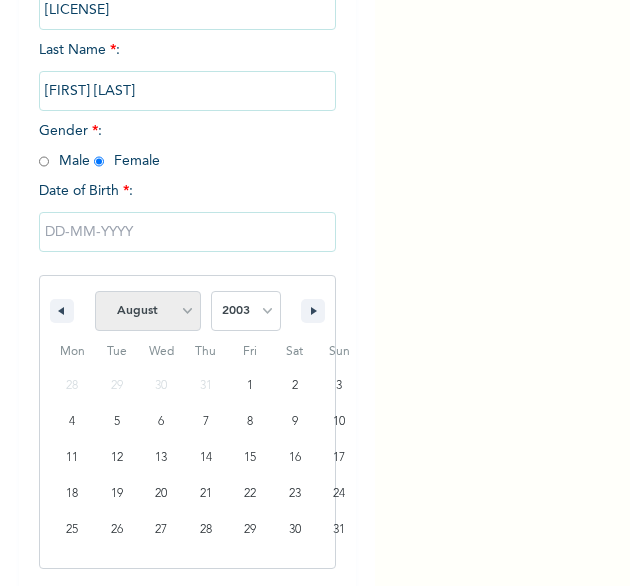 click on "January February March April May June July August September October November December" at bounding box center [148, 311] 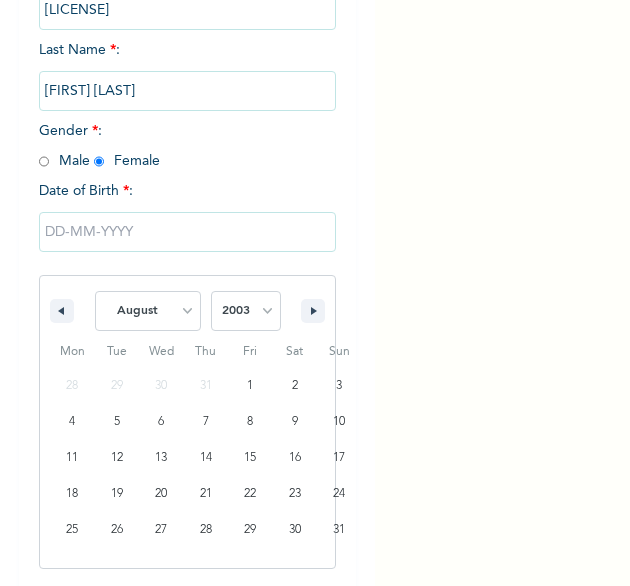 select on "10" 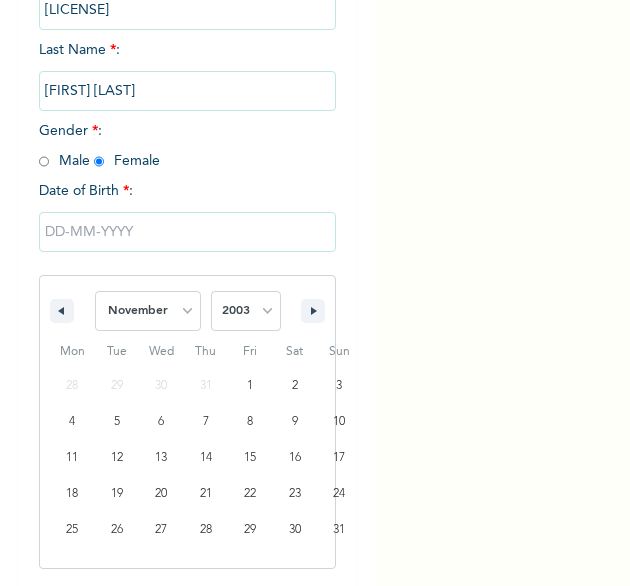 click on "January February March April May June July August September October November December" at bounding box center (148, 311) 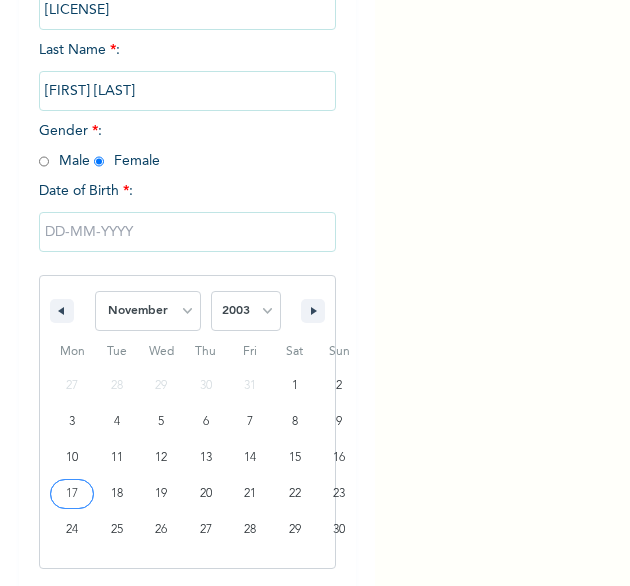 type on "11/17/2003" 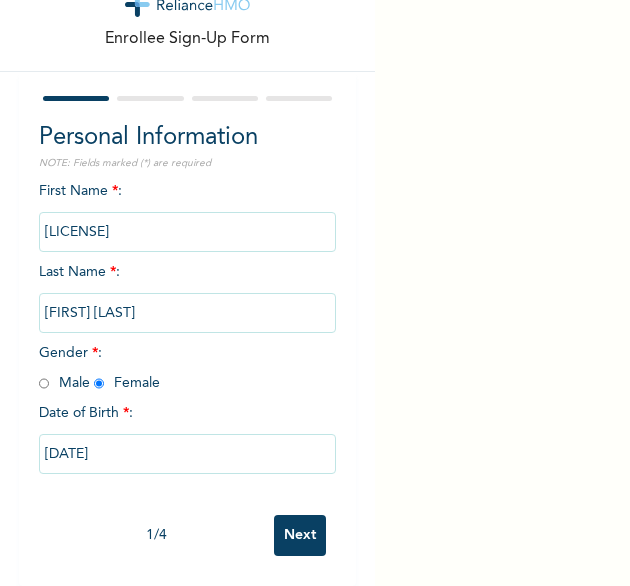 scroll, scrollTop: 76, scrollLeft: 0, axis: vertical 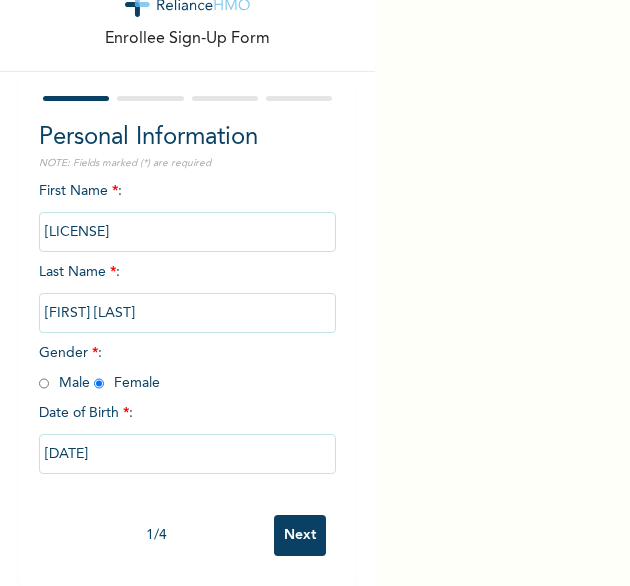 click on "Next" at bounding box center [300, 535] 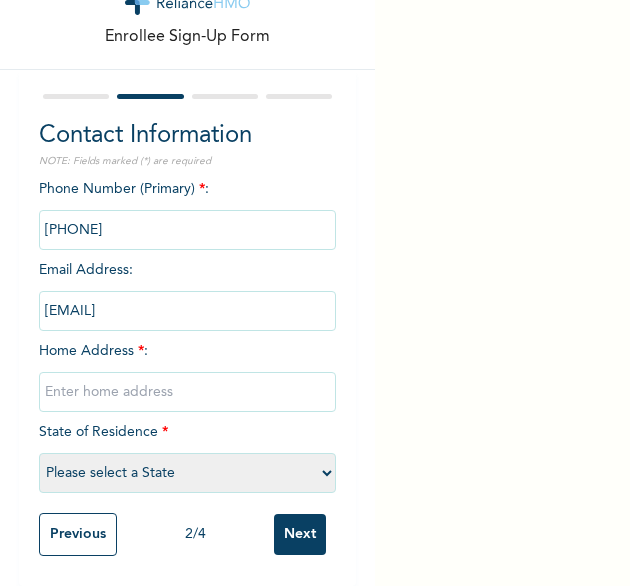 click at bounding box center (188, 392) 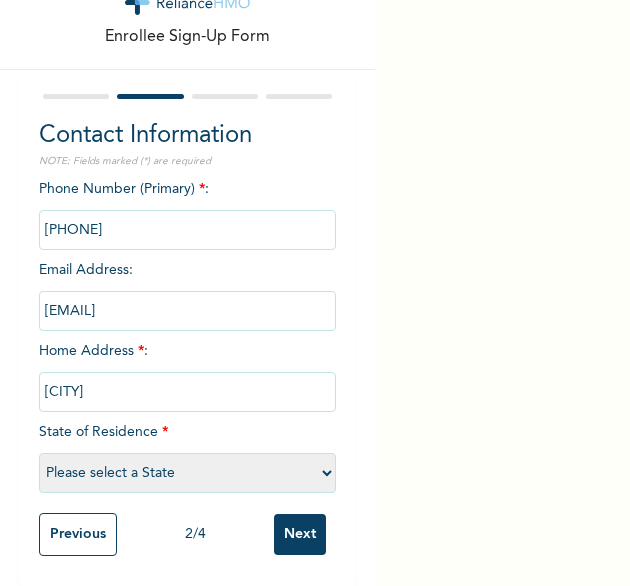 select on "25" 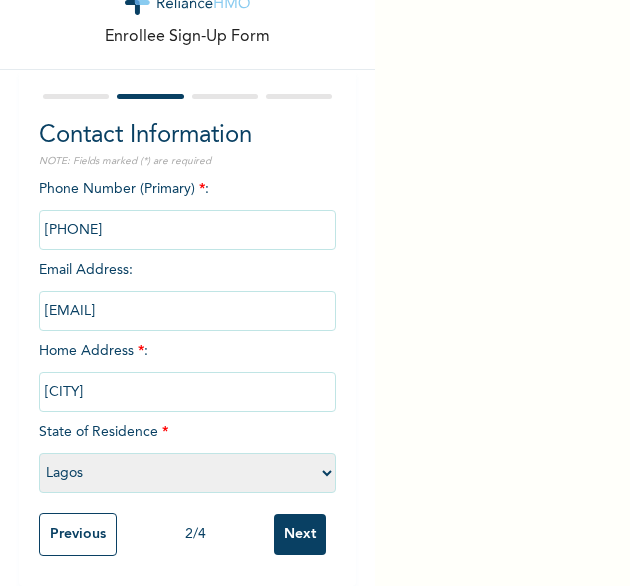 click on "Next" at bounding box center [300, 534] 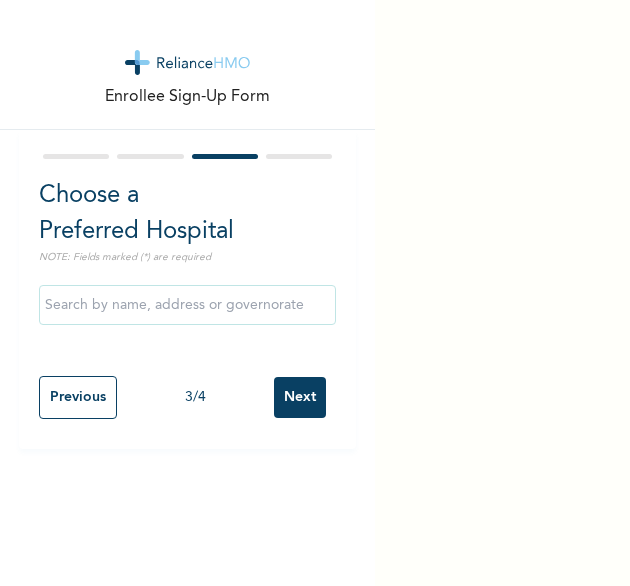 click on "Next" at bounding box center (300, 397) 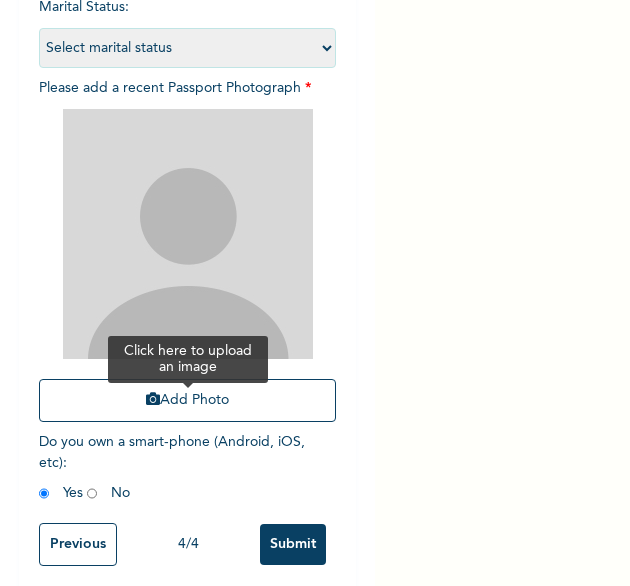 scroll, scrollTop: 269, scrollLeft: 0, axis: vertical 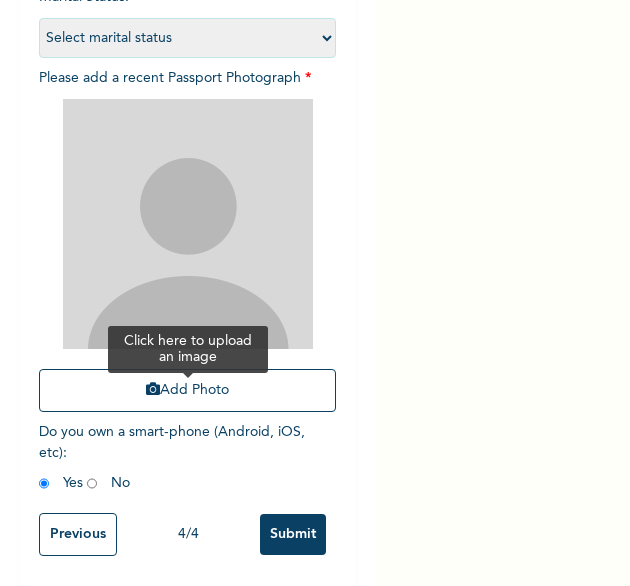 click on "Add Photo" at bounding box center [188, 390] 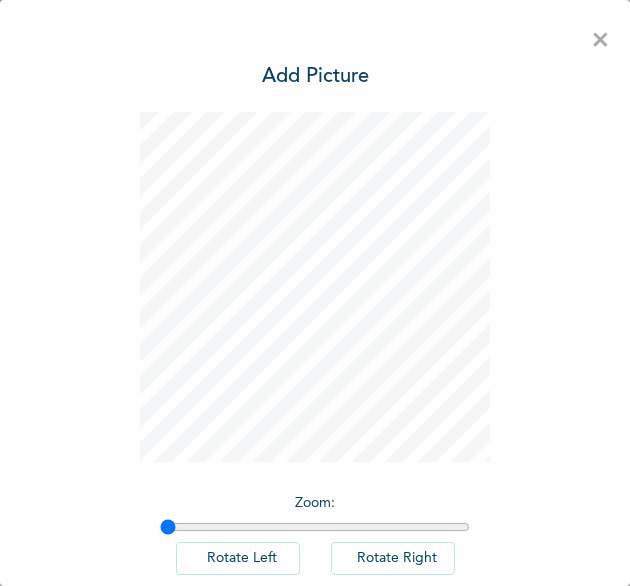 scroll, scrollTop: 111, scrollLeft: 0, axis: vertical 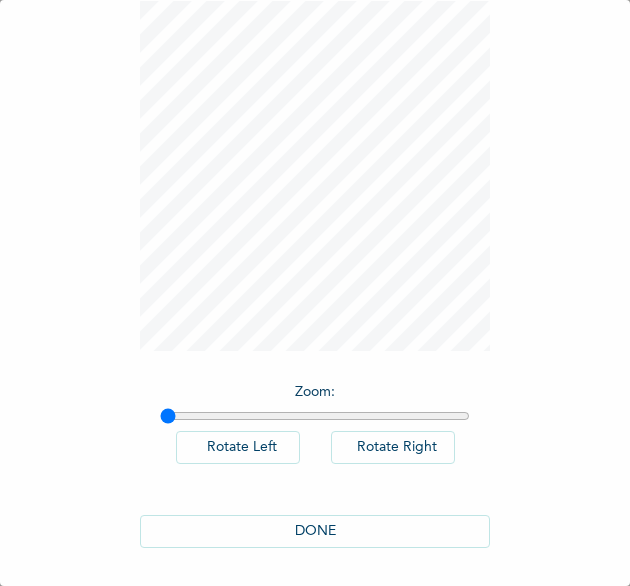 click on "DONE" at bounding box center (315, 531) 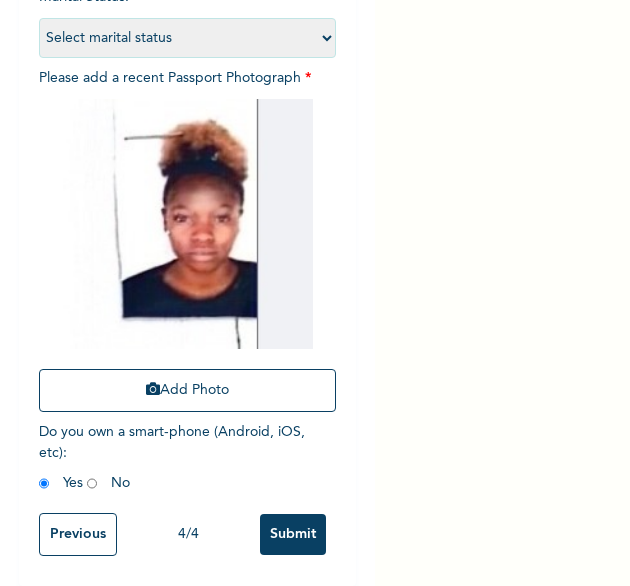 scroll, scrollTop: 269, scrollLeft: 0, axis: vertical 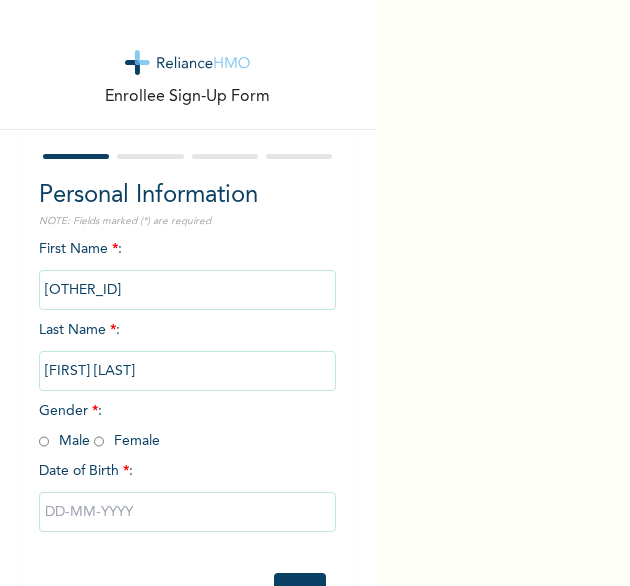 click at bounding box center [44, 441] 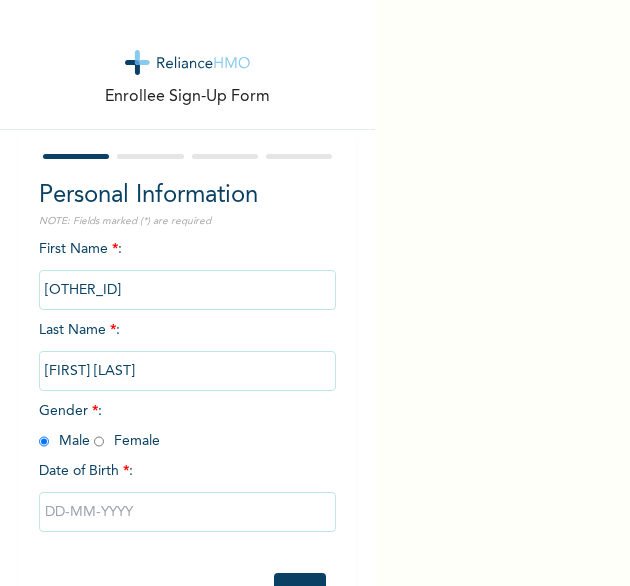 radio on "true" 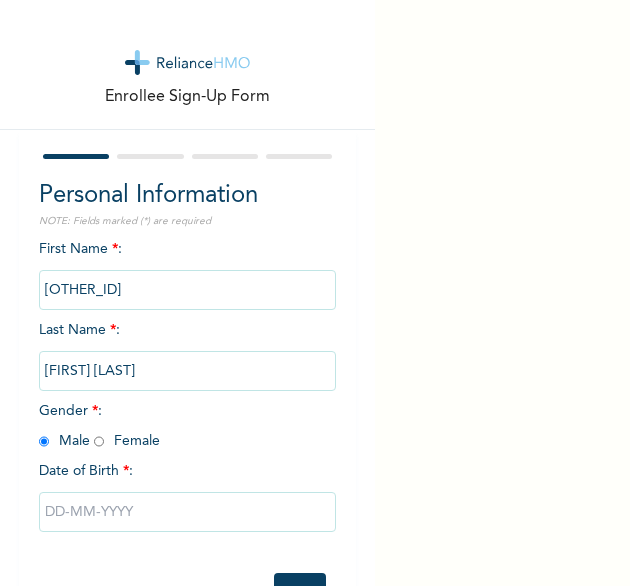 click at bounding box center [188, 512] 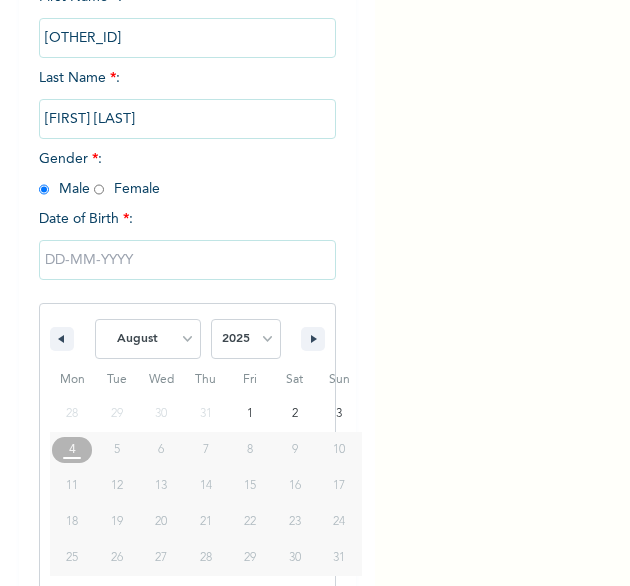 scroll, scrollTop: 280, scrollLeft: 0, axis: vertical 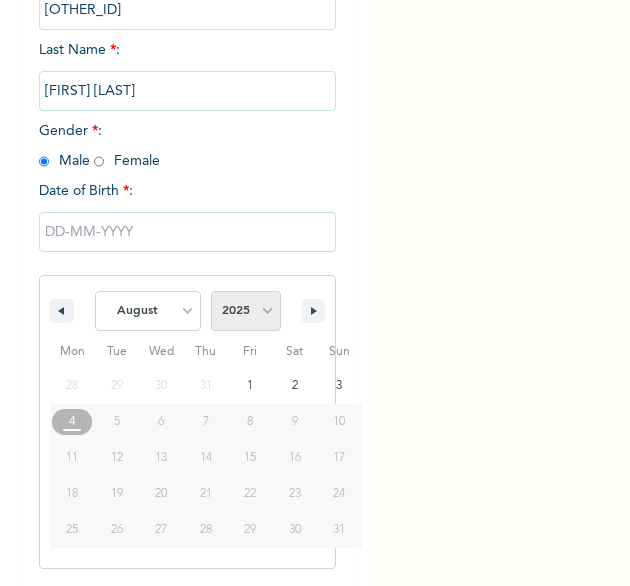 click on "2025 2024 2023 2022 2021 2020 2019 2018 2017 2016 2015 2014 2013 2012 2011 2010 2009 2008 2007 2006 2005 2004 2003 2002 2001 2000 1999 1998 1997 1996 1995 1994 1993 1992 1991 1990 1989 1988 1987 1986 1985 1984 1983 1982 1981 1980 1979 1978 1977 1976 1975 1974 1973 1972 1971 1970 1969 1968 1967 1966 1965 1964 1963 1962 1961 1960" at bounding box center (246, 311) 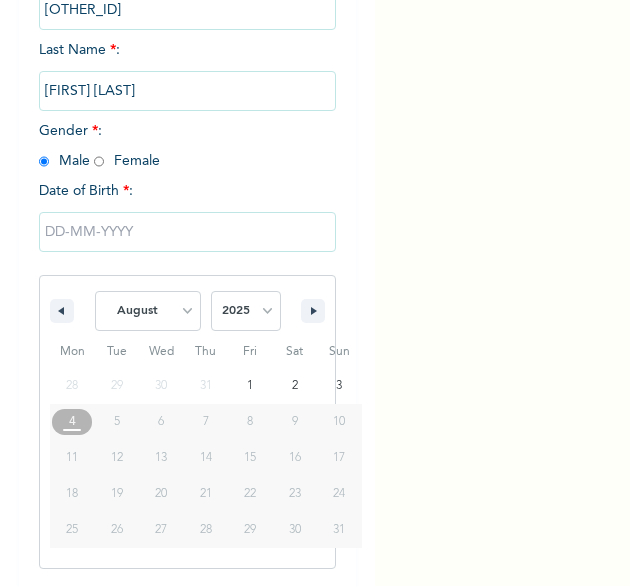 select on "2000" 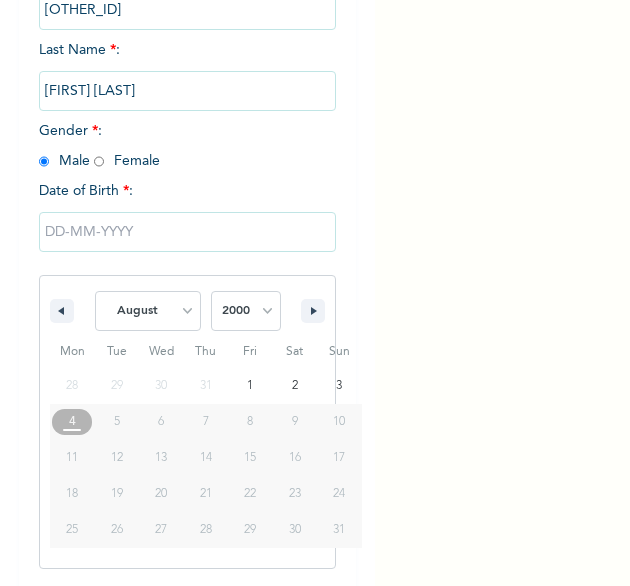 click on "2025 2024 2023 2022 2021 2020 2019 2018 2017 2016 2015 2014 2013 2012 2011 2010 2009 2008 2007 2006 2005 2004 2003 2002 2001 2000 1999 1998 1997 1996 1995 1994 1993 1992 1991 1990 1989 1988 1987 1986 1985 1984 1983 1982 1981 1980 1979 1978 1977 1976 1975 1974 1973 1972 1971 1970 1969 1968 1967 1966 1965 1964 1963 1962 1961 1960" at bounding box center [246, 311] 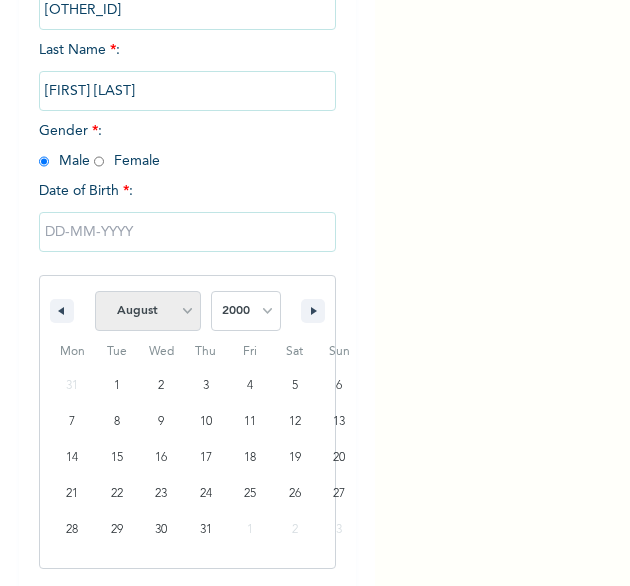 click on "January February March April May June July August September October November December" at bounding box center [148, 311] 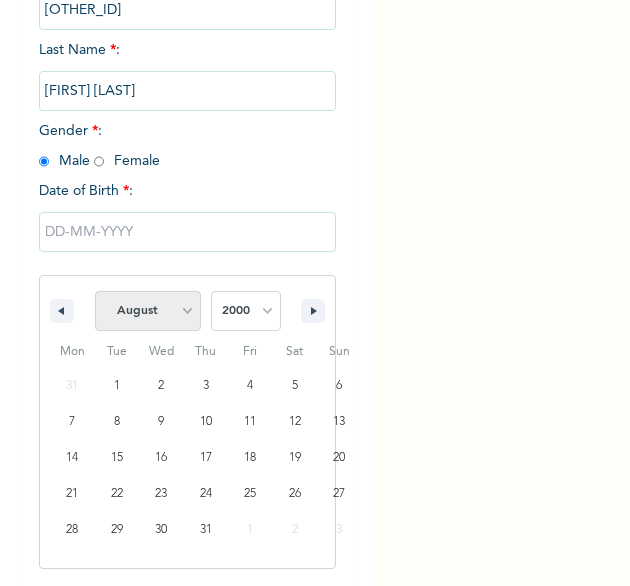 select on "0" 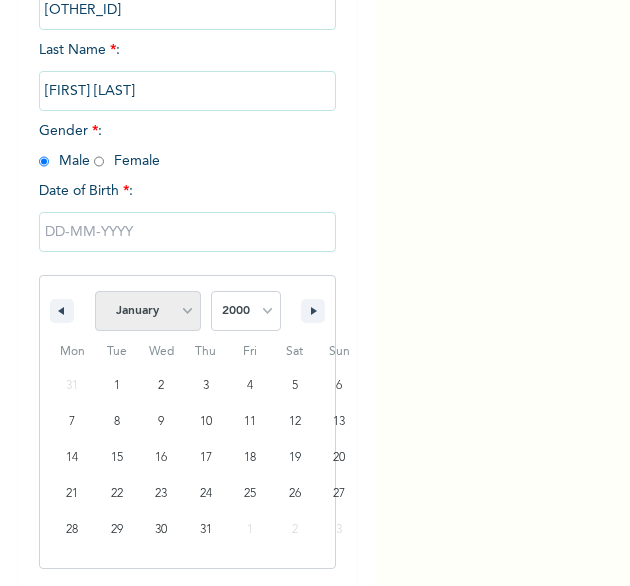 click on "January February March April May June July August September October November December" at bounding box center (148, 311) 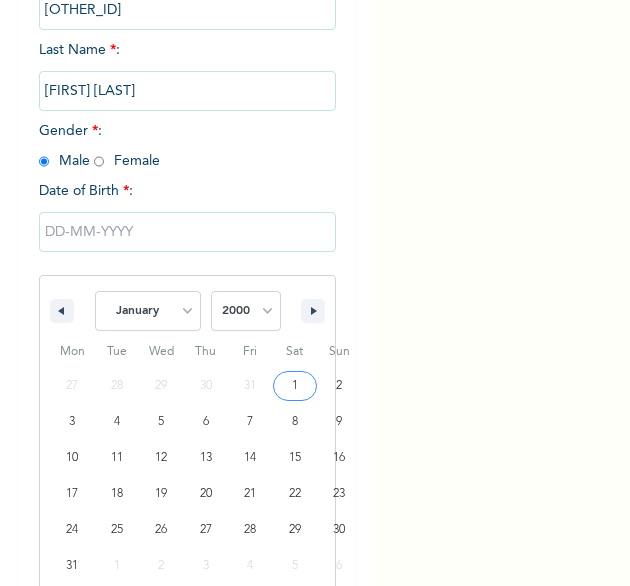type on "[DATE]" 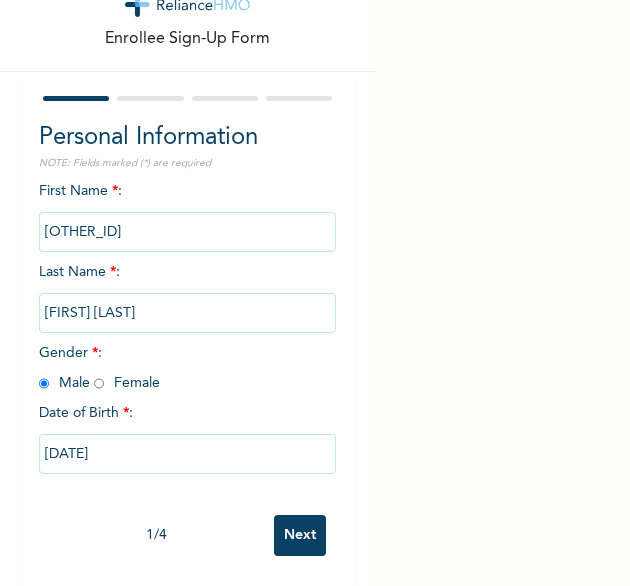 scroll, scrollTop: 76, scrollLeft: 0, axis: vertical 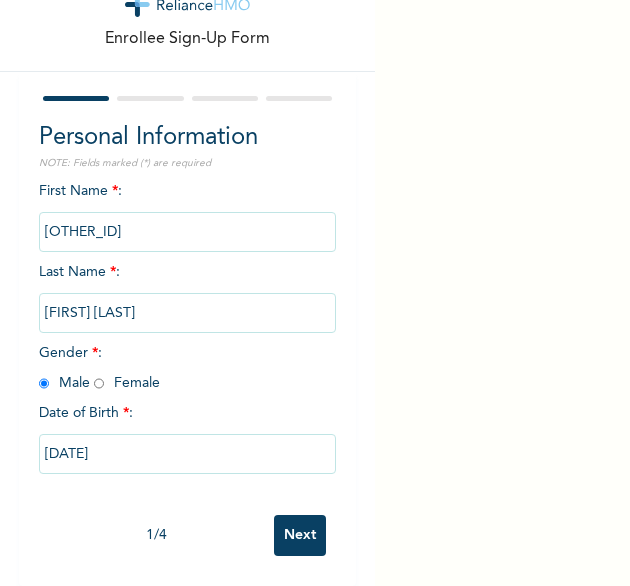 click on "Next" at bounding box center (300, 535) 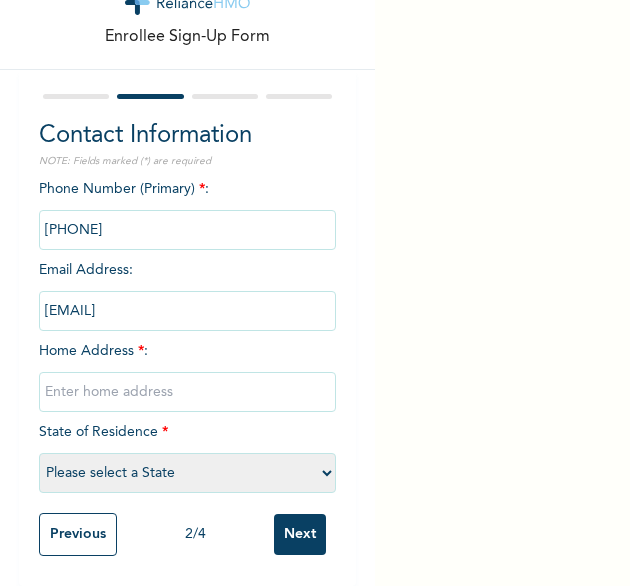 click at bounding box center (188, 392) 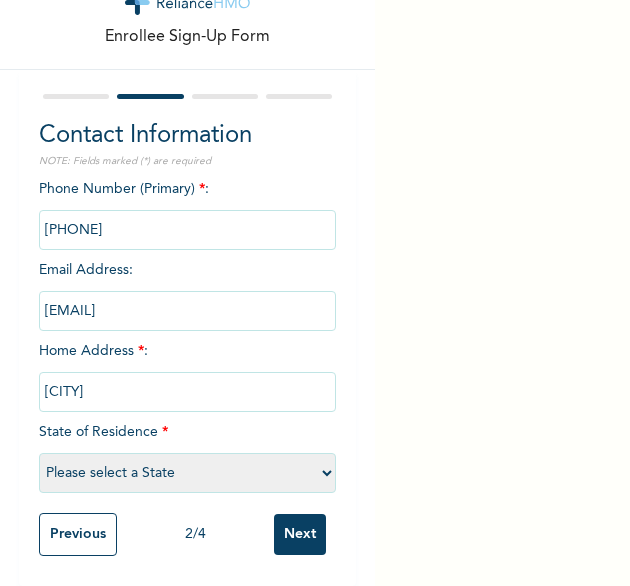 select on "25" 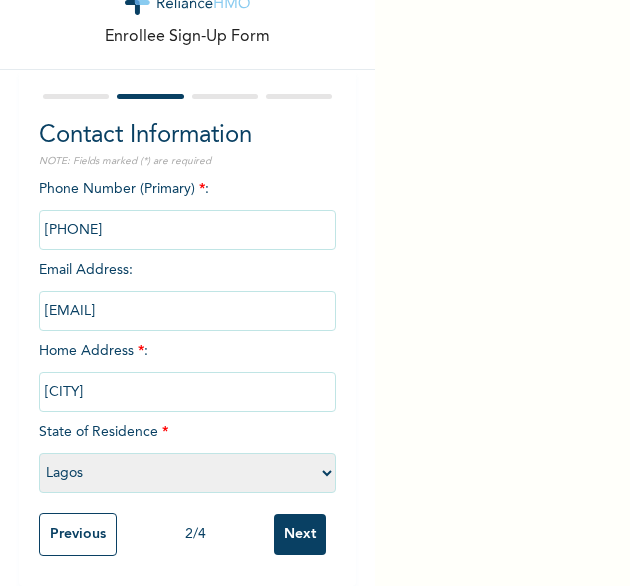 click on "Next" at bounding box center [300, 534] 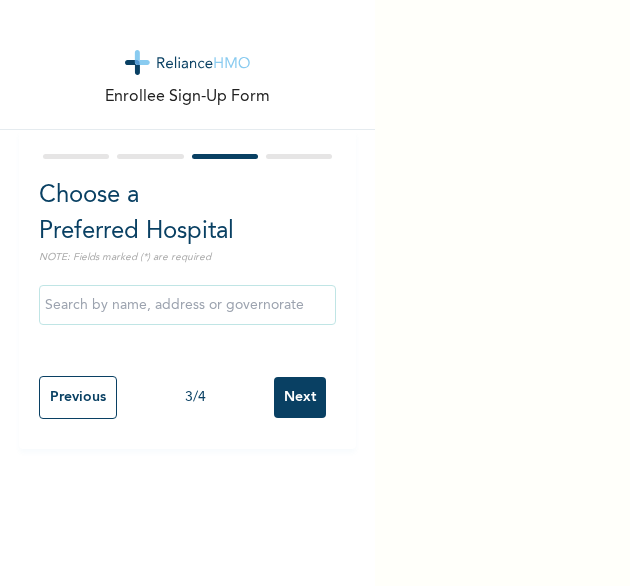 click on "Next" at bounding box center [300, 397] 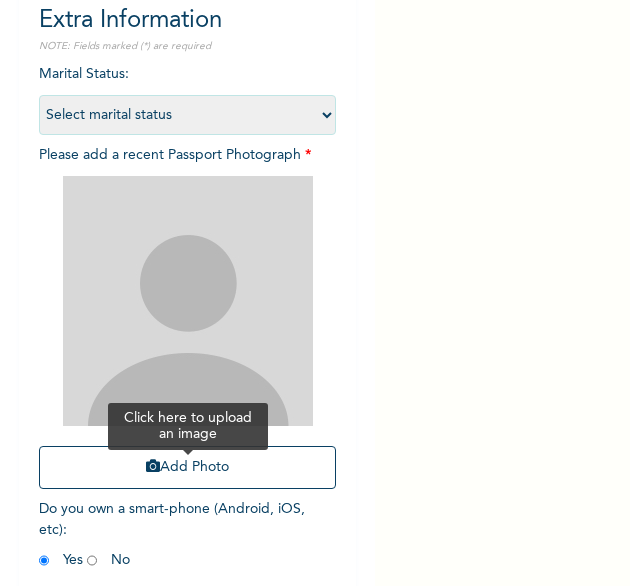 scroll, scrollTop: 176, scrollLeft: 0, axis: vertical 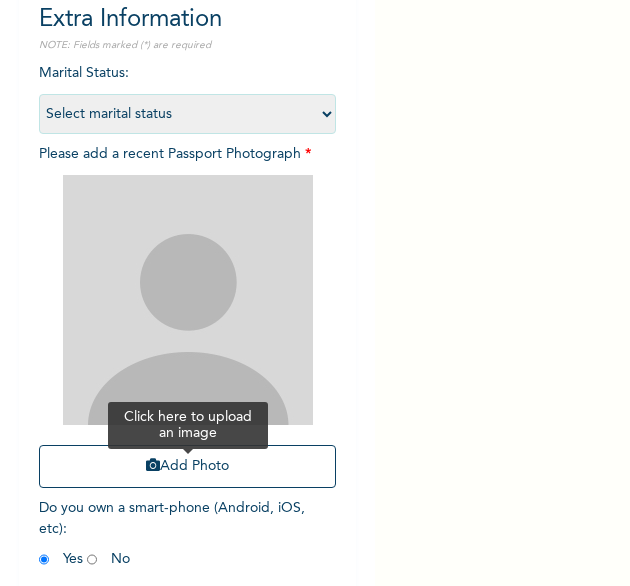 click on "Add Photo" at bounding box center [188, 466] 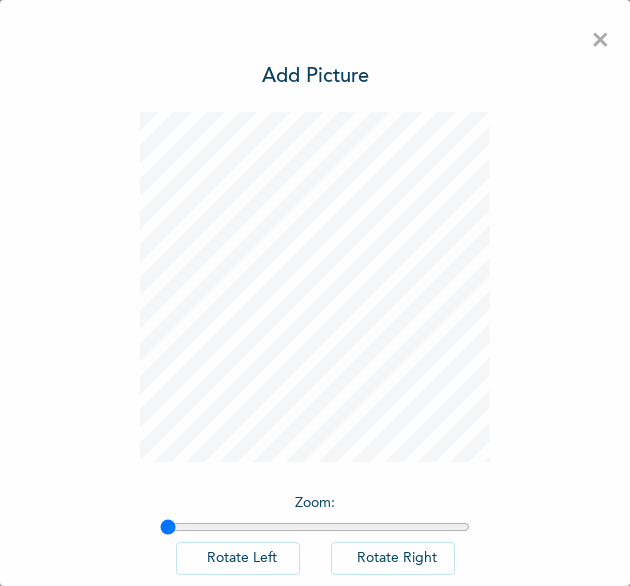 scroll, scrollTop: 0, scrollLeft: 0, axis: both 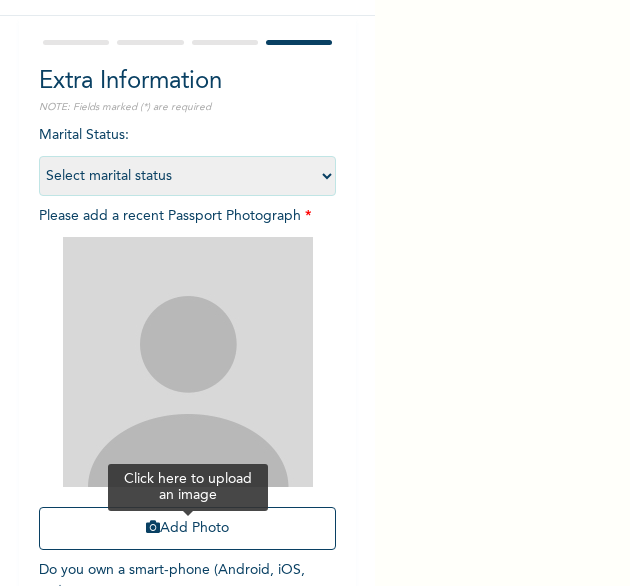 click on "Add Photo" at bounding box center [188, 528] 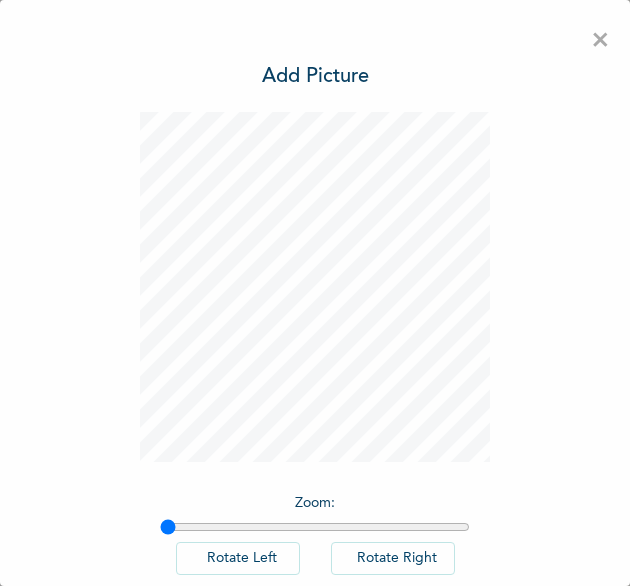 scroll, scrollTop: 0, scrollLeft: 0, axis: both 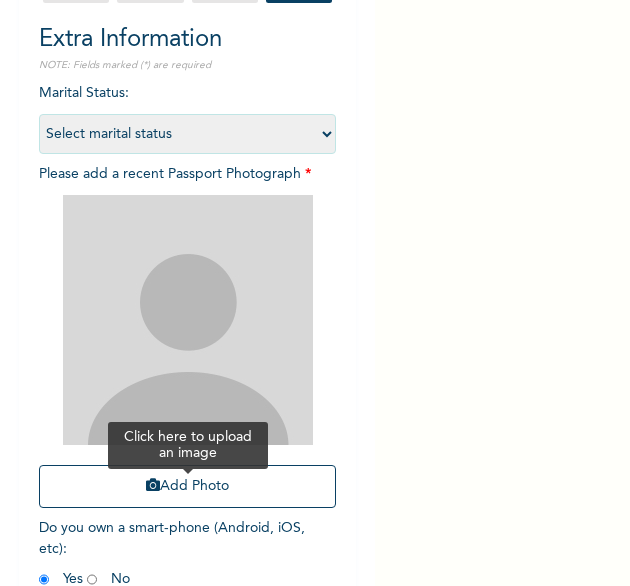 click on "Add Photo" at bounding box center [188, 486] 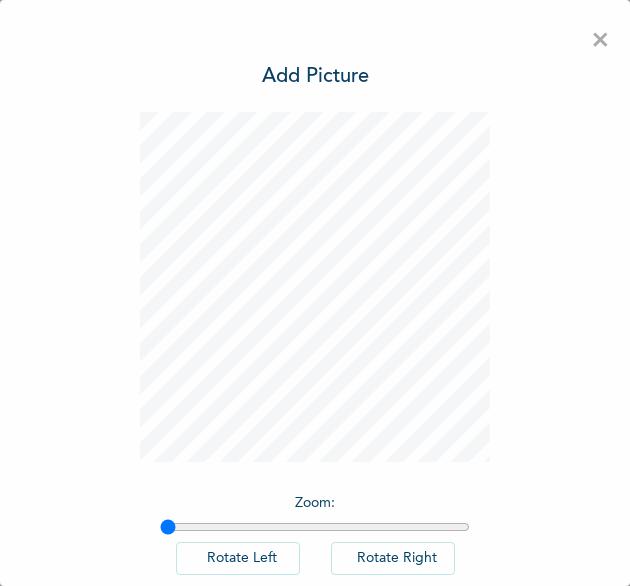 scroll, scrollTop: 0, scrollLeft: 0, axis: both 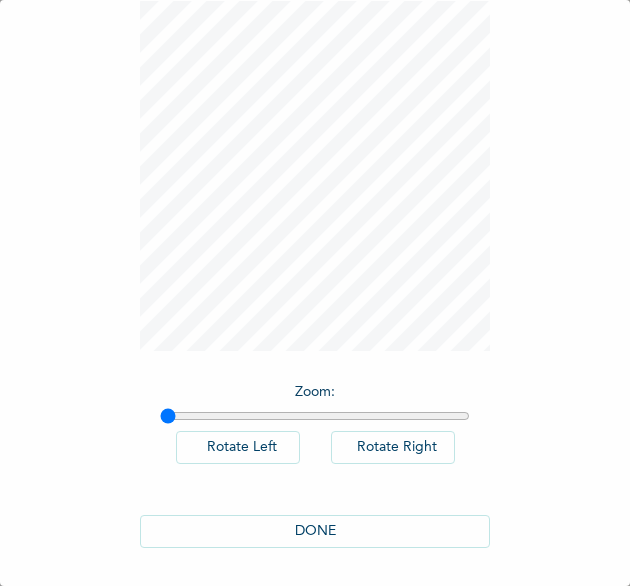 click on "DONE" at bounding box center [315, 531] 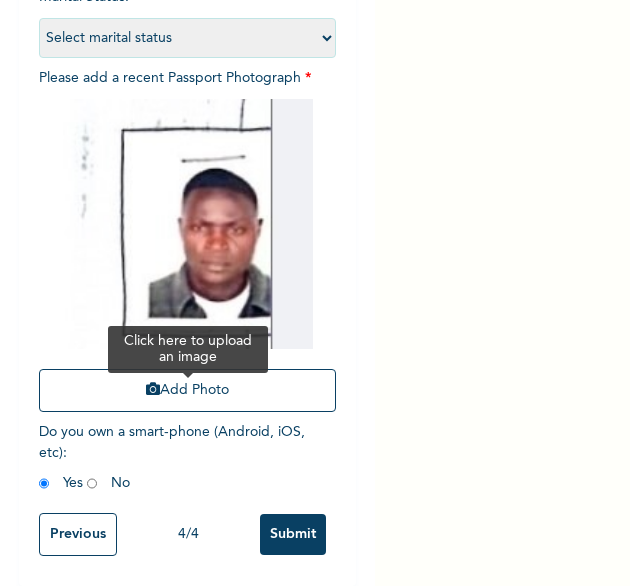scroll, scrollTop: 266, scrollLeft: 0, axis: vertical 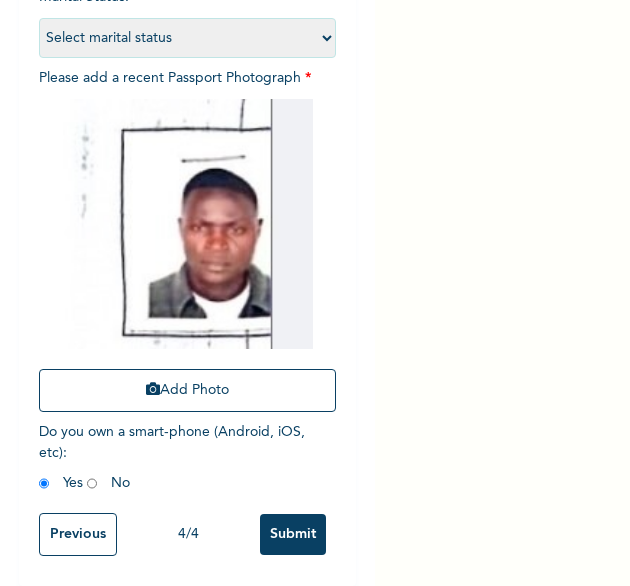 click on "Previous 4  / 4 Submit" at bounding box center [188, 534] 